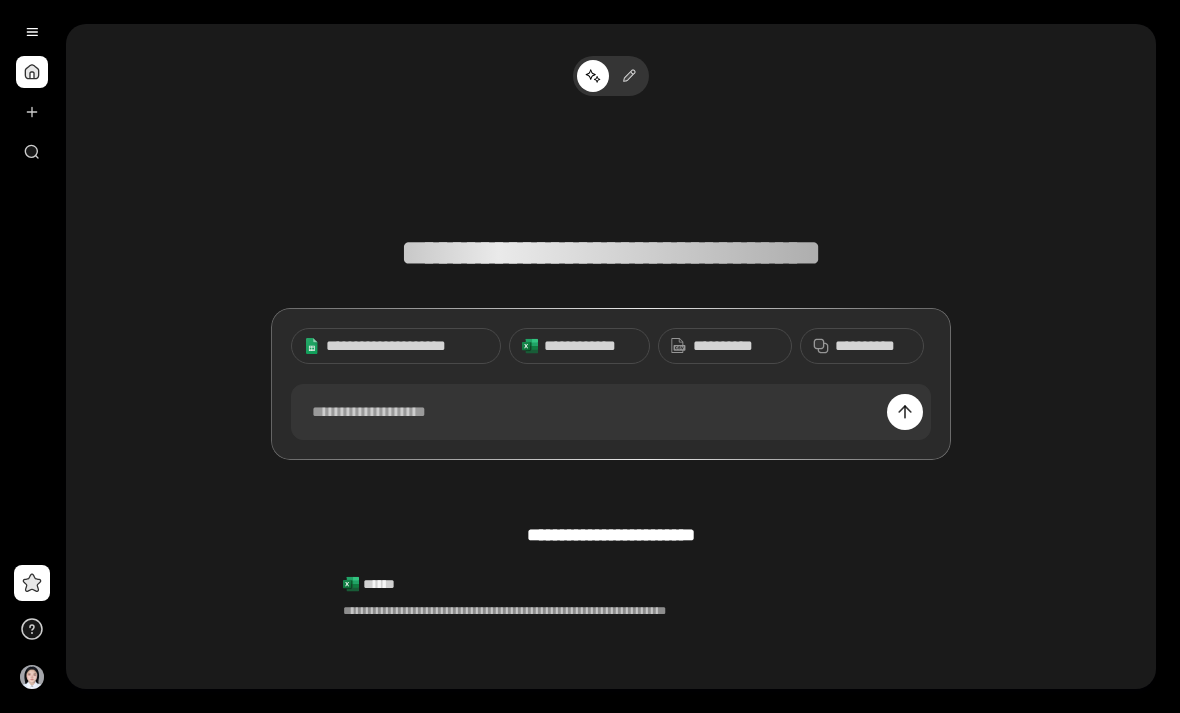 scroll, scrollTop: 0, scrollLeft: 0, axis: both 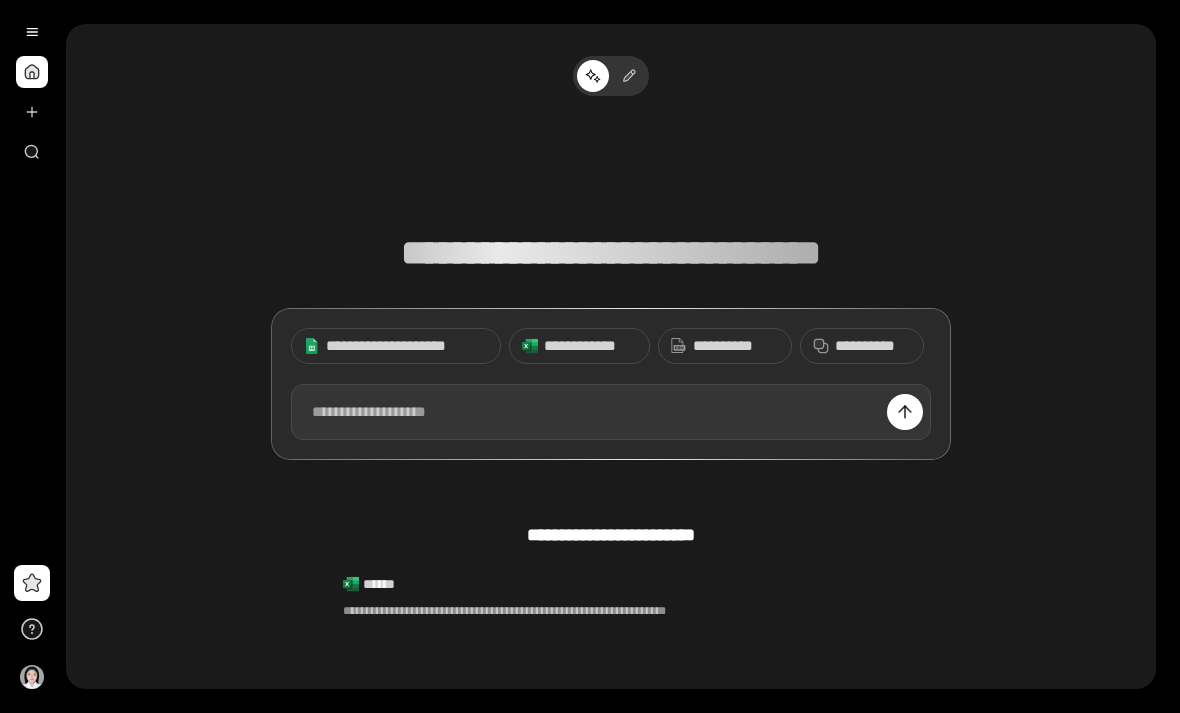 click at bounding box center [611, 412] 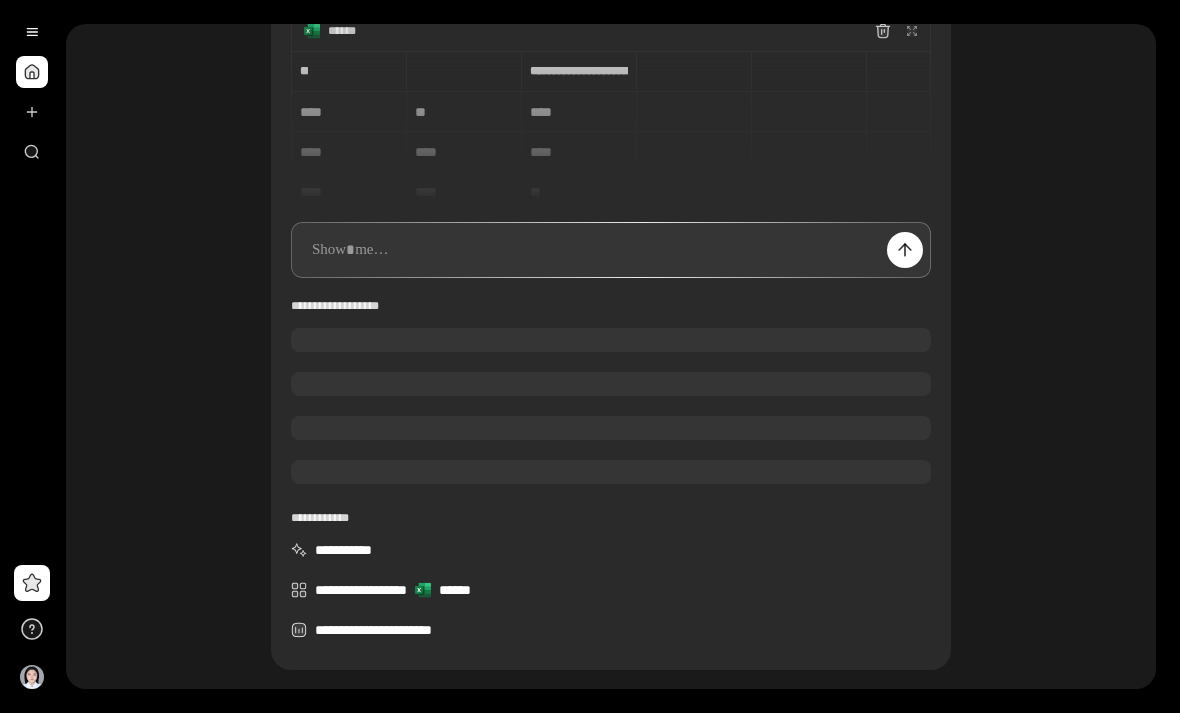 scroll, scrollTop: 162, scrollLeft: 0, axis: vertical 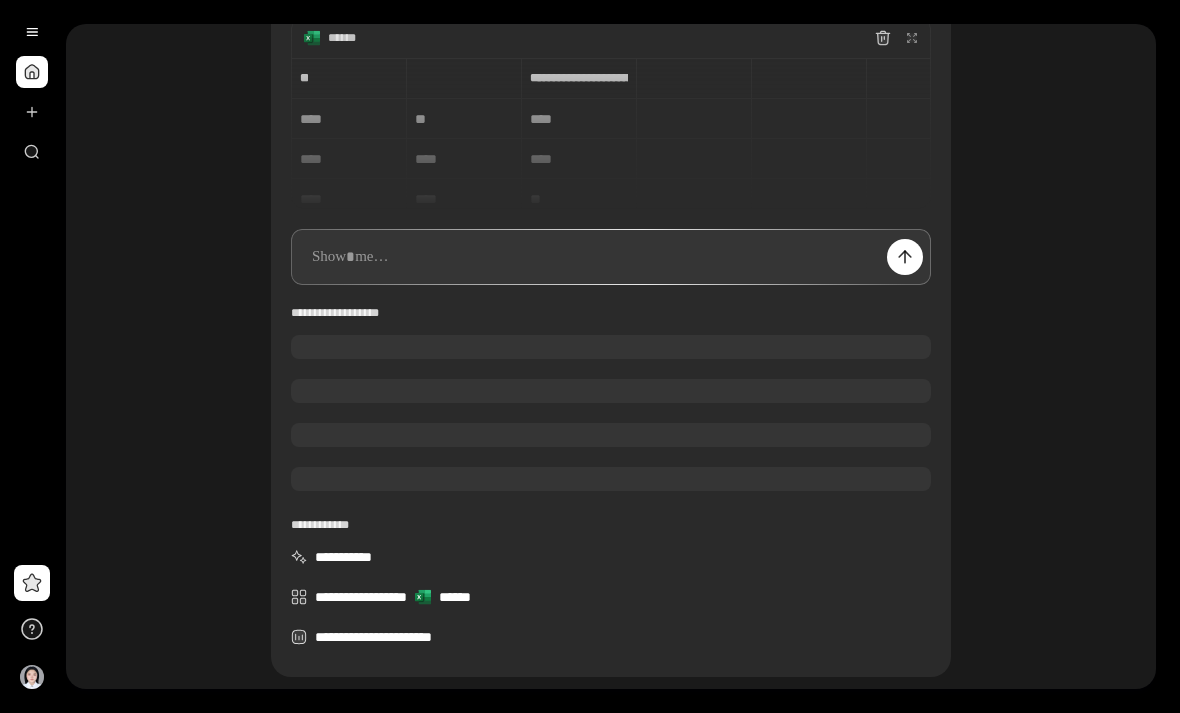 click on "**********" at bounding box center [611, 337] 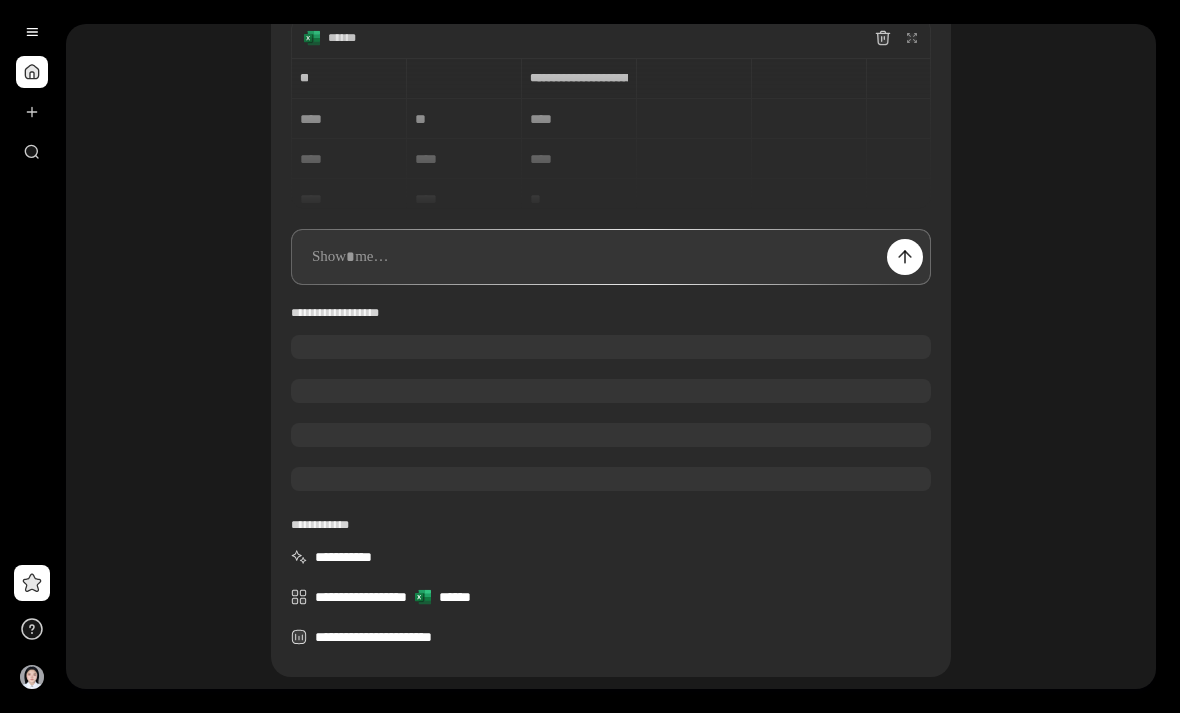 click at bounding box center (611, 257) 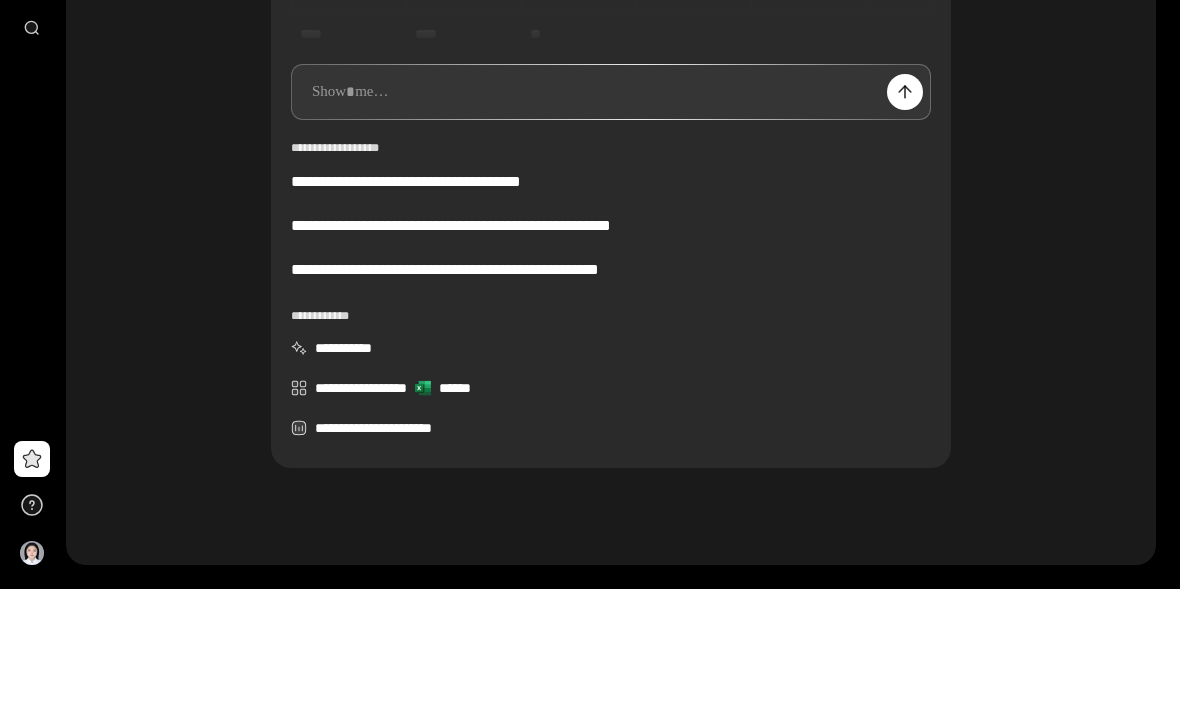 scroll, scrollTop: 207, scrollLeft: 0, axis: vertical 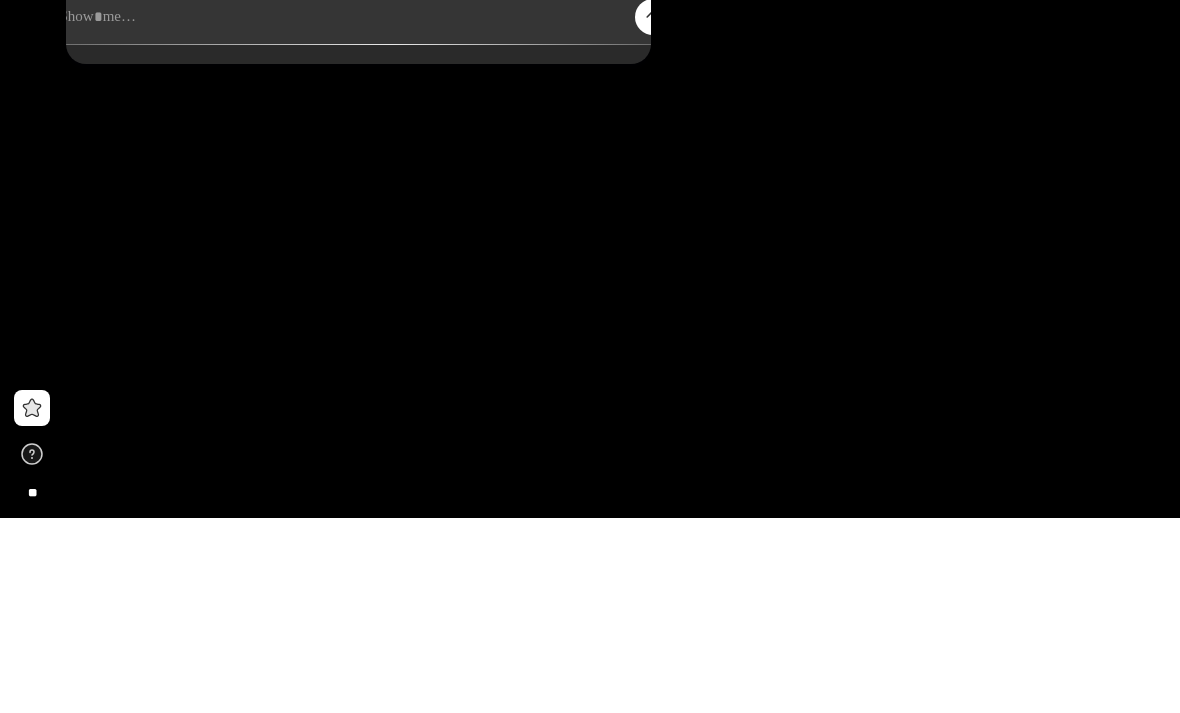 click at bounding box center [359, 212] 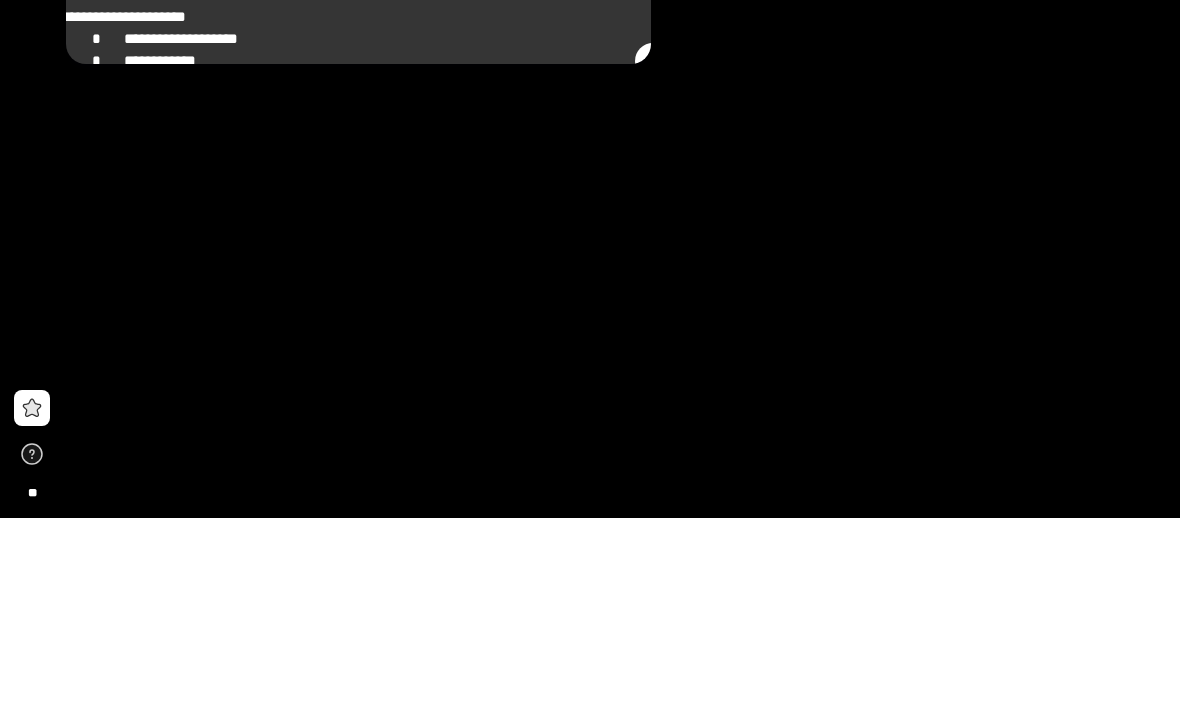 type 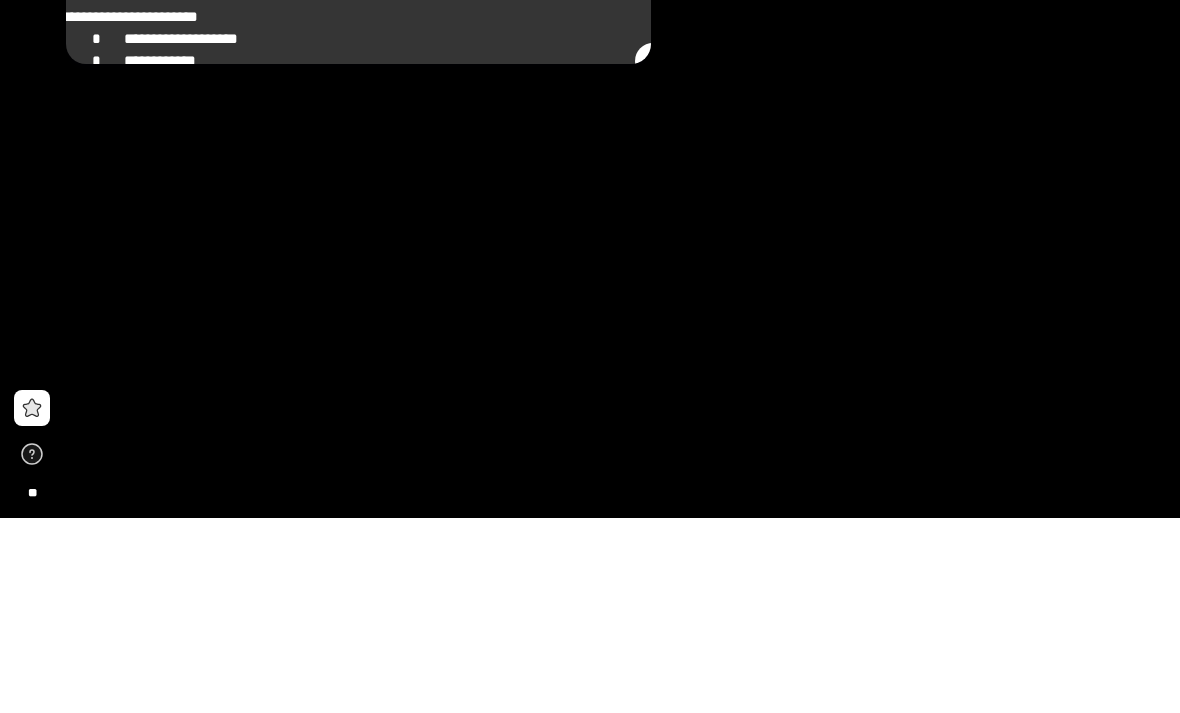 click at bounding box center (76, 233) 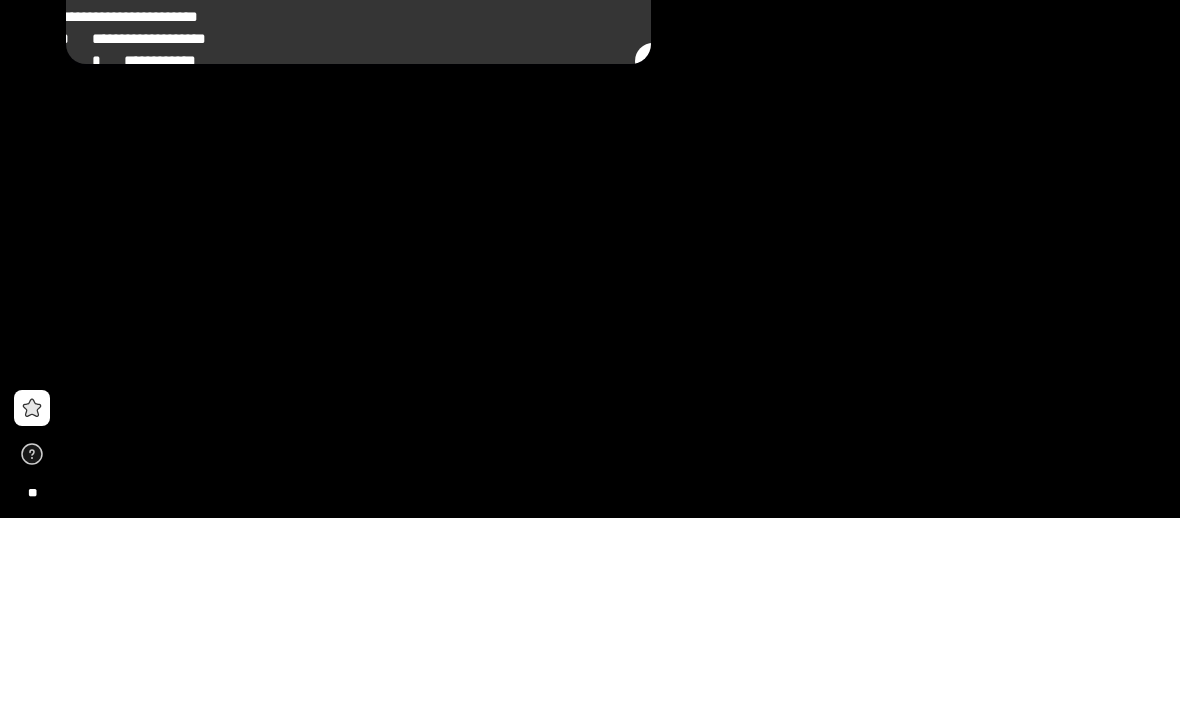 click on "**********" at bounding box center (343, 256) 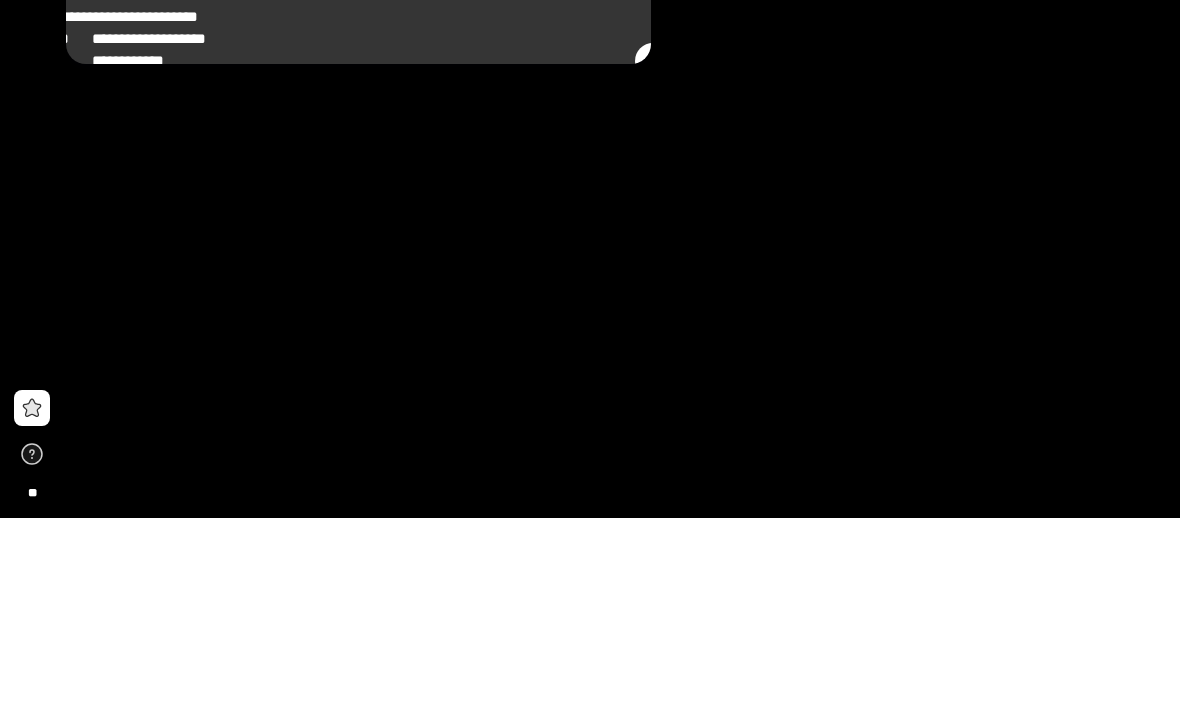 click on "**********" at bounding box center (343, 256) 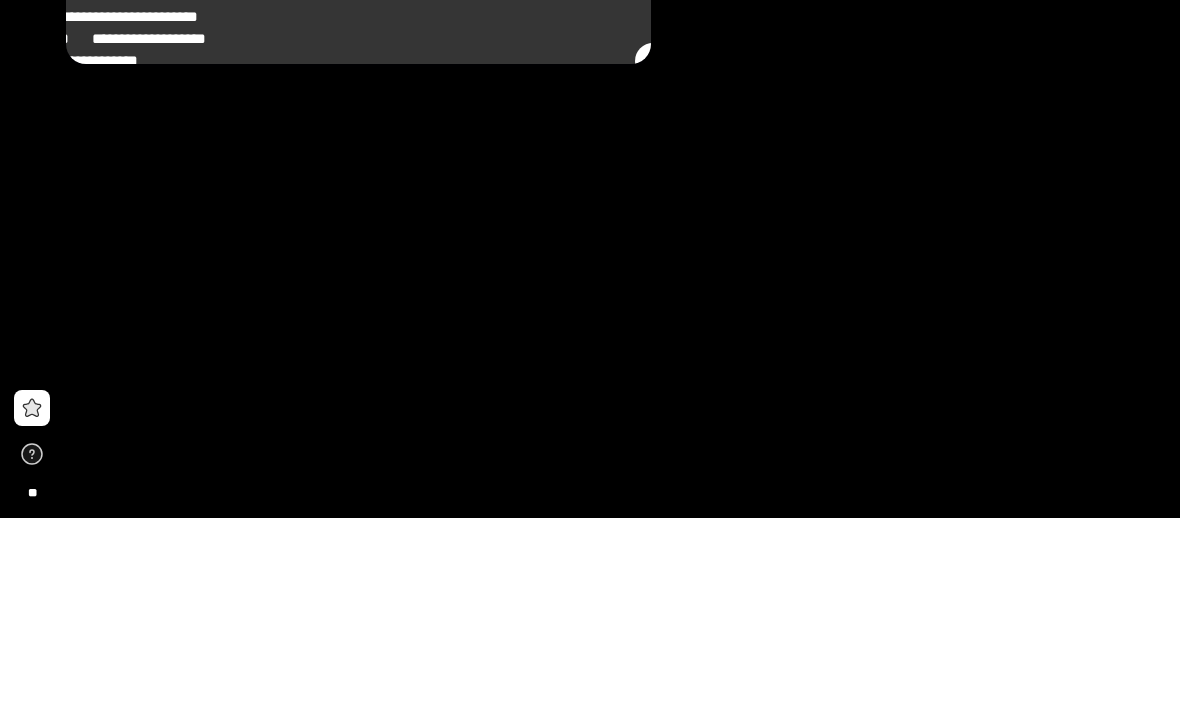 click on "**********" at bounding box center (343, 212) 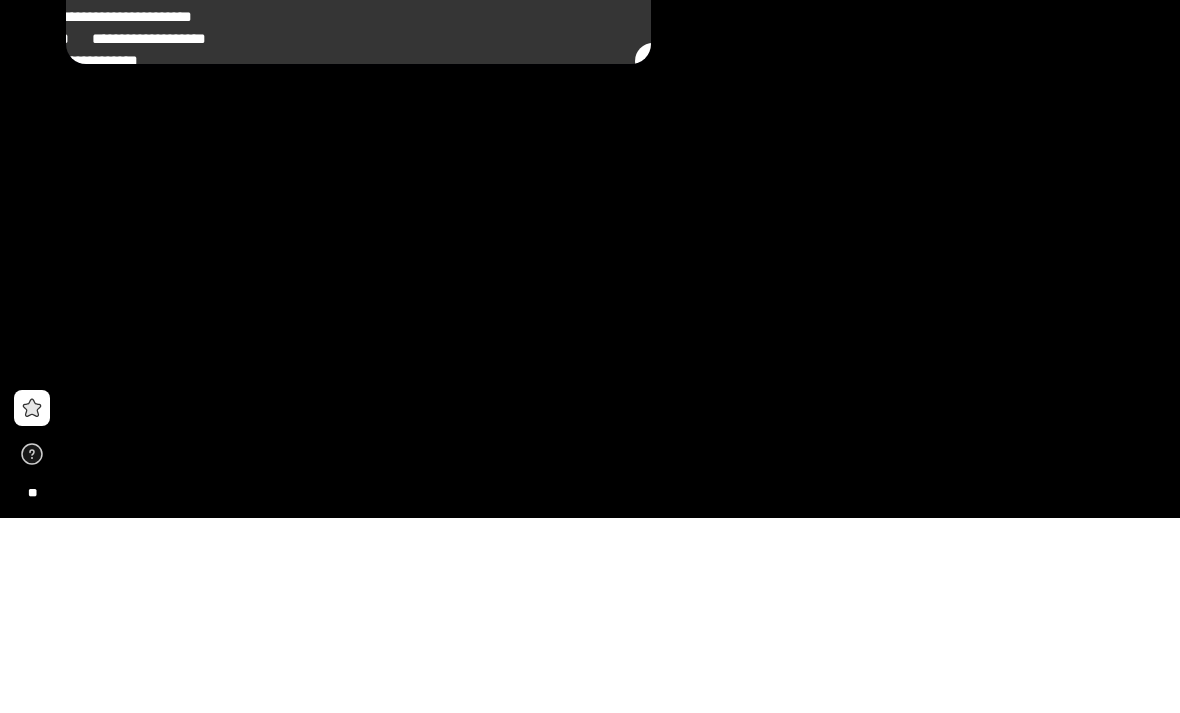 click at bounding box center (80, 233) 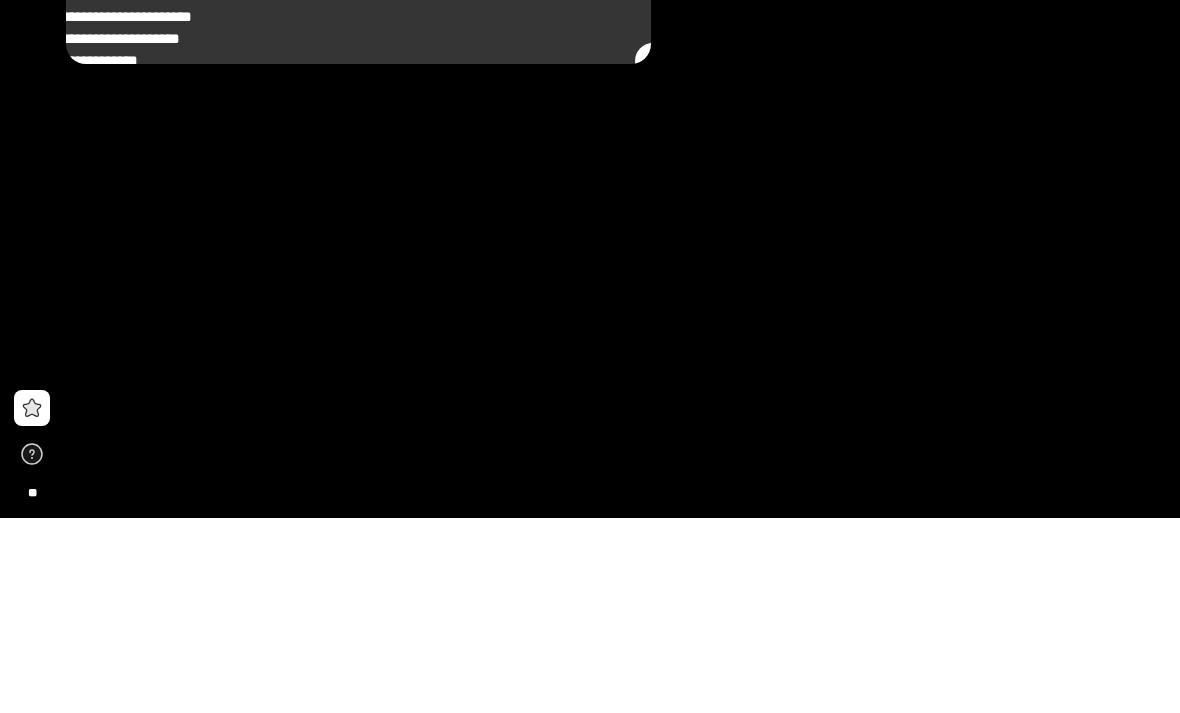click at bounding box center (653, 256) 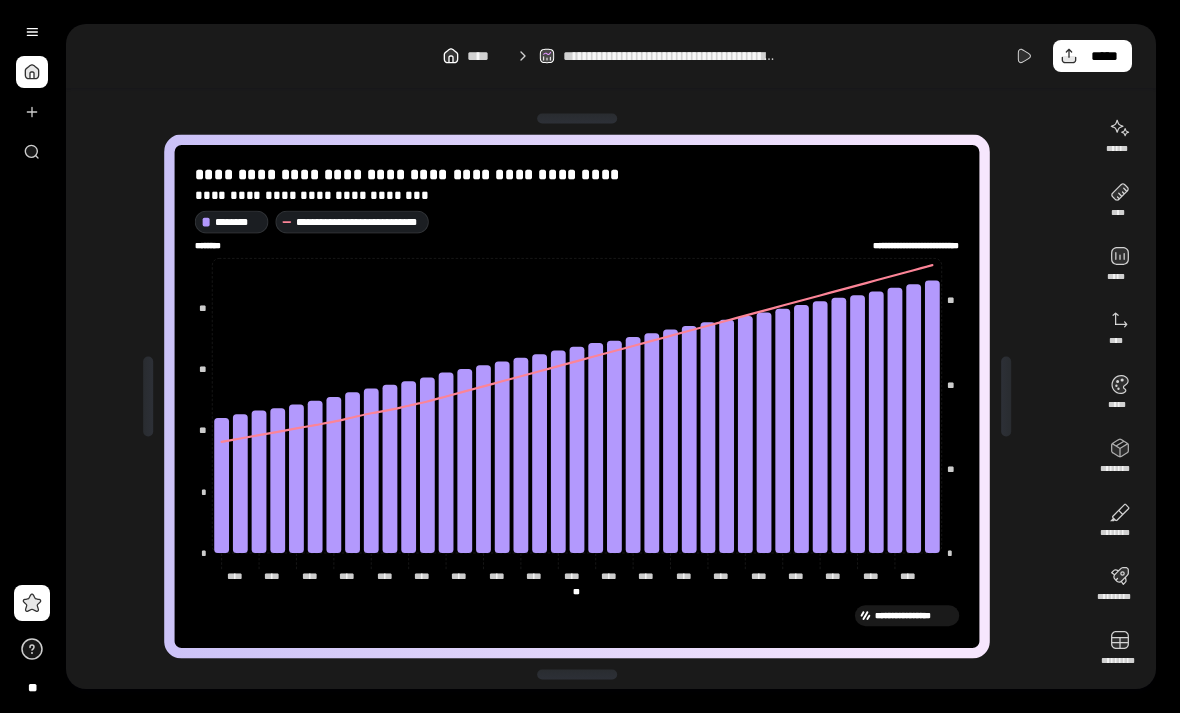 click on "**********" at bounding box center (671, 56) 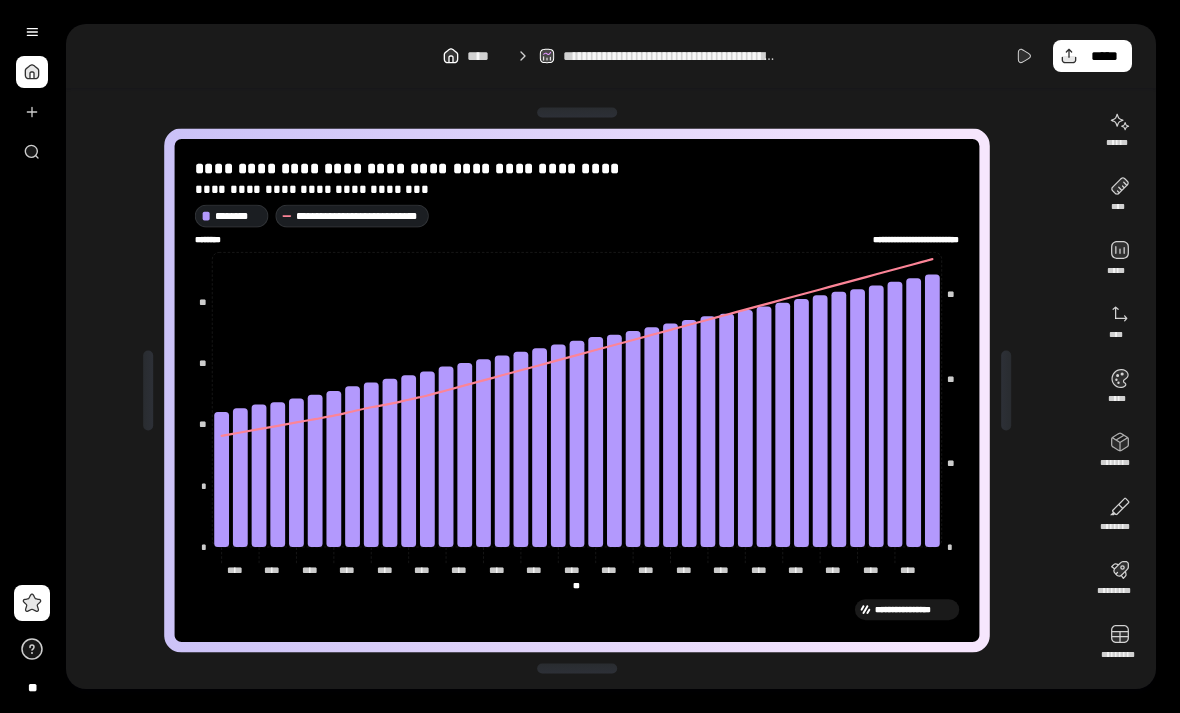 scroll, scrollTop: 6, scrollLeft: 0, axis: vertical 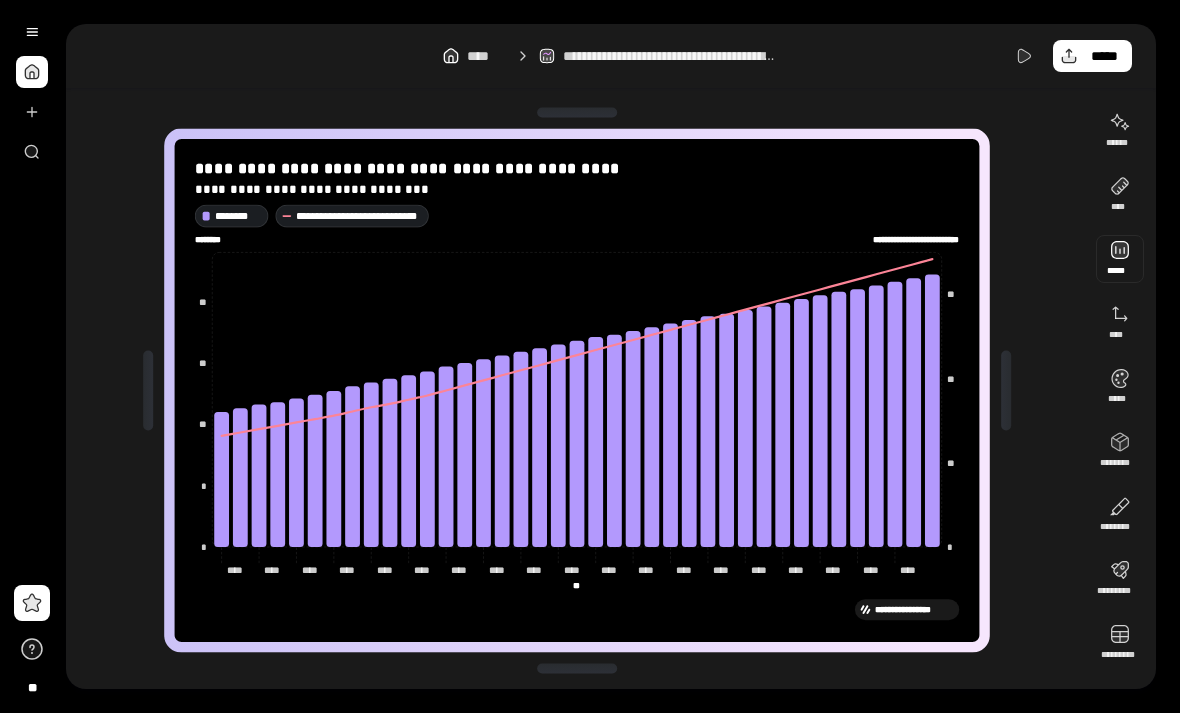 click at bounding box center (1120, 259) 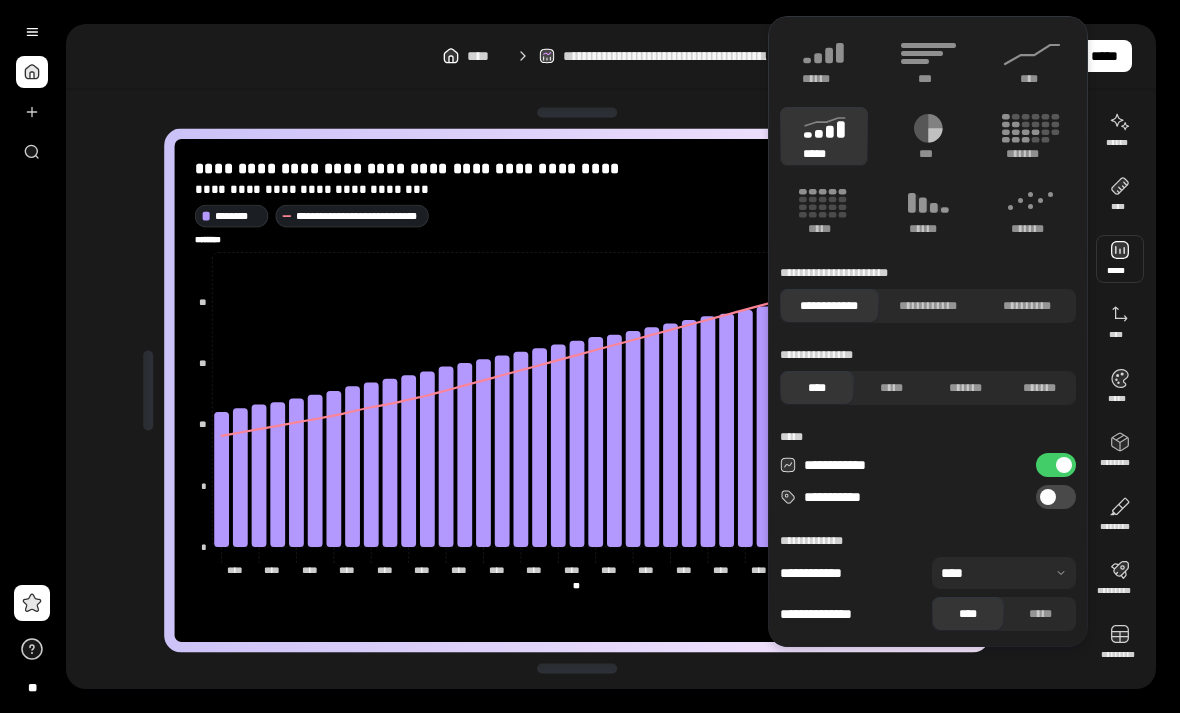 click 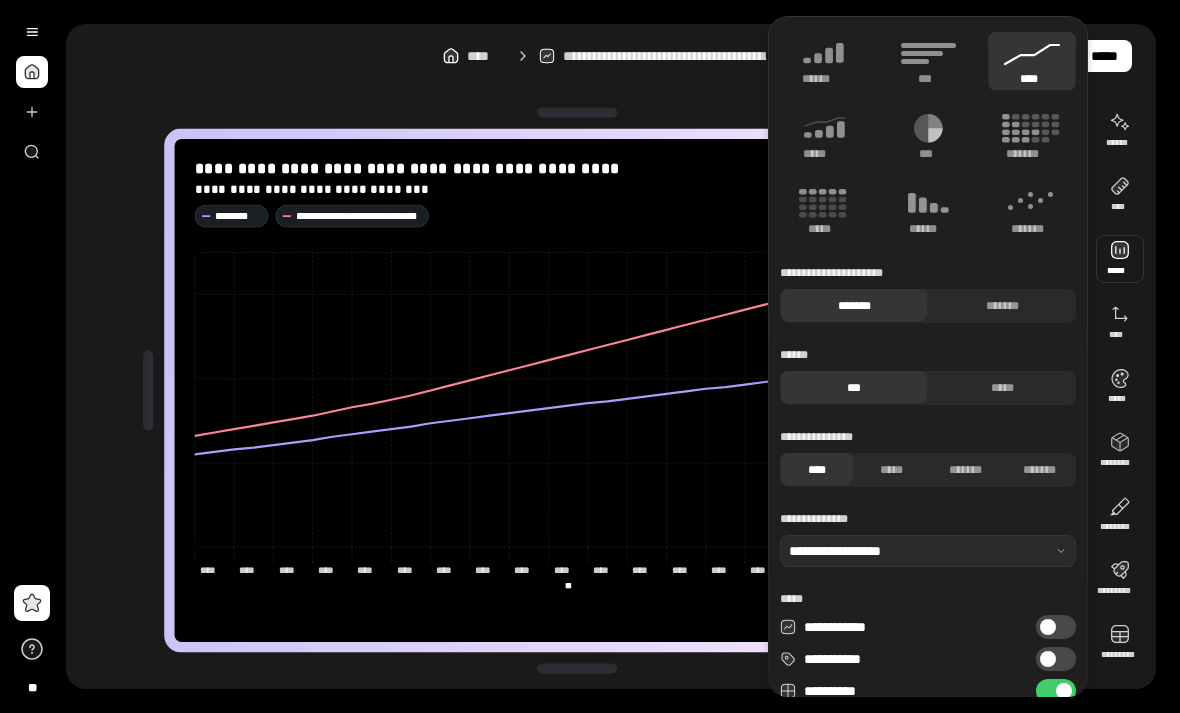 click 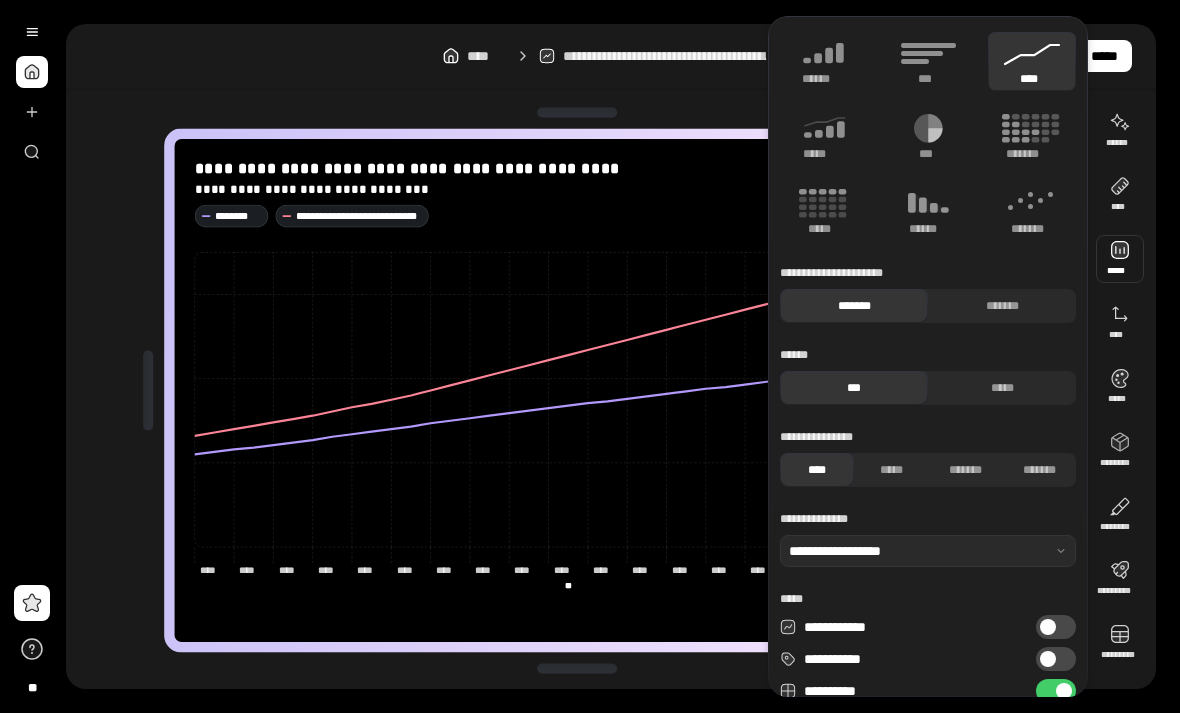 type on "********" 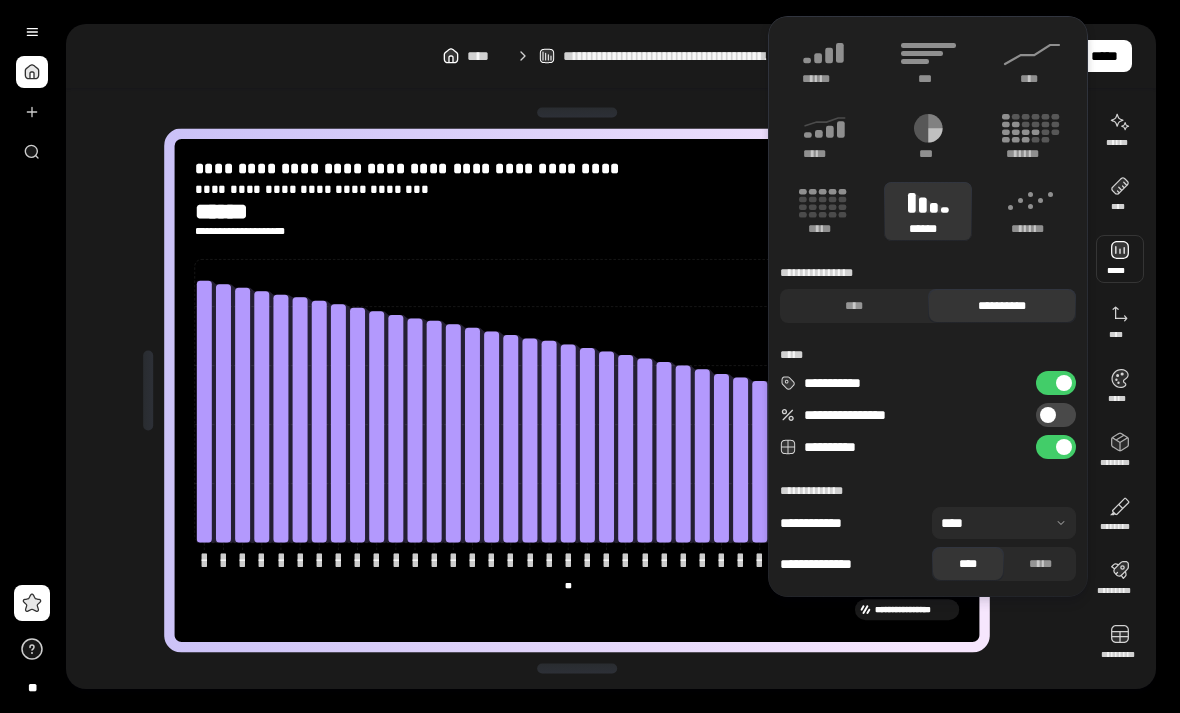 click 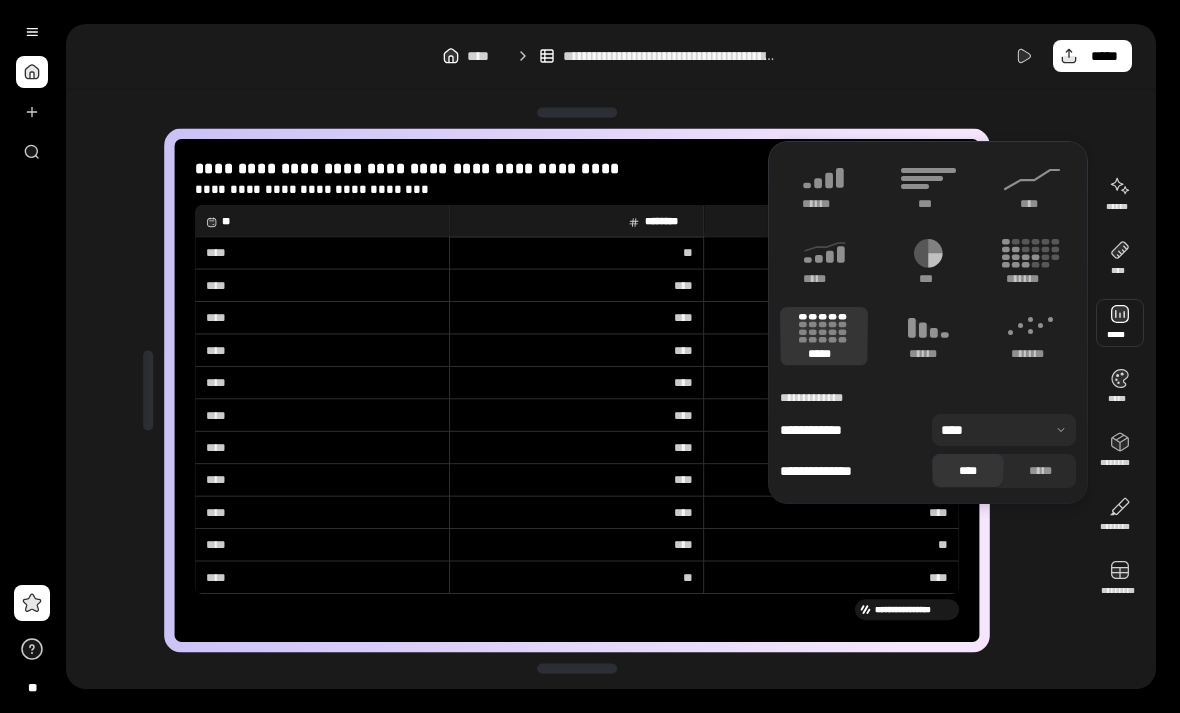 click 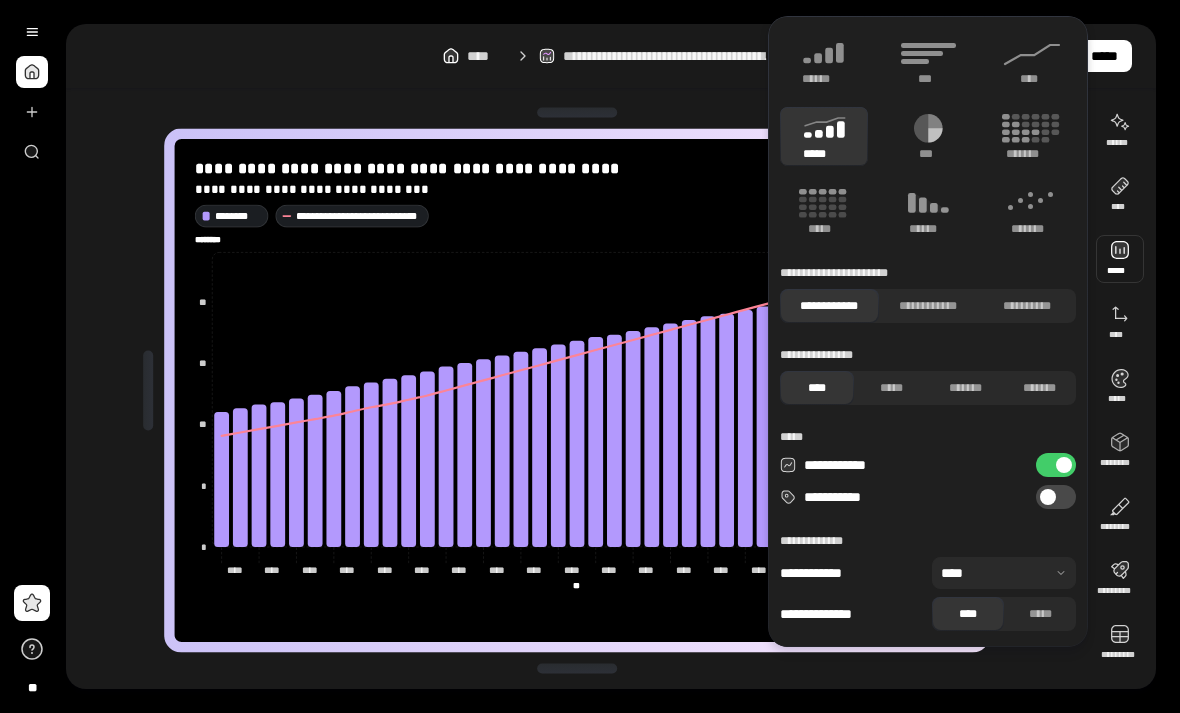 click 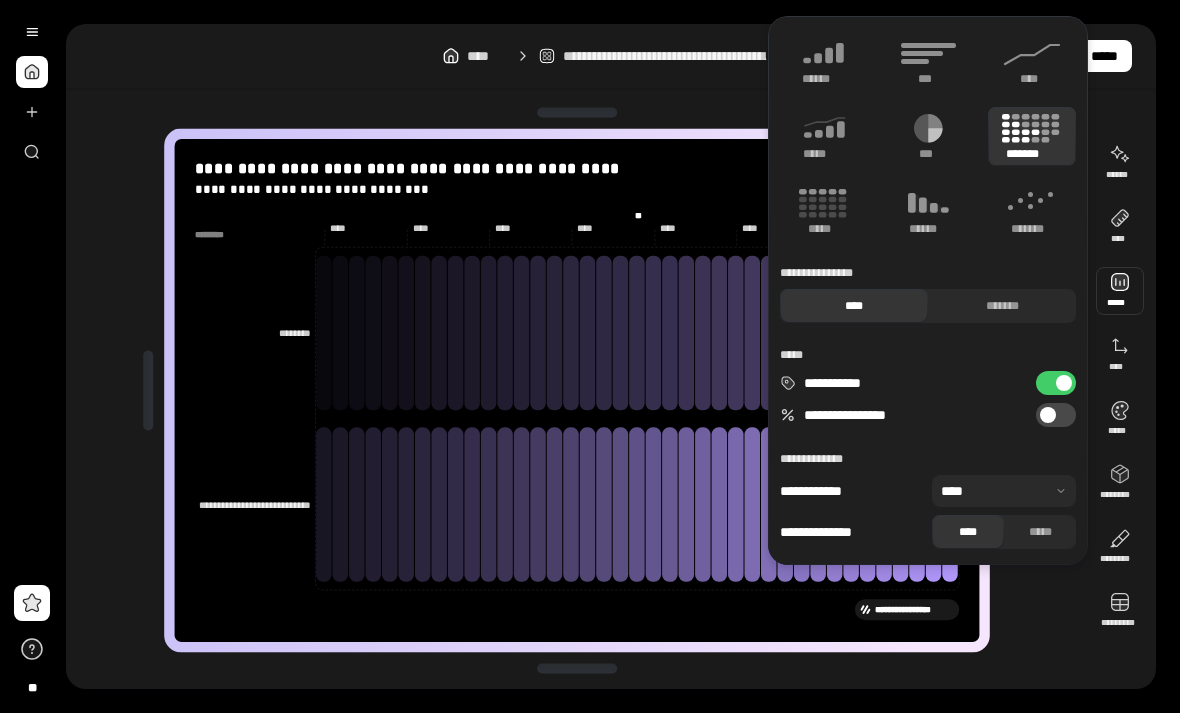 click on "***" at bounding box center [927, 79] 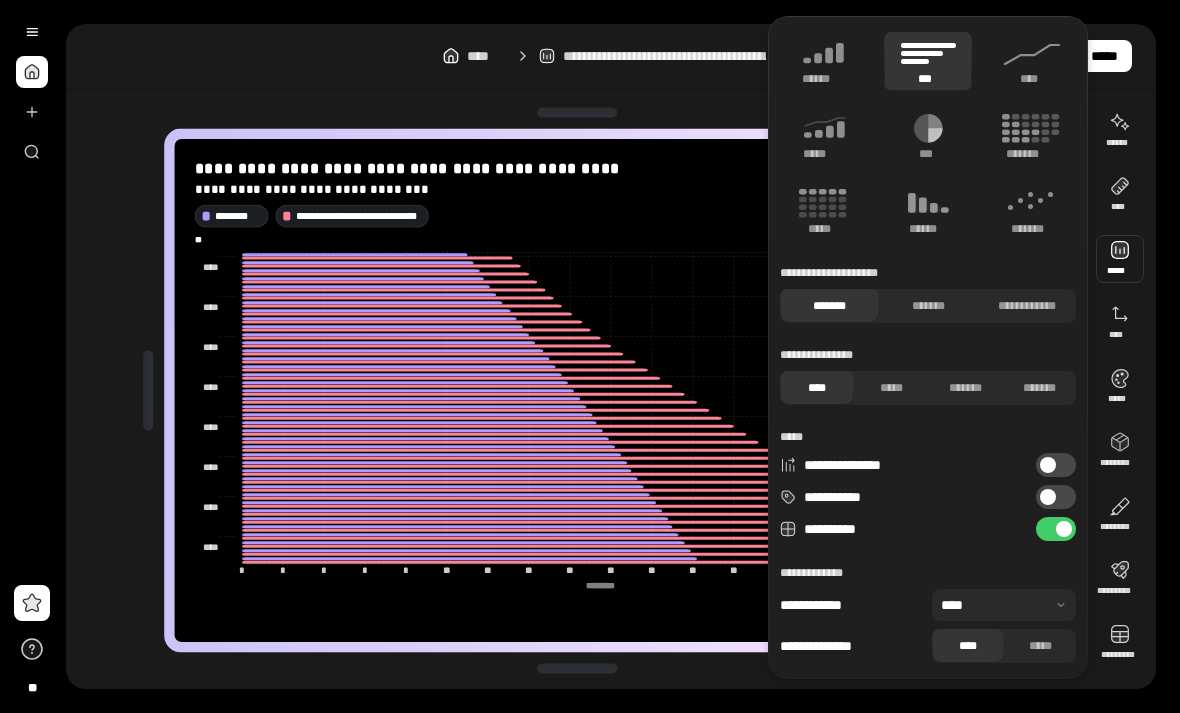 click 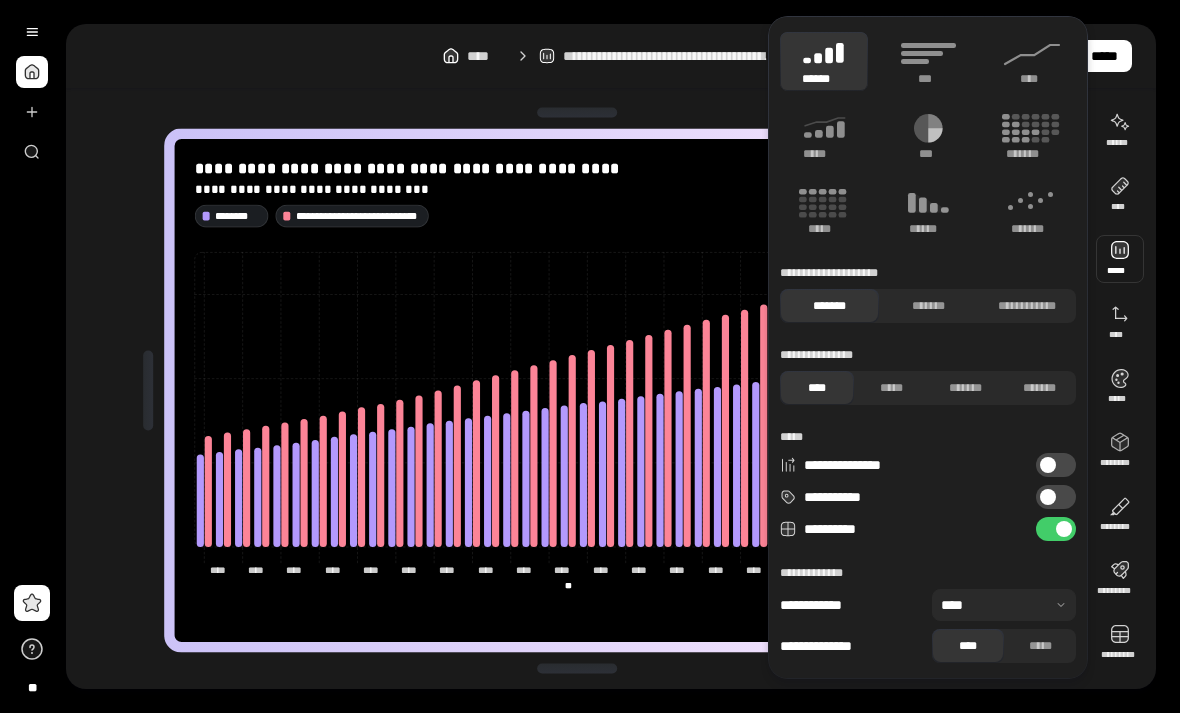 click on "****" at bounding box center (1032, 79) 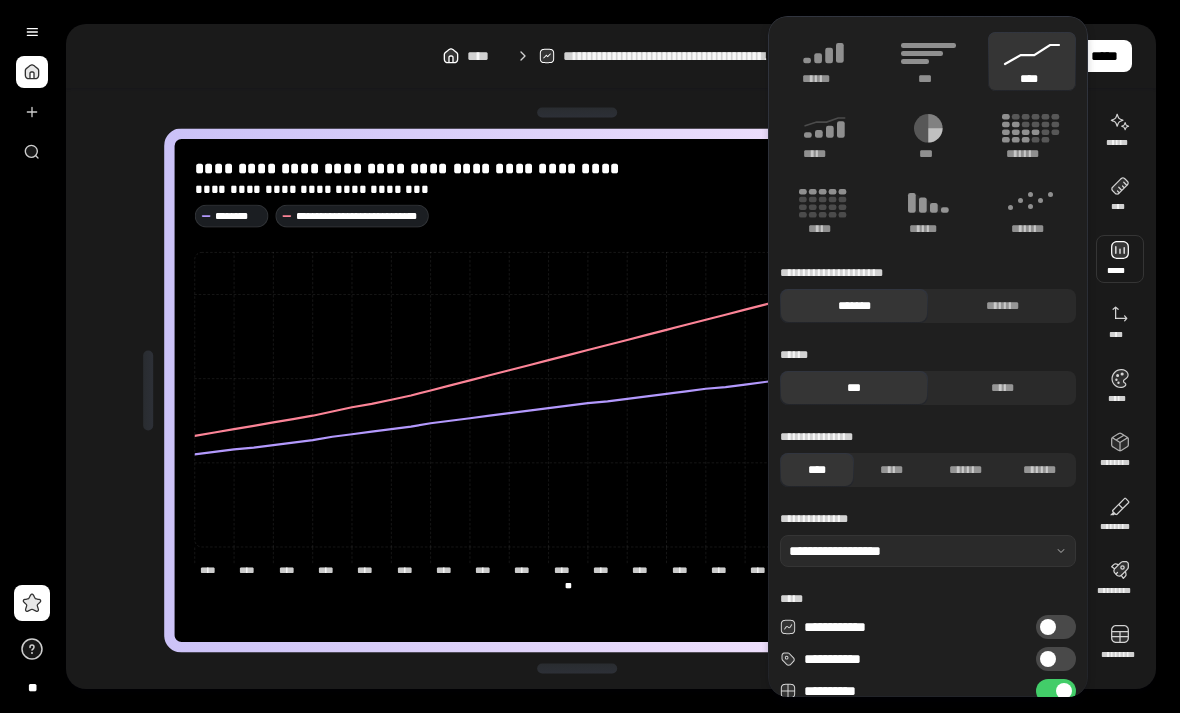click at bounding box center [577, 112] 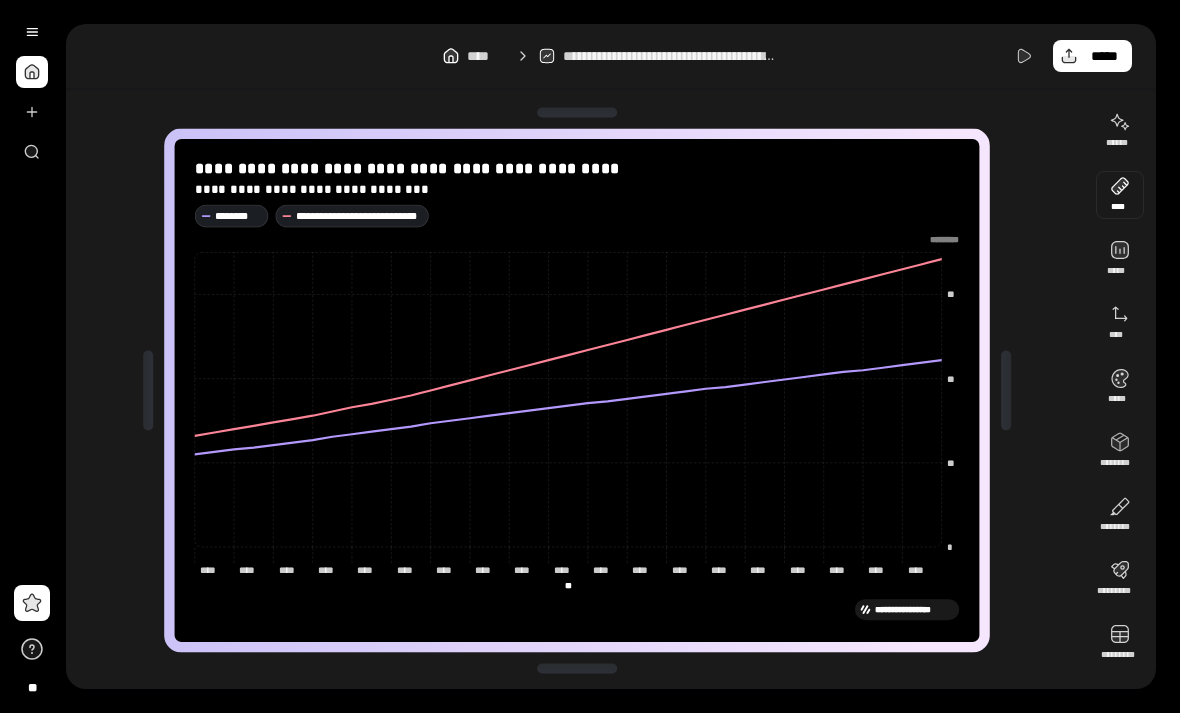 click at bounding box center (1120, 195) 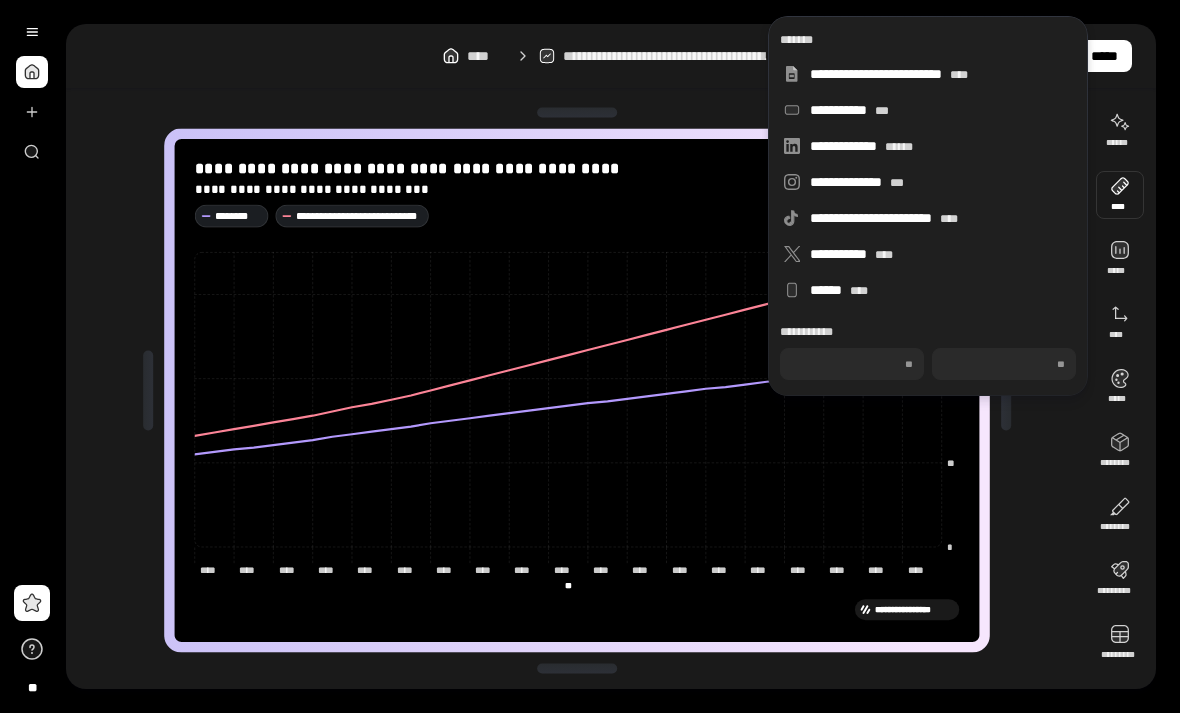 click on "**********" at bounding box center [577, 390] 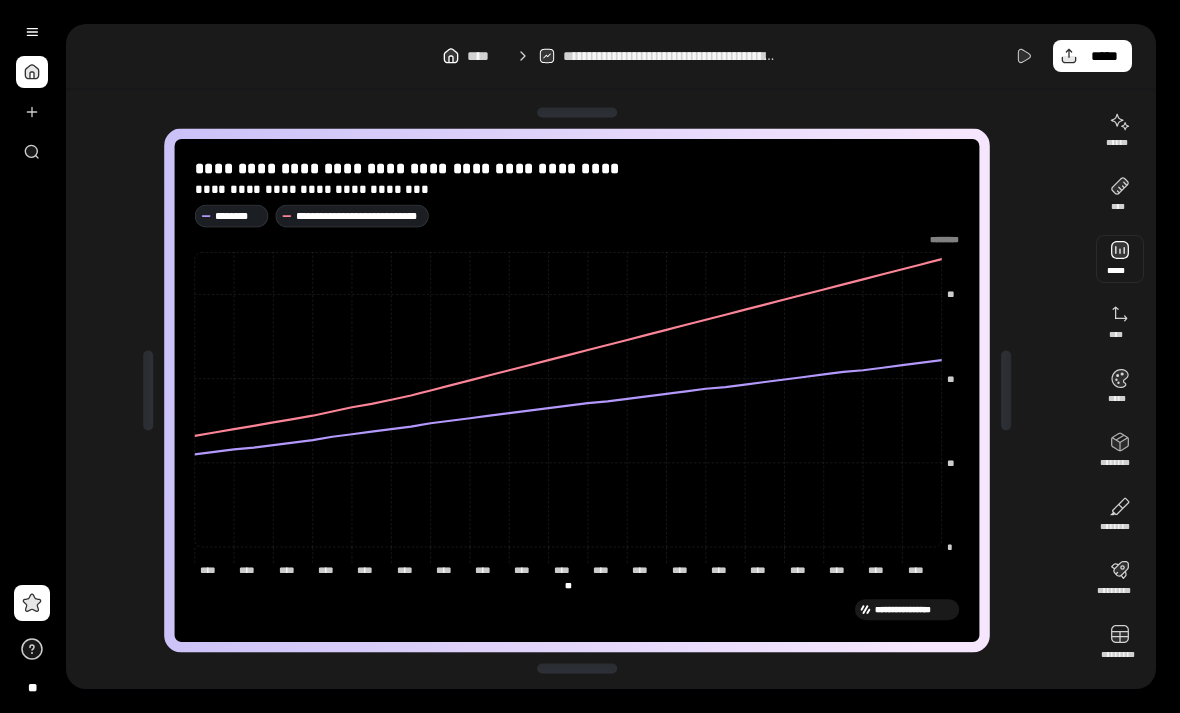 click at bounding box center (1120, 259) 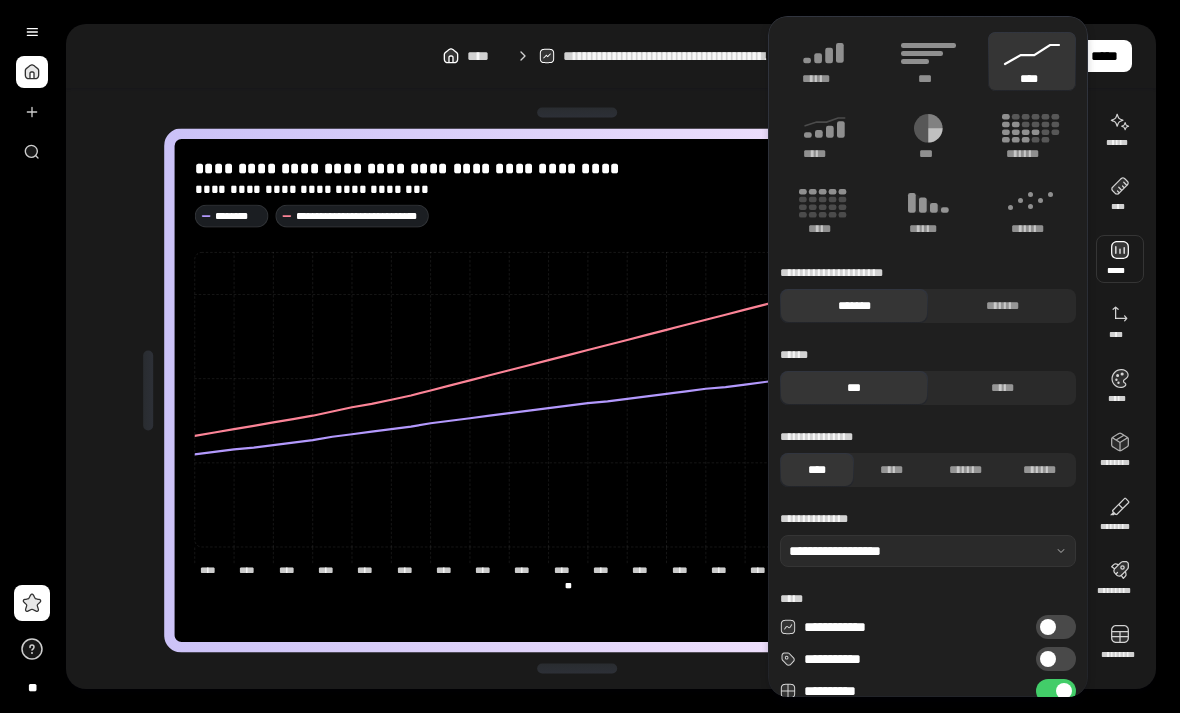 click on "*******" at bounding box center (1002, 306) 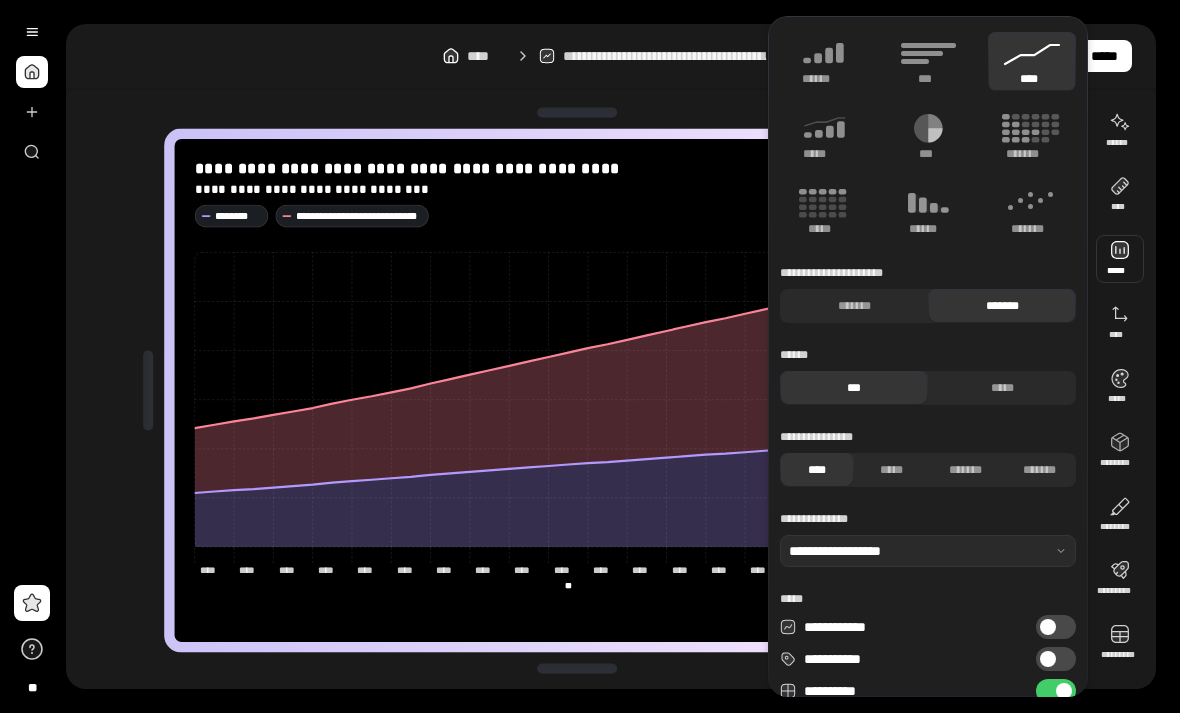 click on "*******" at bounding box center [854, 306] 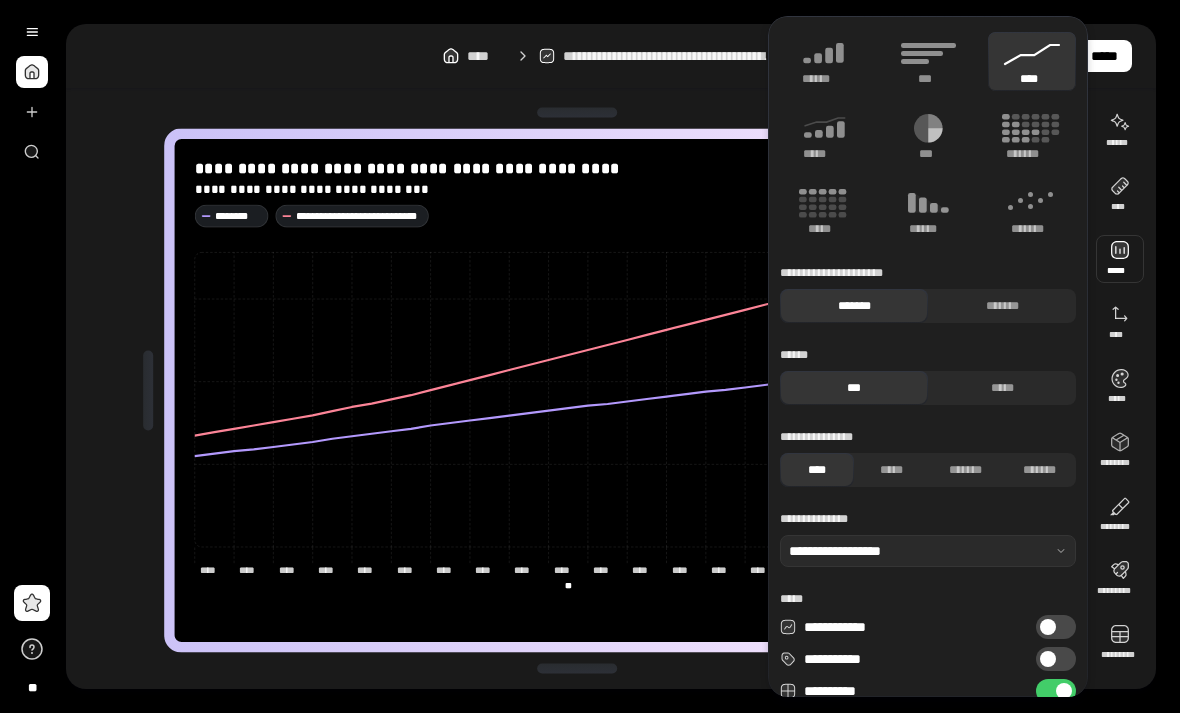 click on "*****" at bounding box center (1002, 388) 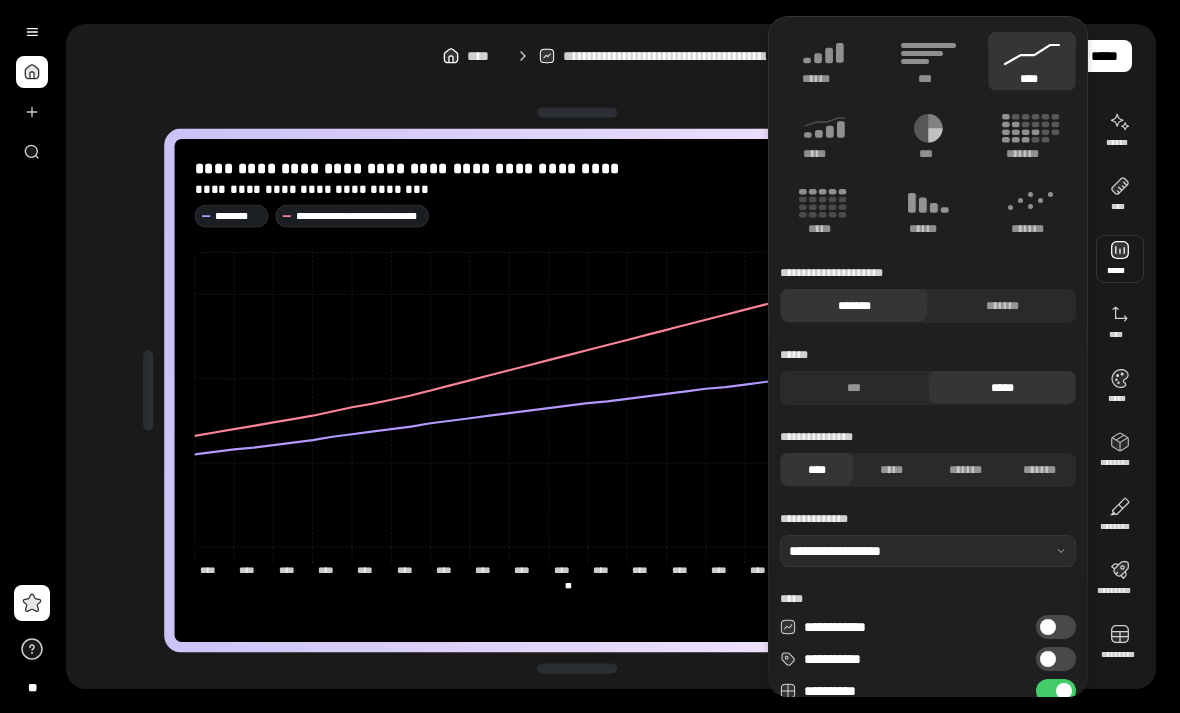 click on "***" at bounding box center (854, 388) 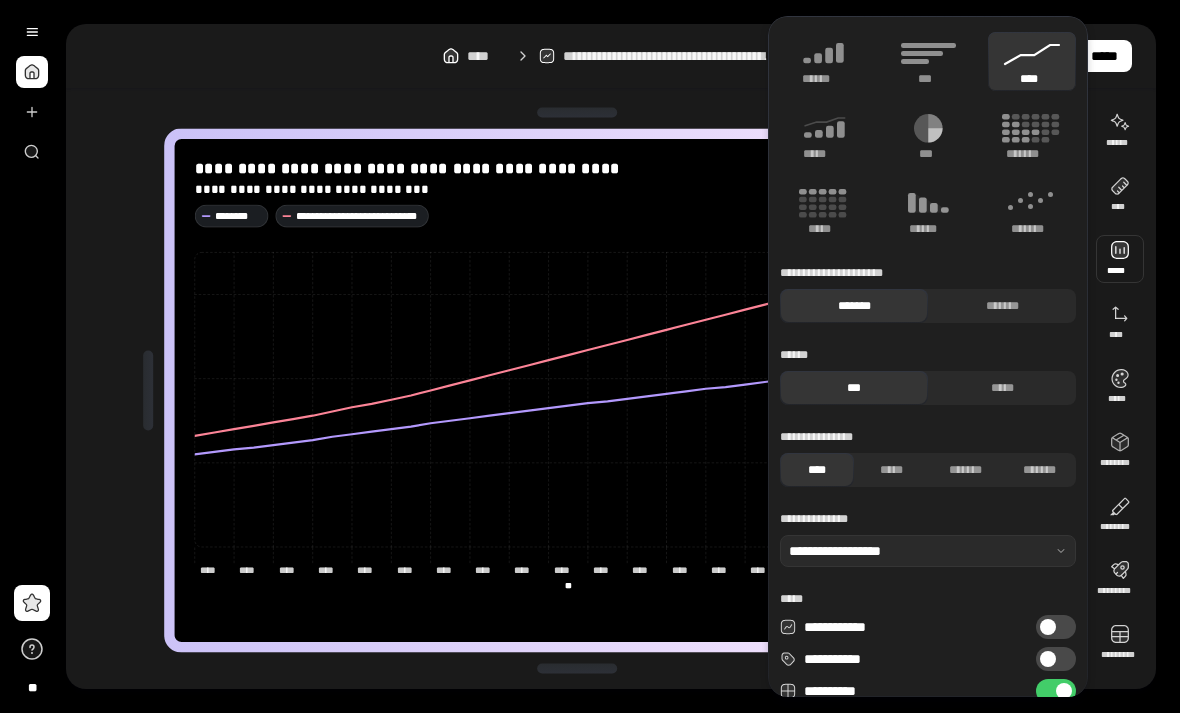 click on "*****" at bounding box center [891, 470] 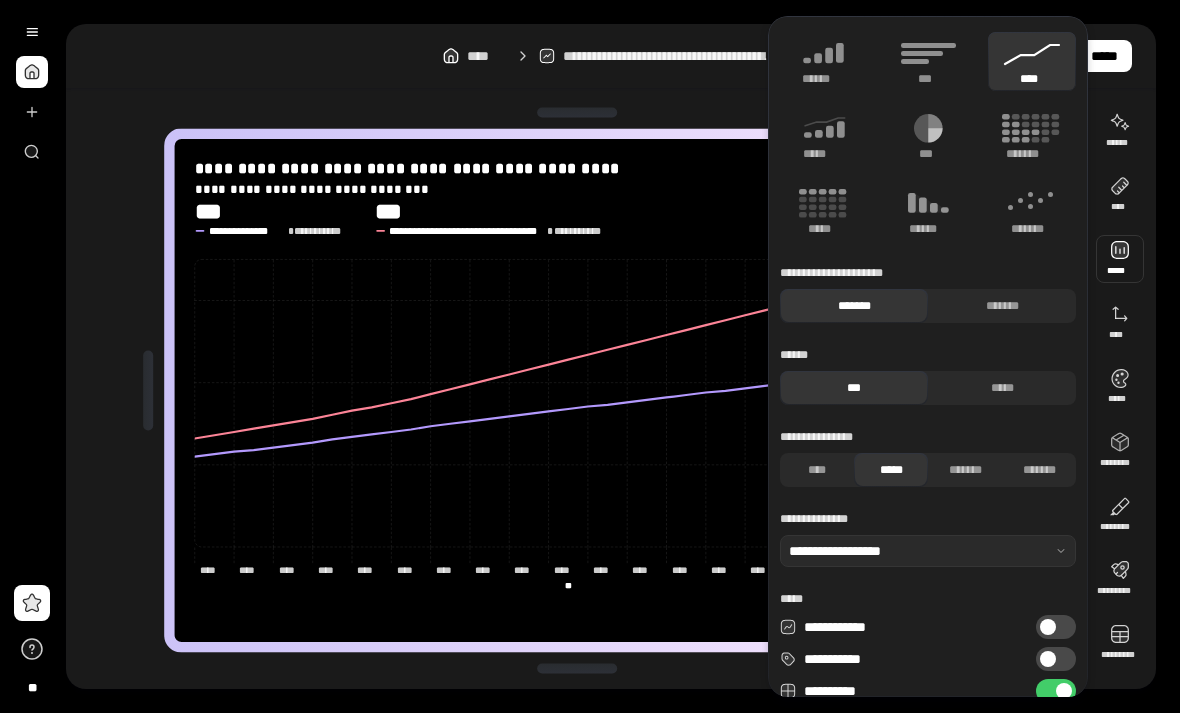 click on "*******" at bounding box center (965, 470) 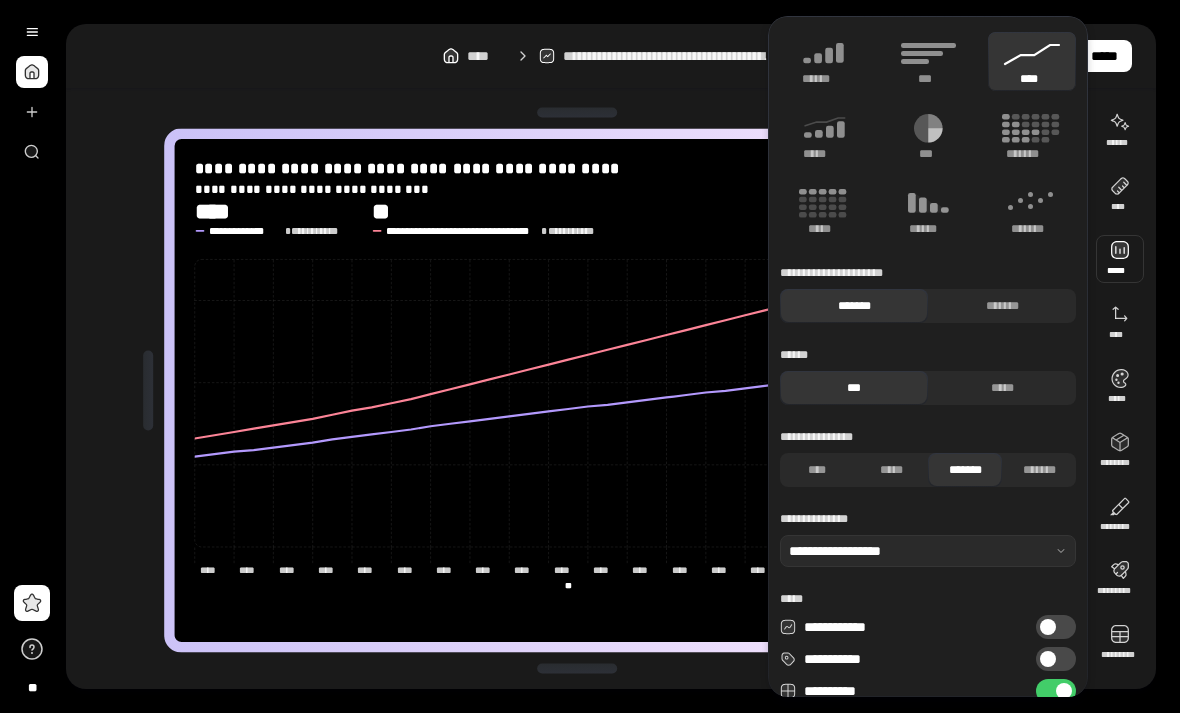 click on "*******" at bounding box center (965, 470) 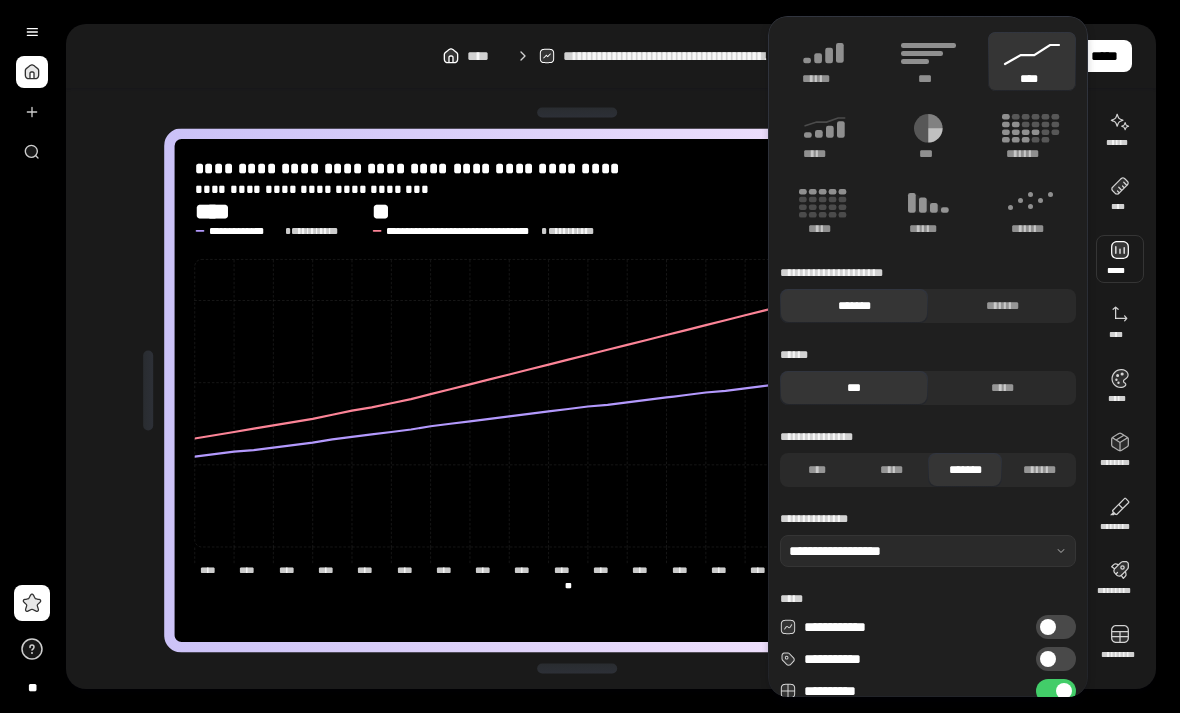 click on "****" at bounding box center (817, 470) 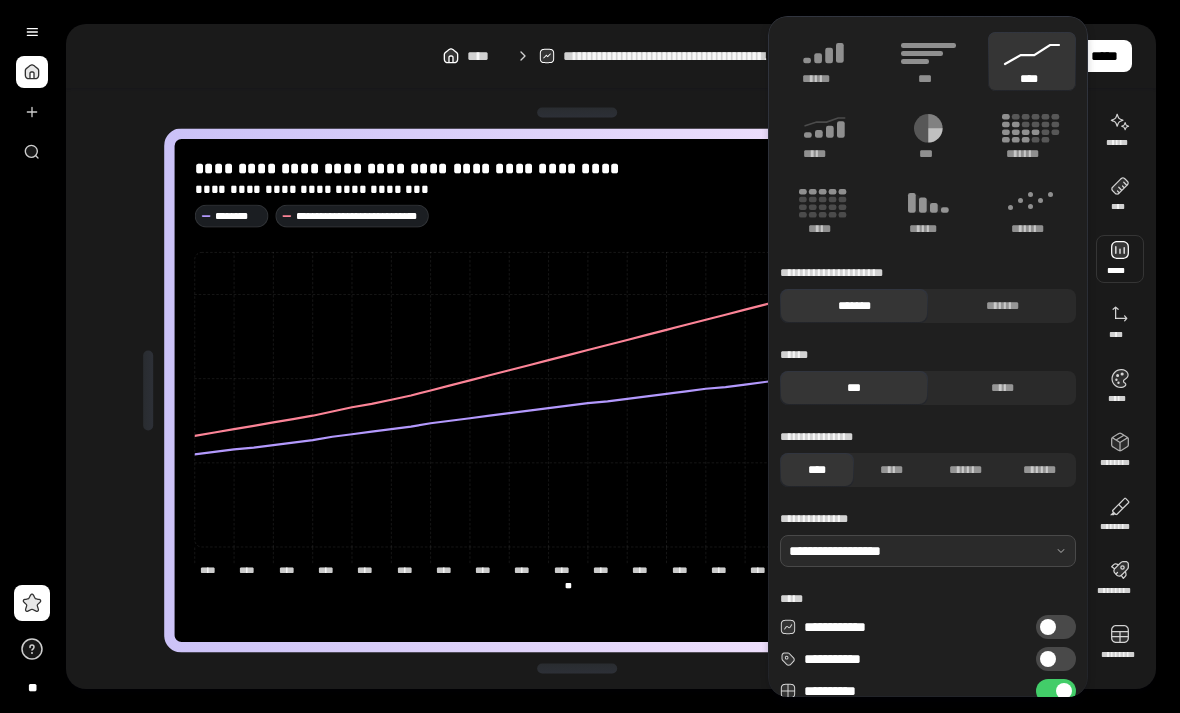 click at bounding box center (928, 551) 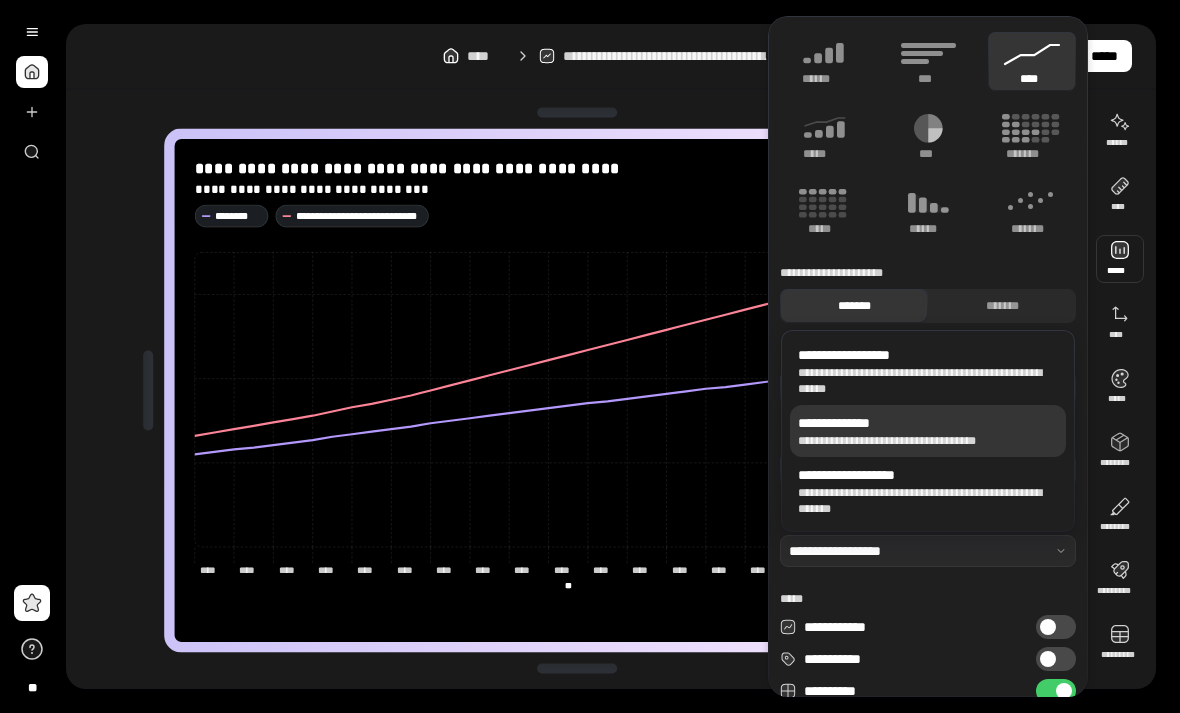 click on "**********" at bounding box center (928, 441) 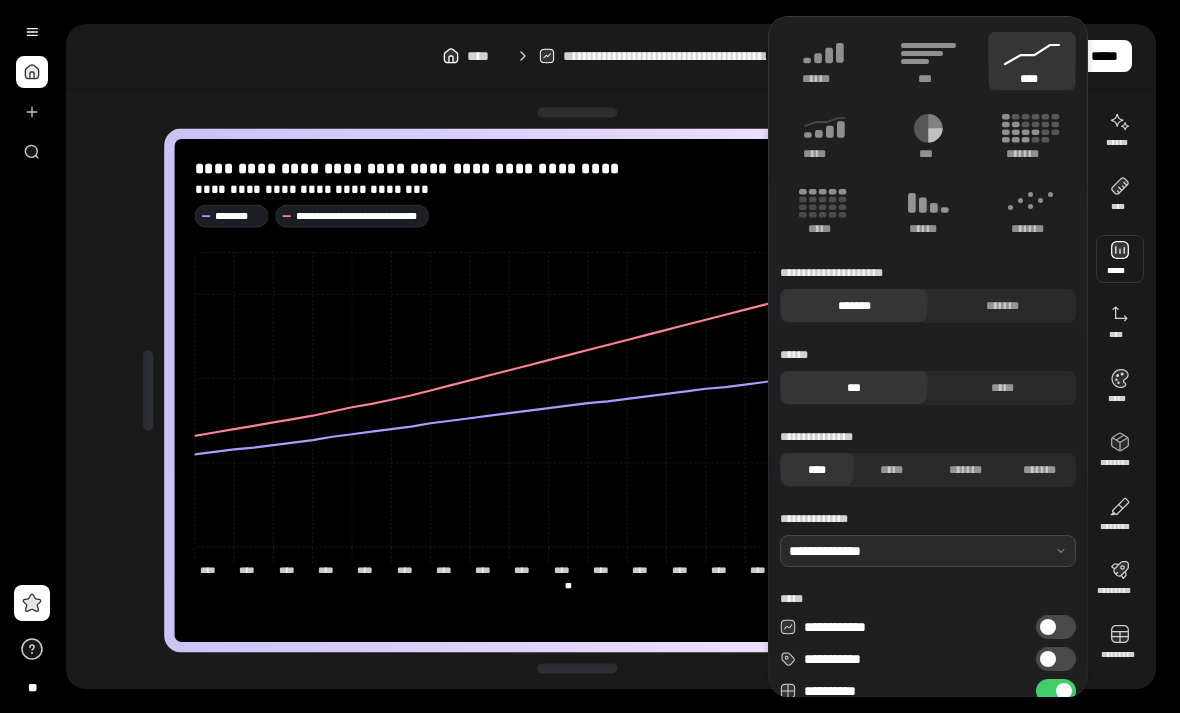 click at bounding box center (928, 551) 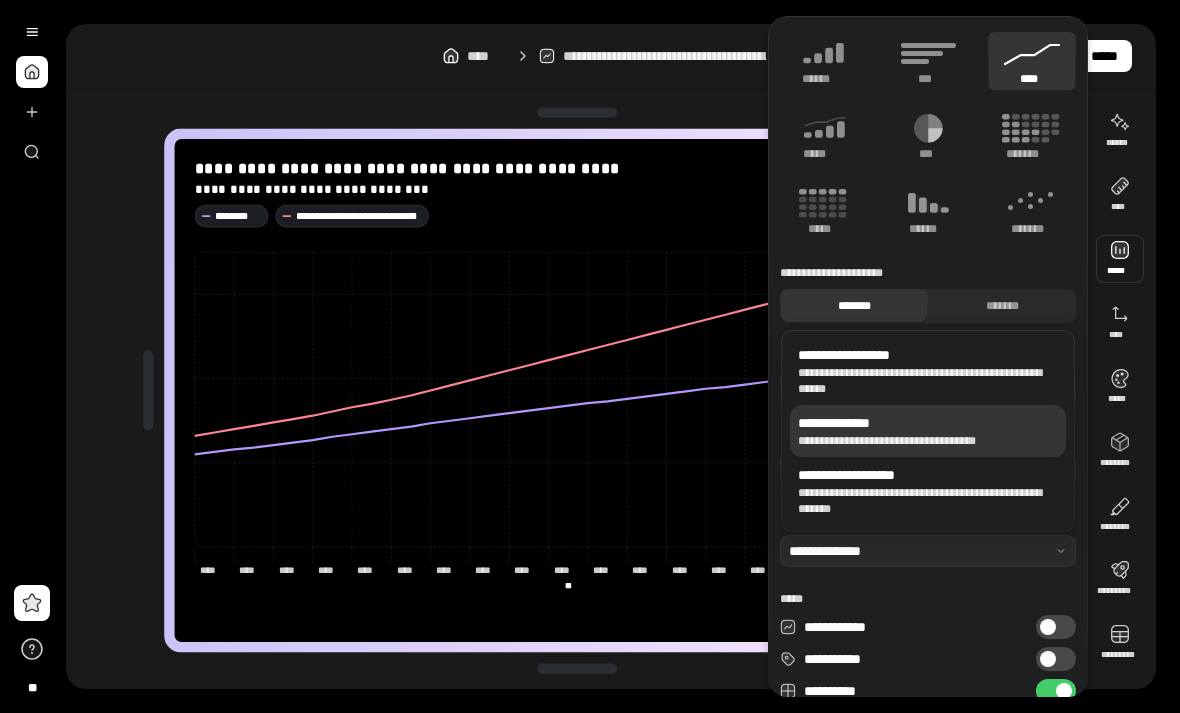 click on "**********" at bounding box center (928, 501) 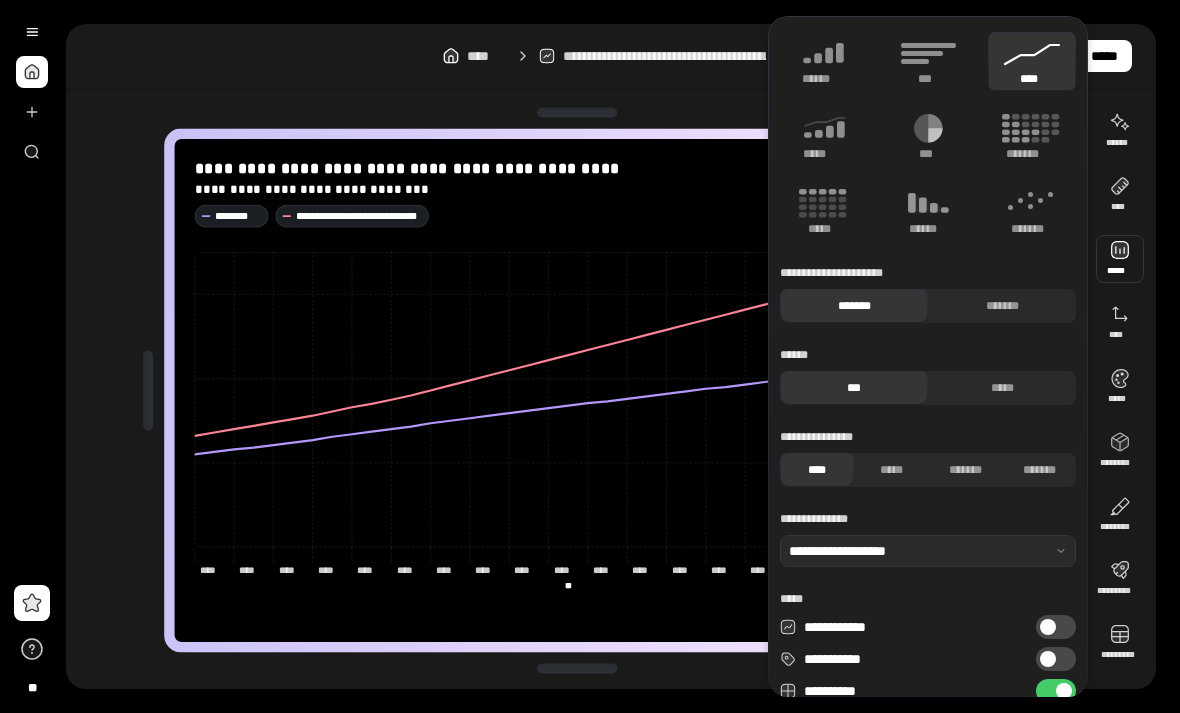 click at bounding box center (928, 551) 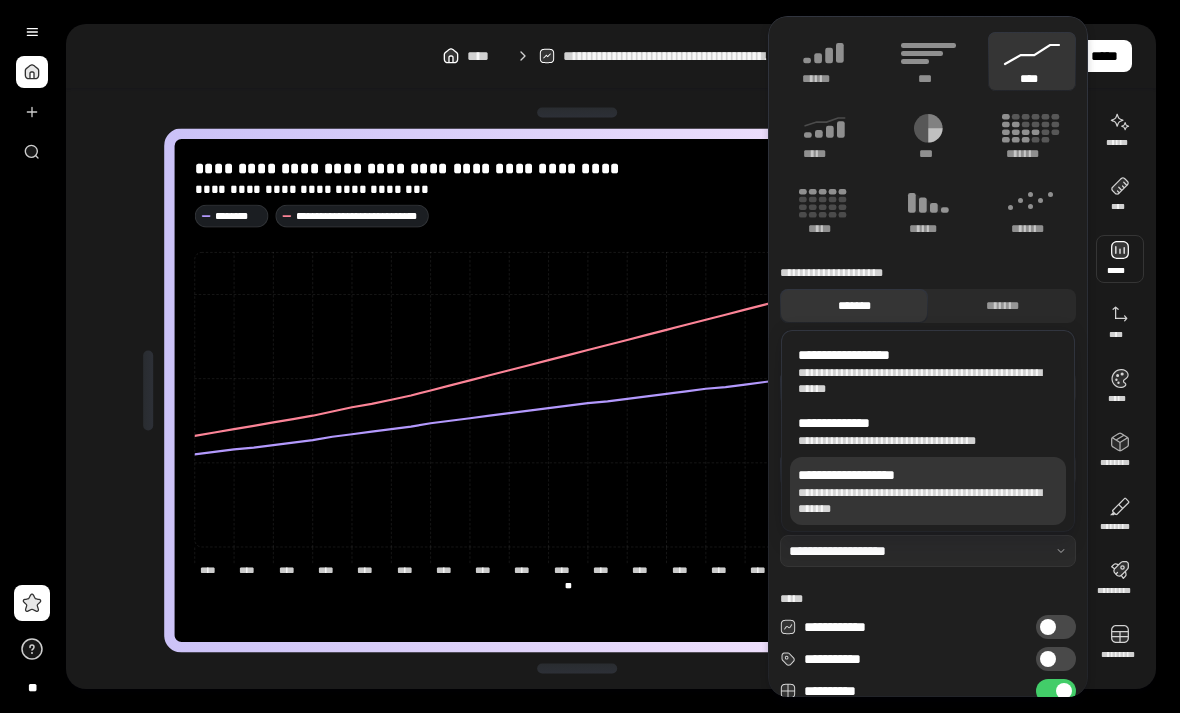 click on "**********" at bounding box center (928, 381) 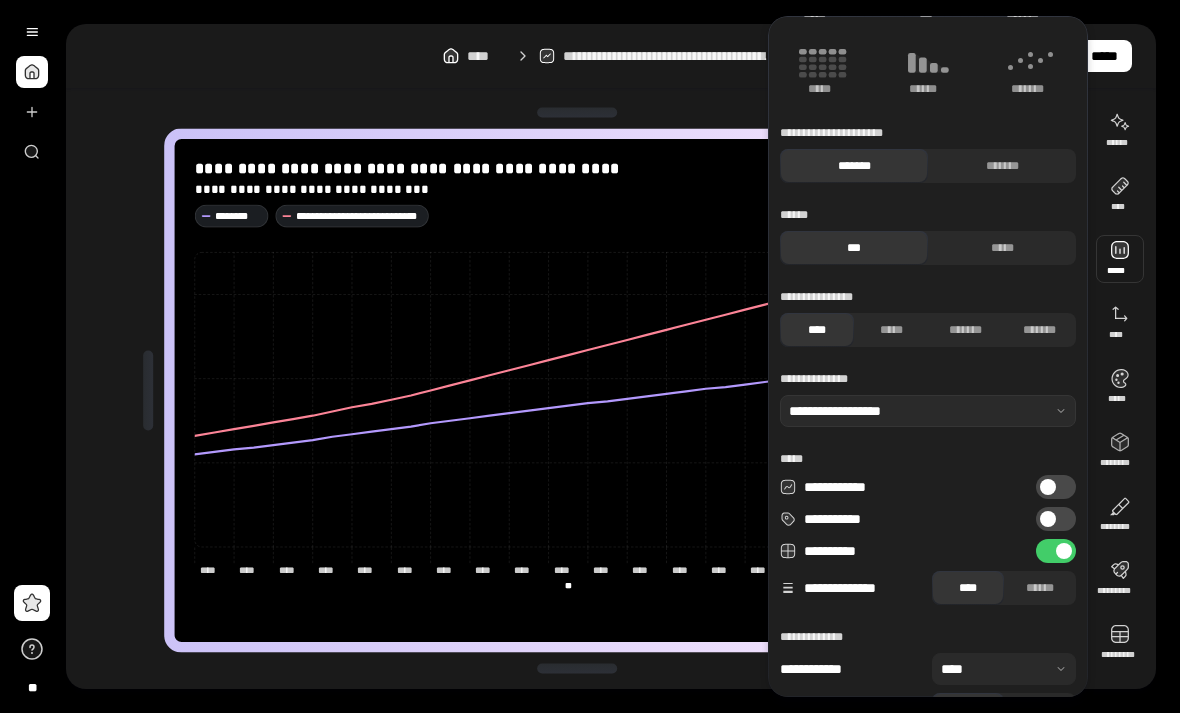 scroll, scrollTop: 143, scrollLeft: 0, axis: vertical 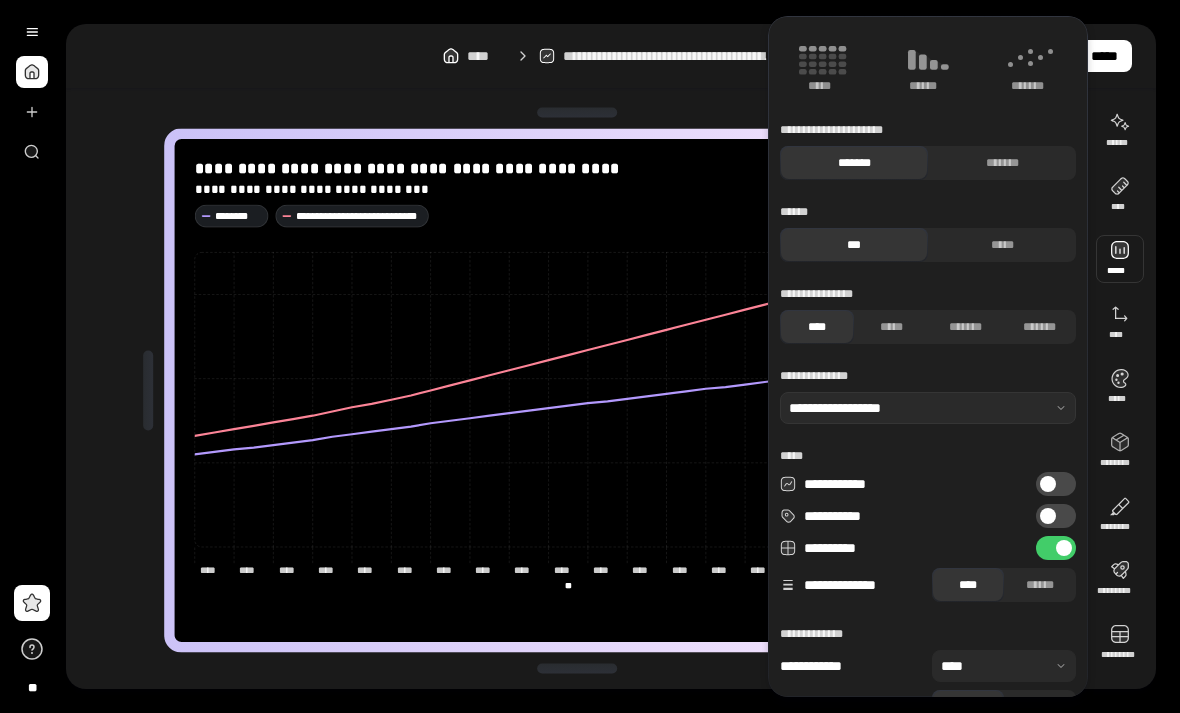 click on "**********" at bounding box center [1056, 484] 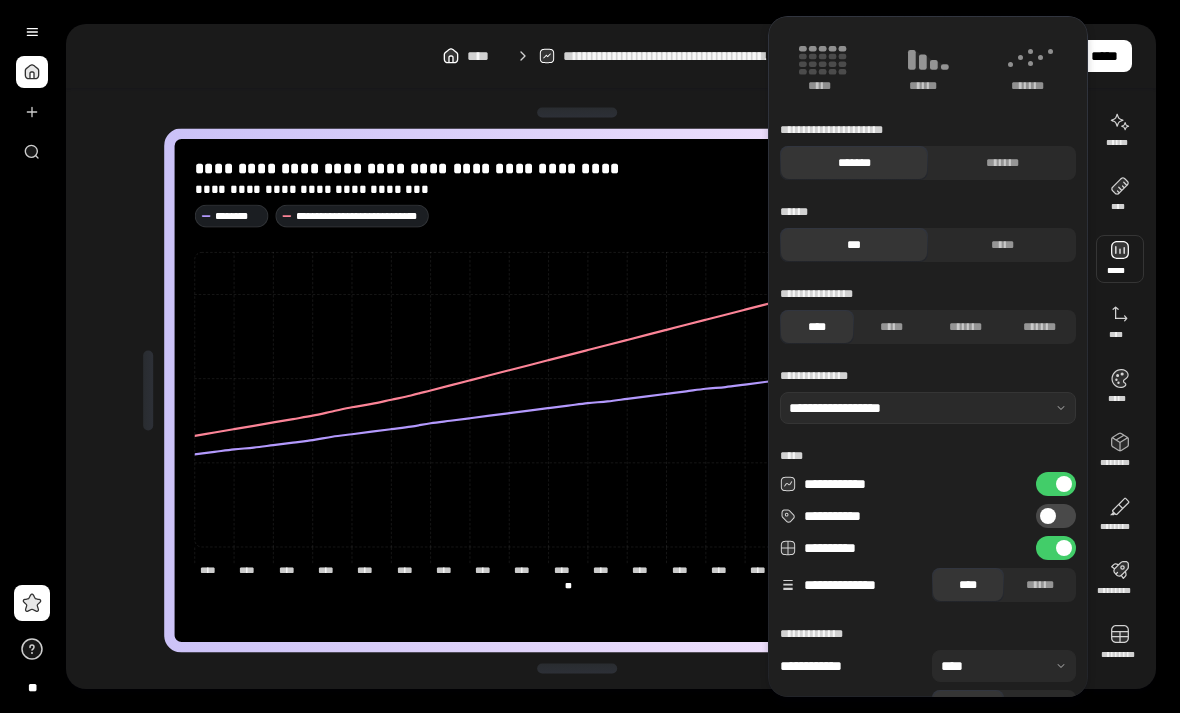 click on "**********" at bounding box center [1056, 484] 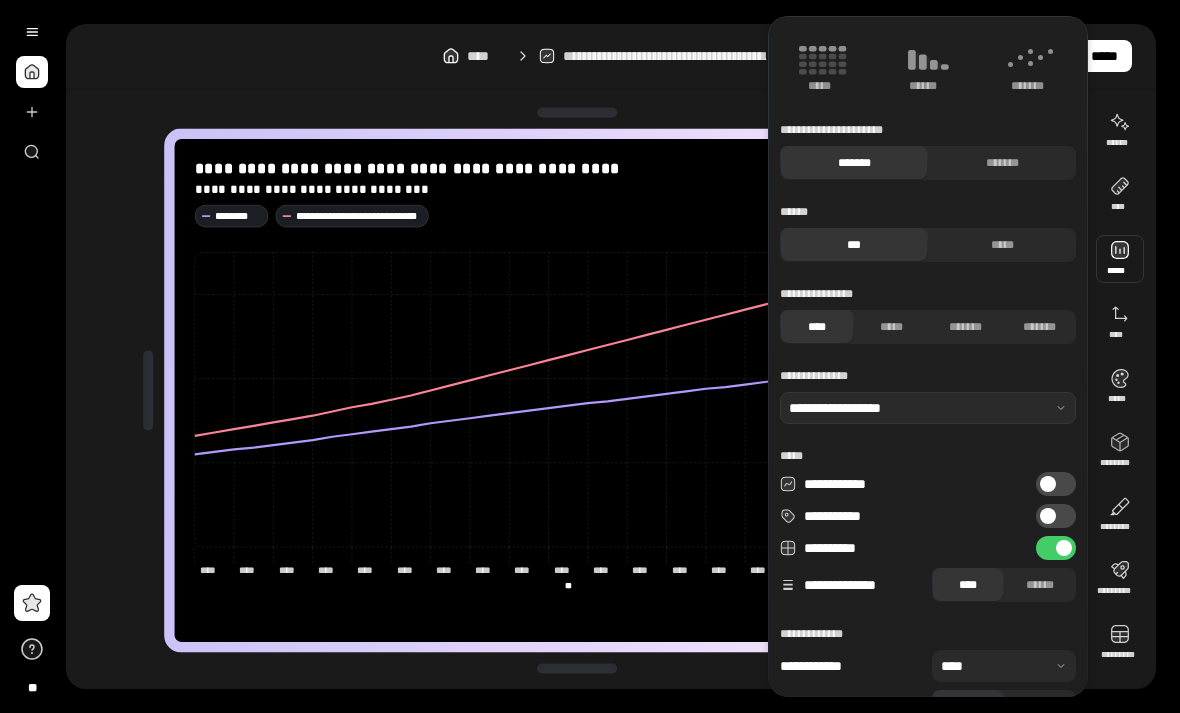 click at bounding box center (1048, 516) 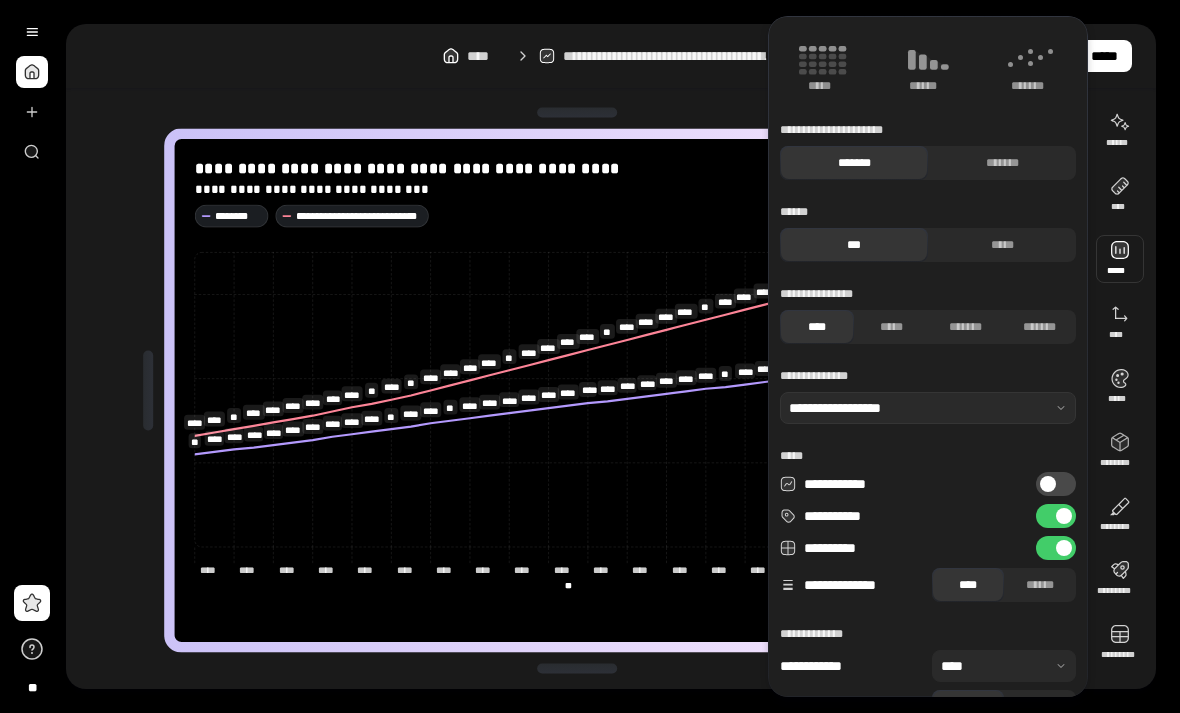 click at bounding box center (1064, 516) 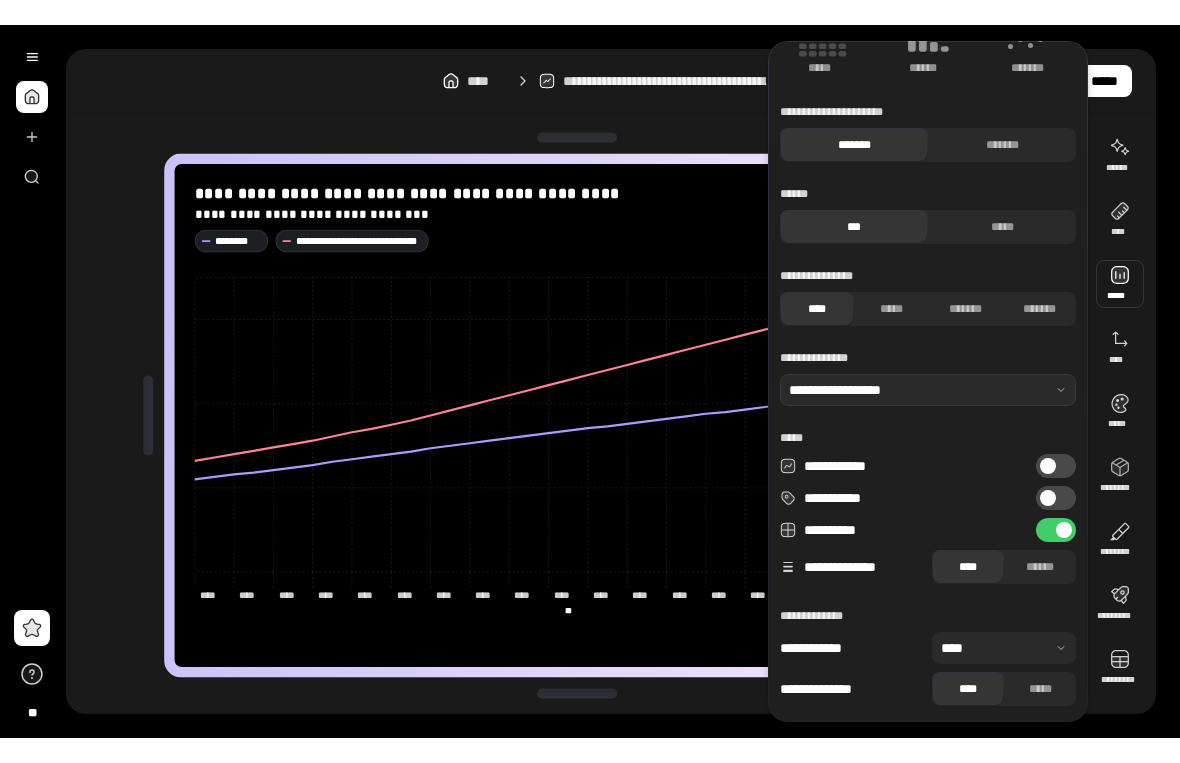 scroll, scrollTop: 186, scrollLeft: 0, axis: vertical 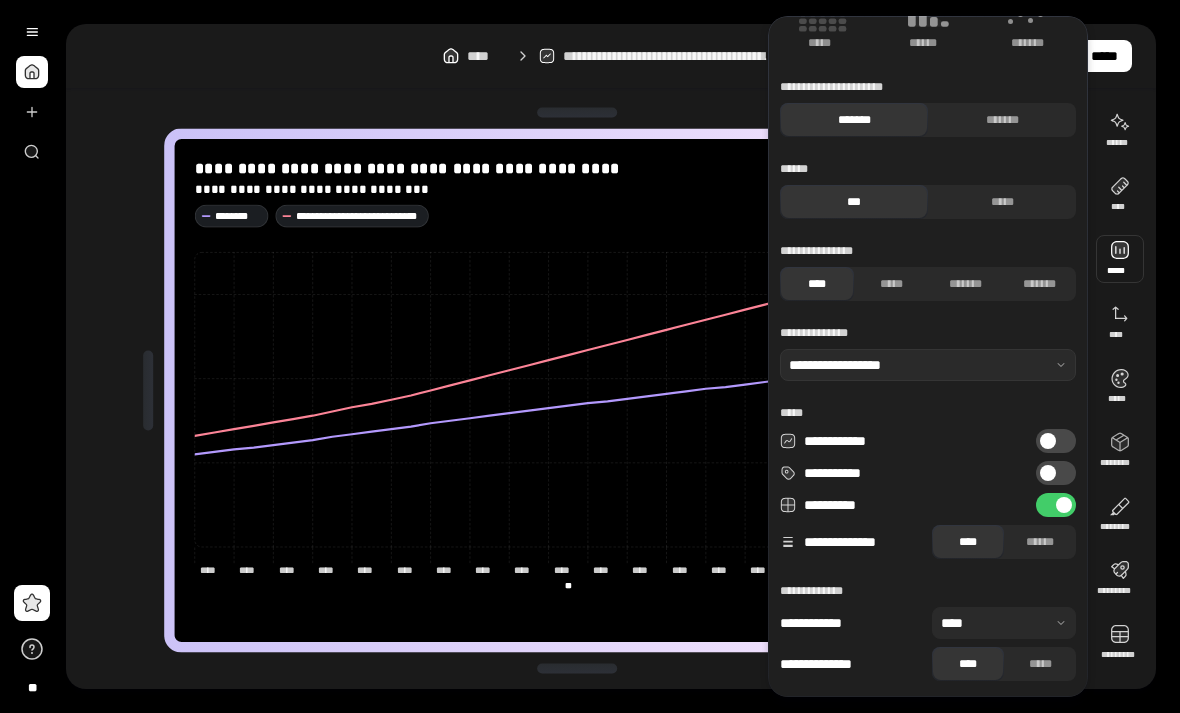 click on "*****" at bounding box center [1040, 664] 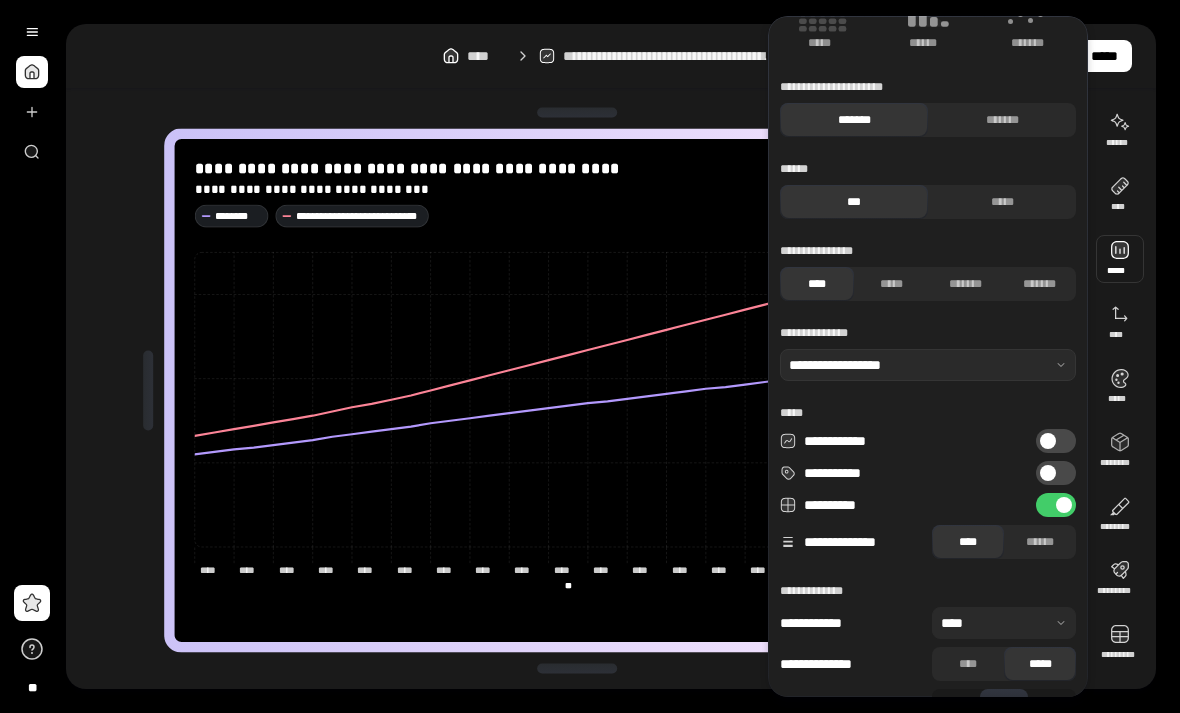 click on "****" at bounding box center (968, 664) 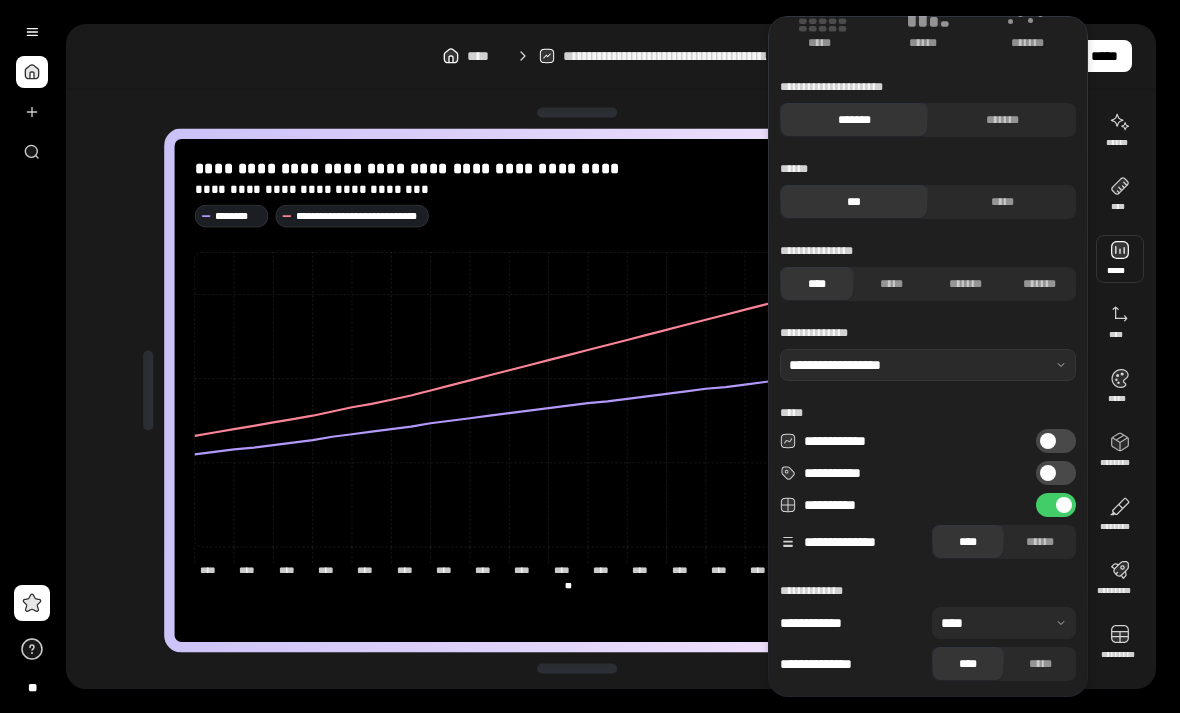 click on "******" at bounding box center (1040, 542) 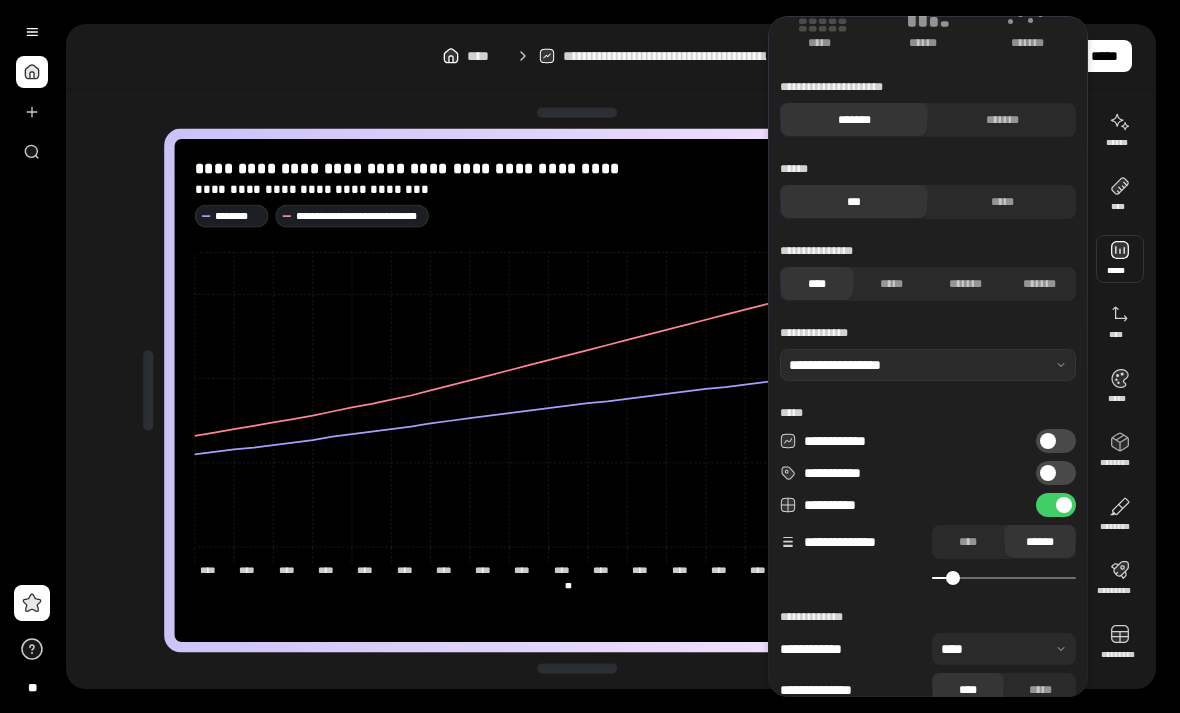 click on "****" at bounding box center [968, 542] 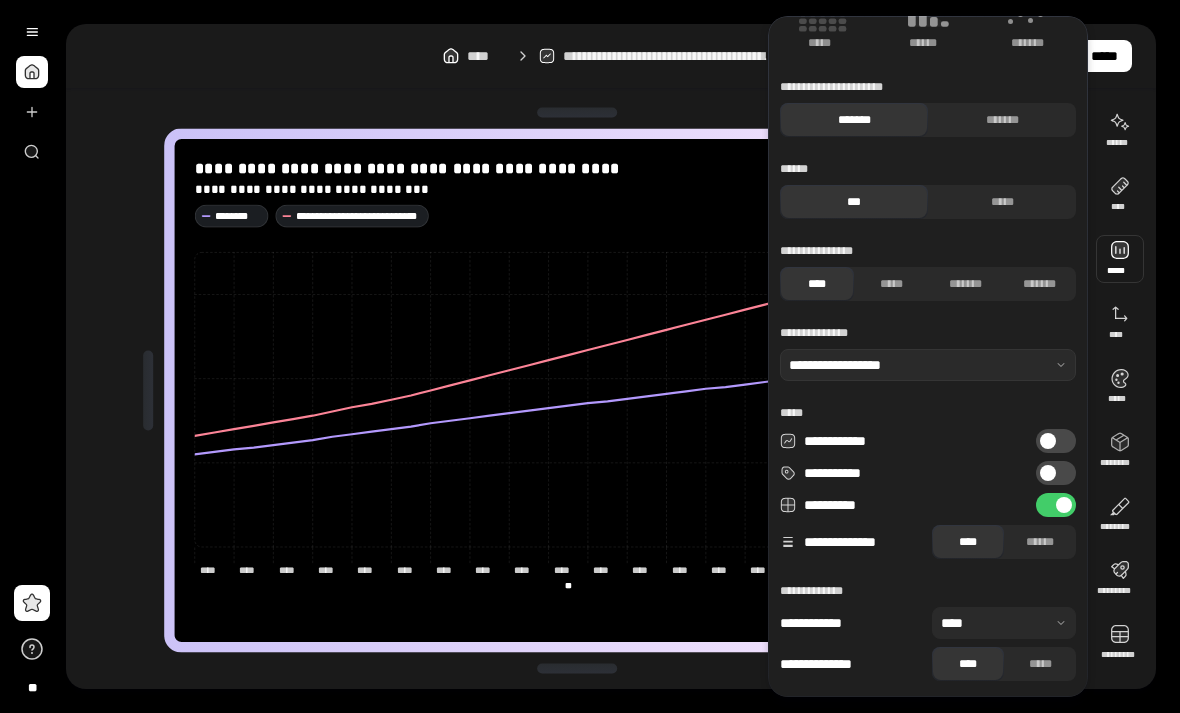 click at bounding box center [1004, 623] 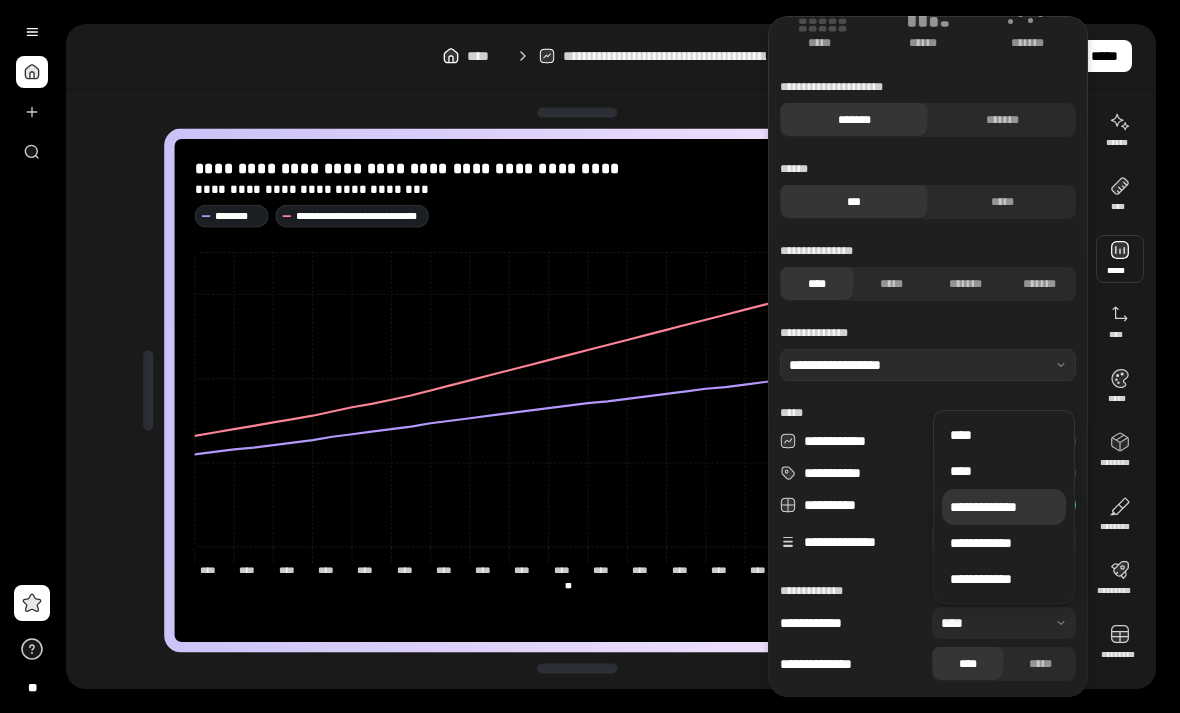 click on "**********" at bounding box center (1004, 507) 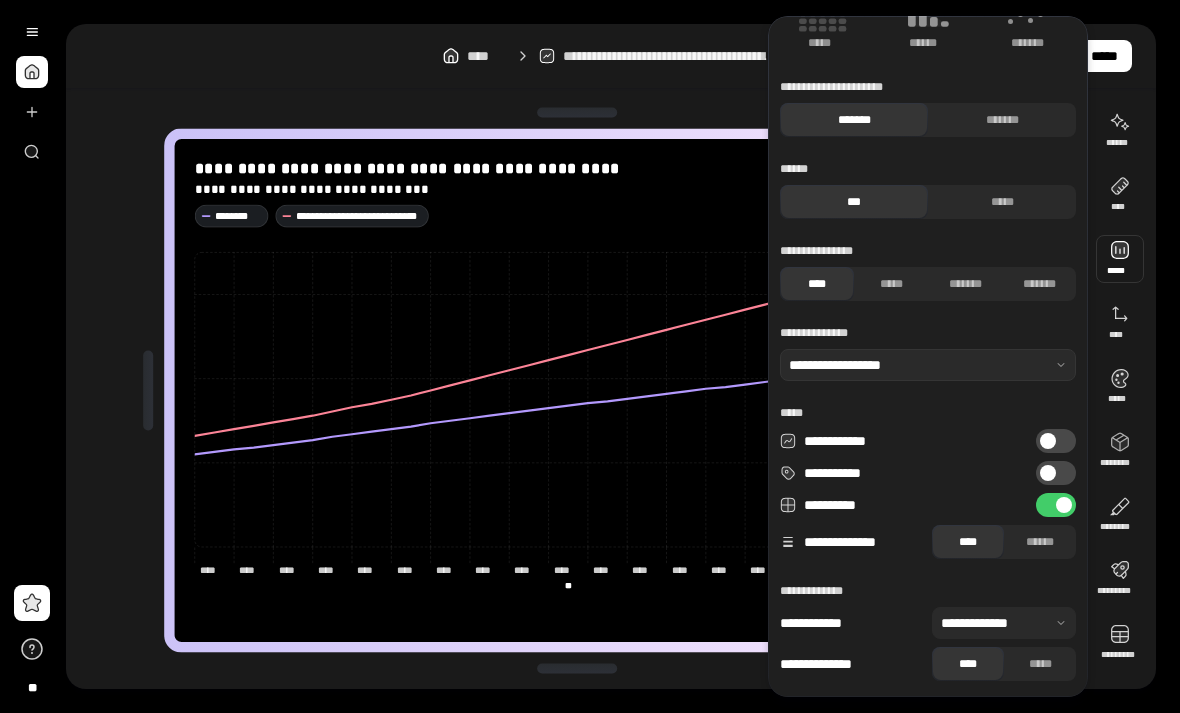 click at bounding box center (1004, 623) 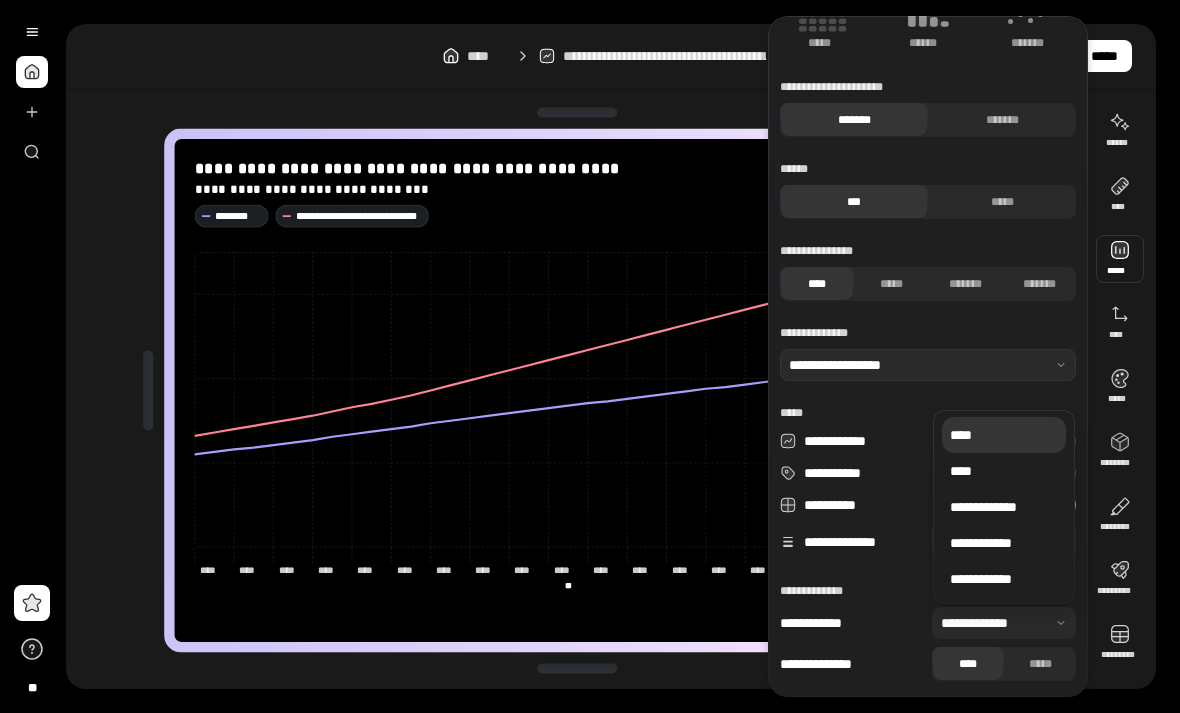 click on "****" at bounding box center (1004, 435) 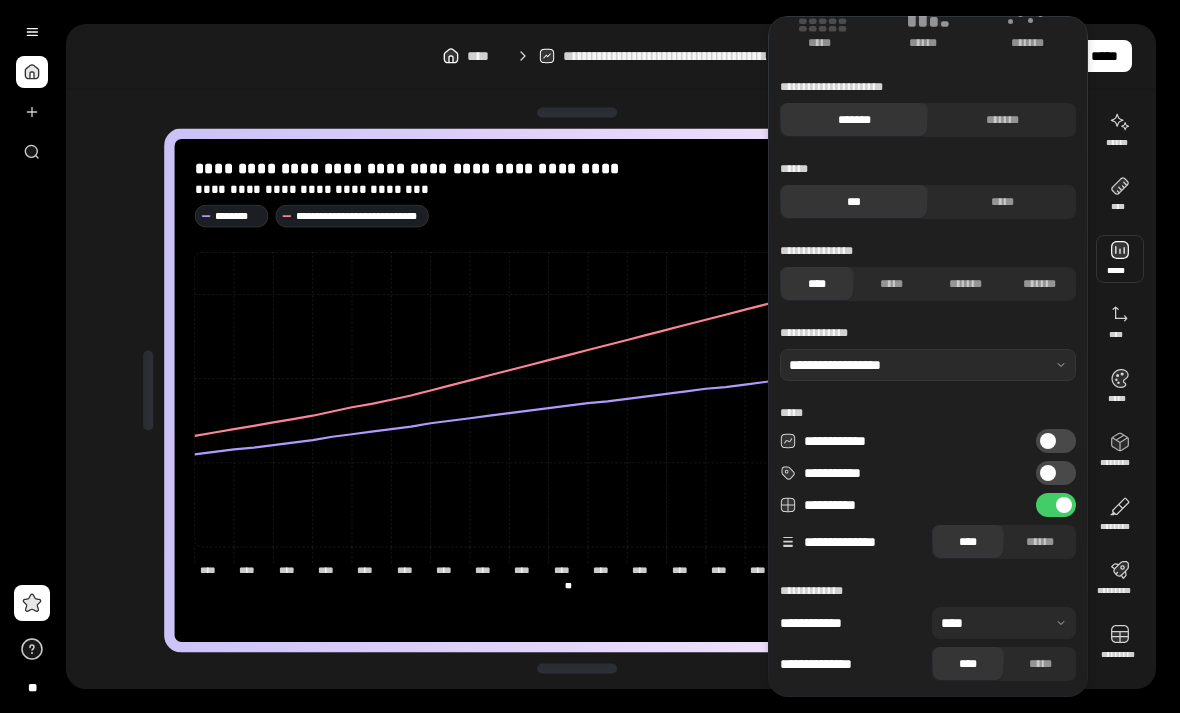 click at bounding box center [1048, 473] 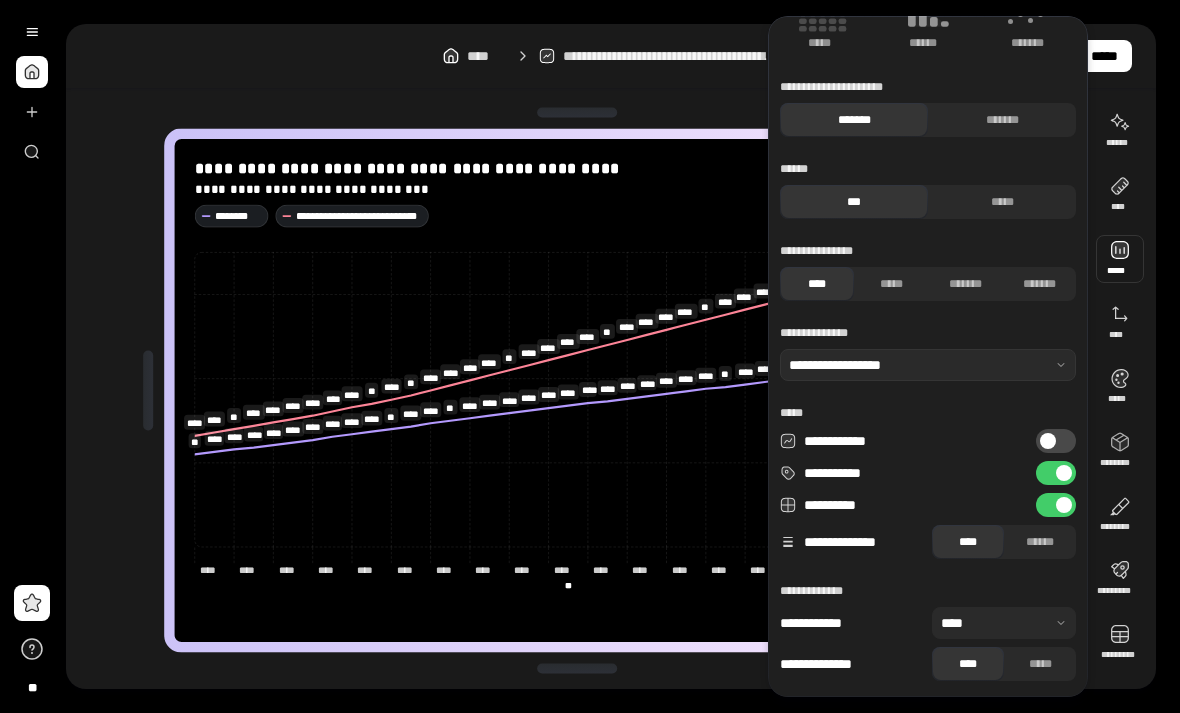 click on "**********" at bounding box center (1056, 473) 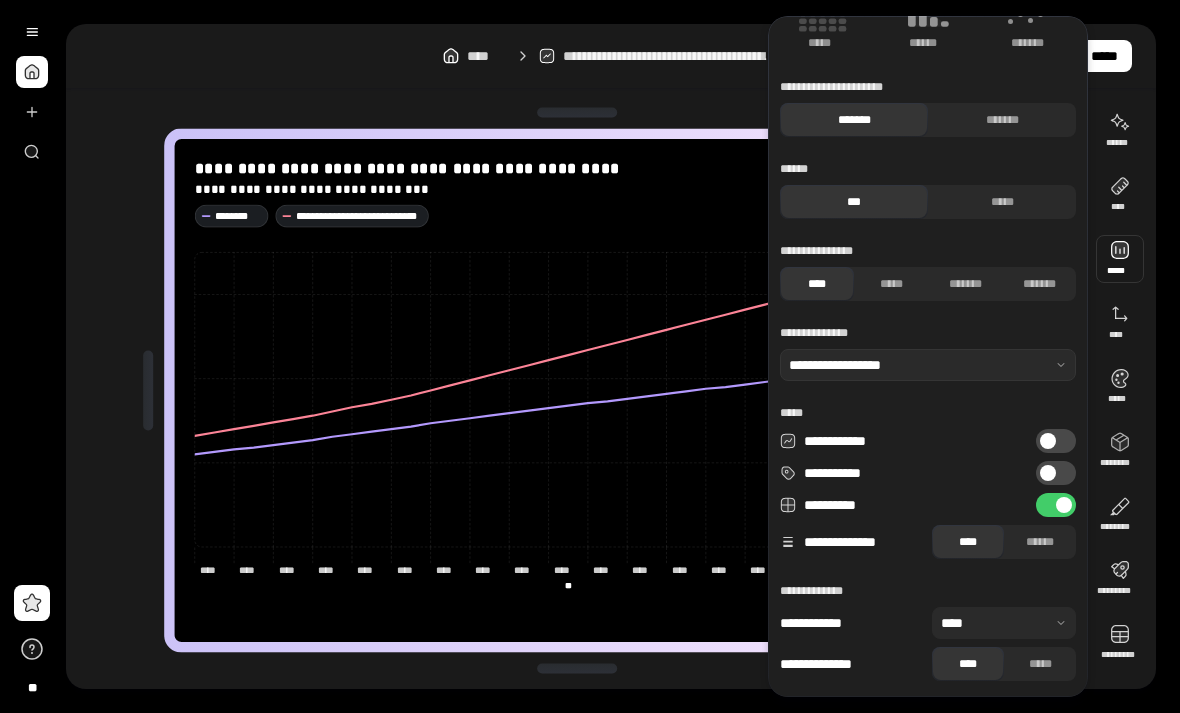 click on "*******" at bounding box center (1002, 120) 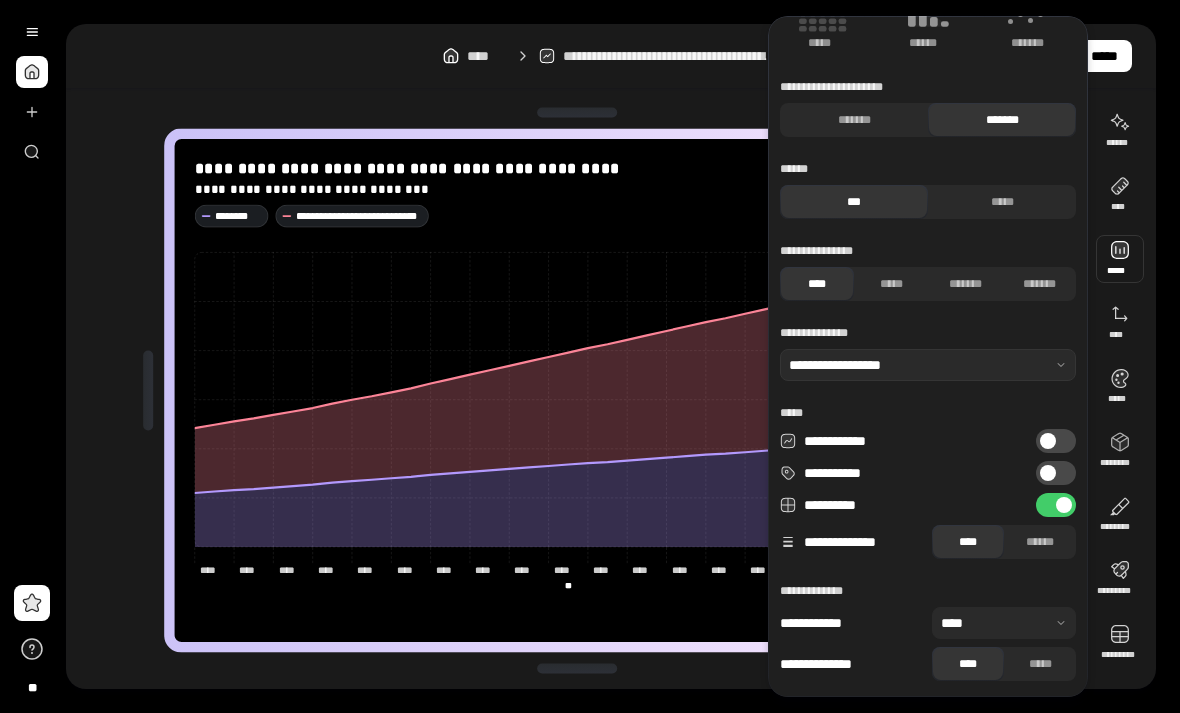 click on "*******" at bounding box center [854, 120] 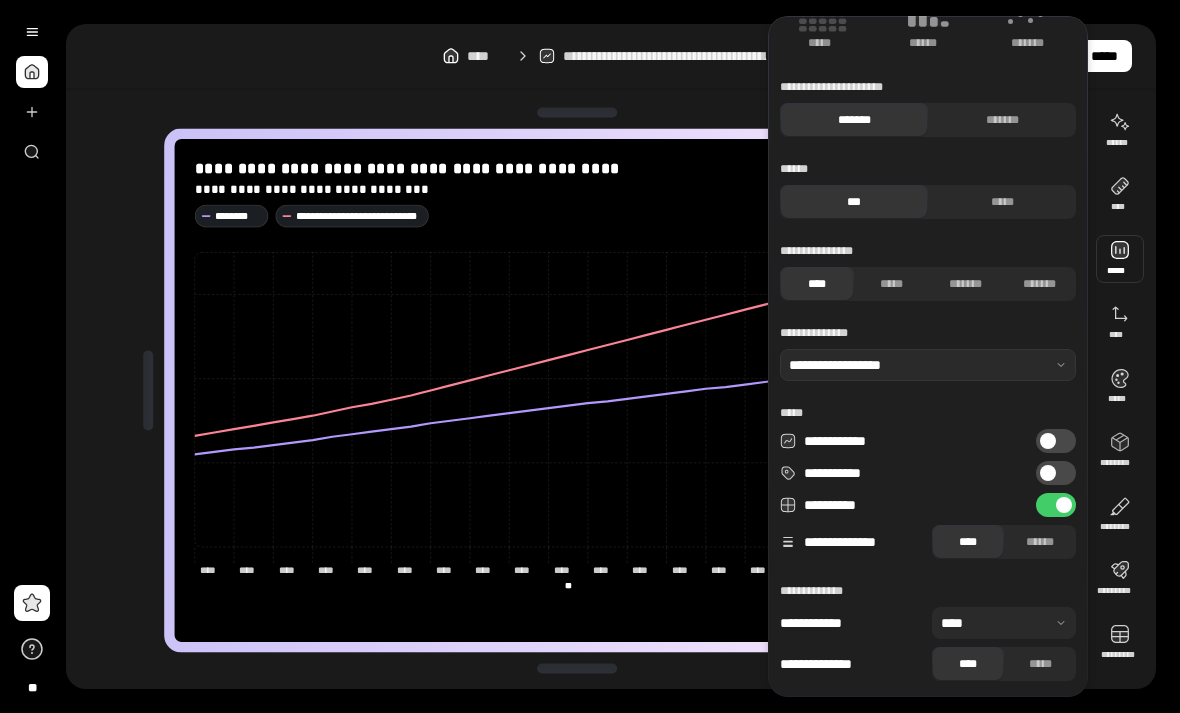 click on "**********" at bounding box center (611, 56) 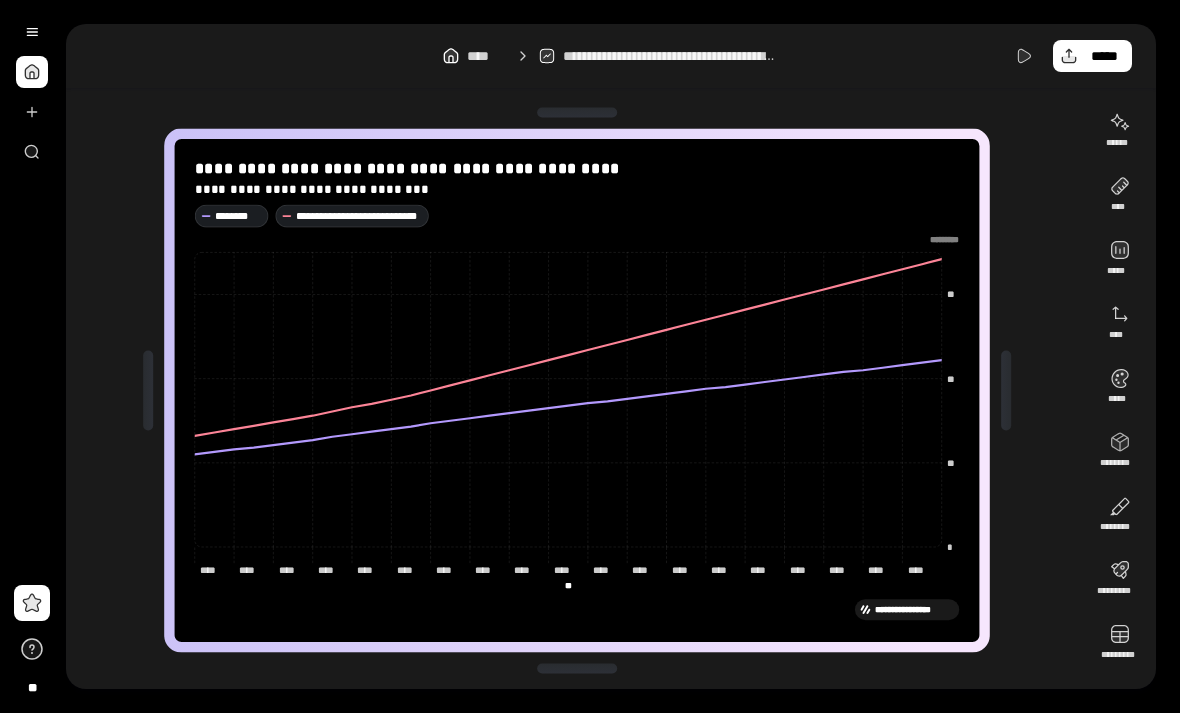 click at bounding box center (1025, 56) 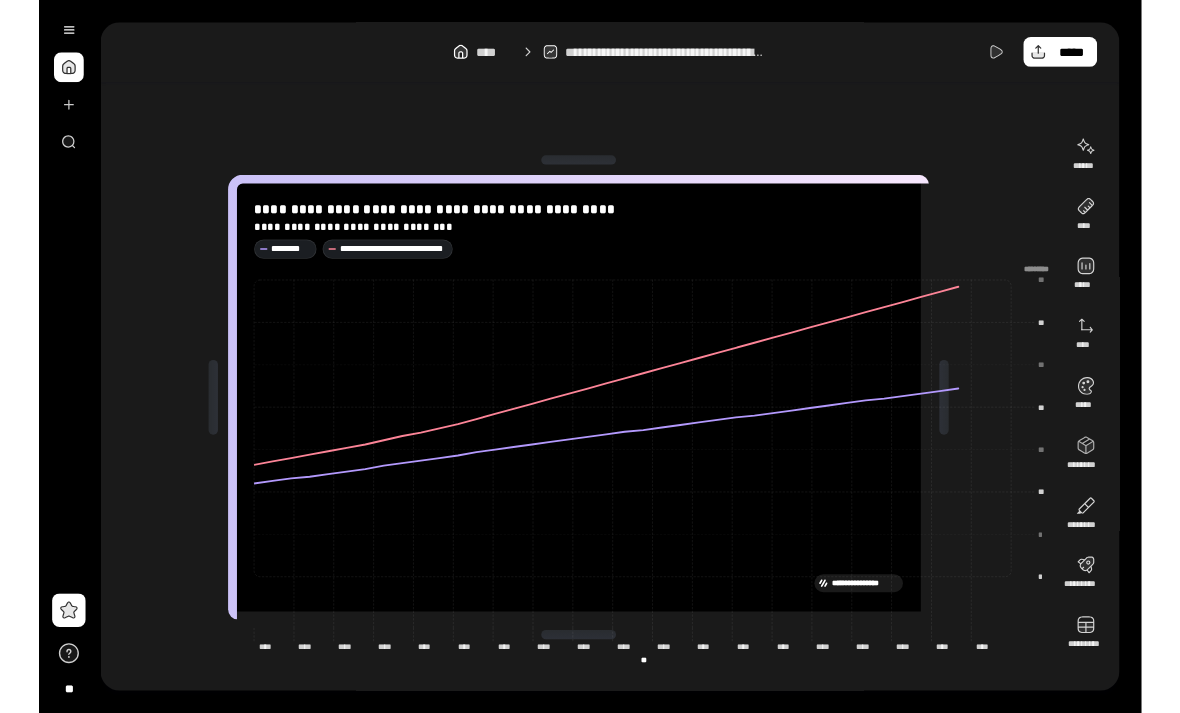 scroll, scrollTop: 0, scrollLeft: 0, axis: both 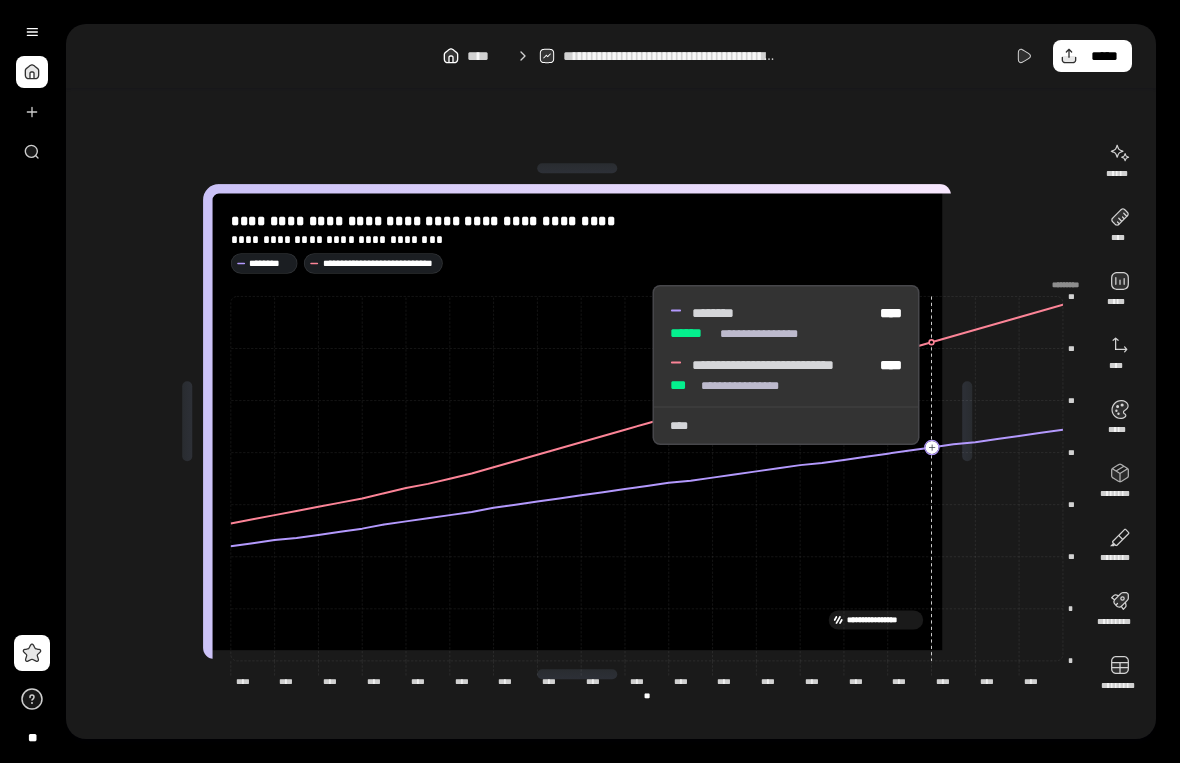 click 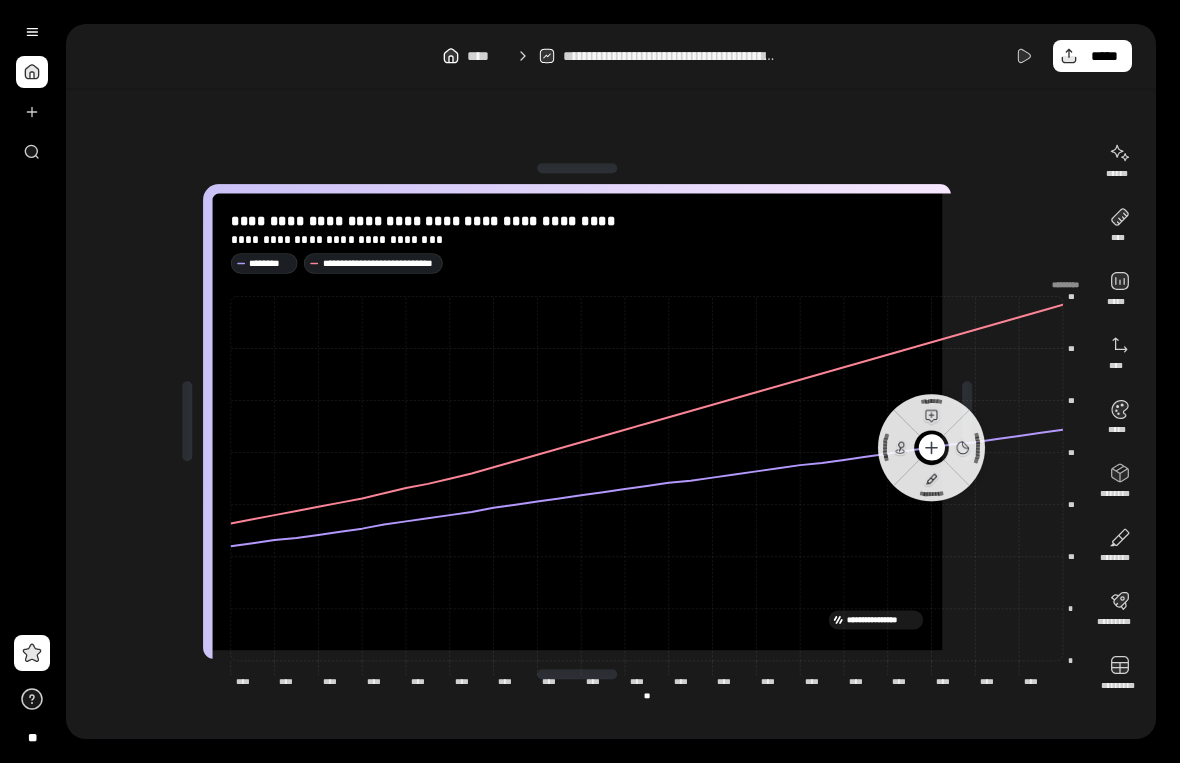 click 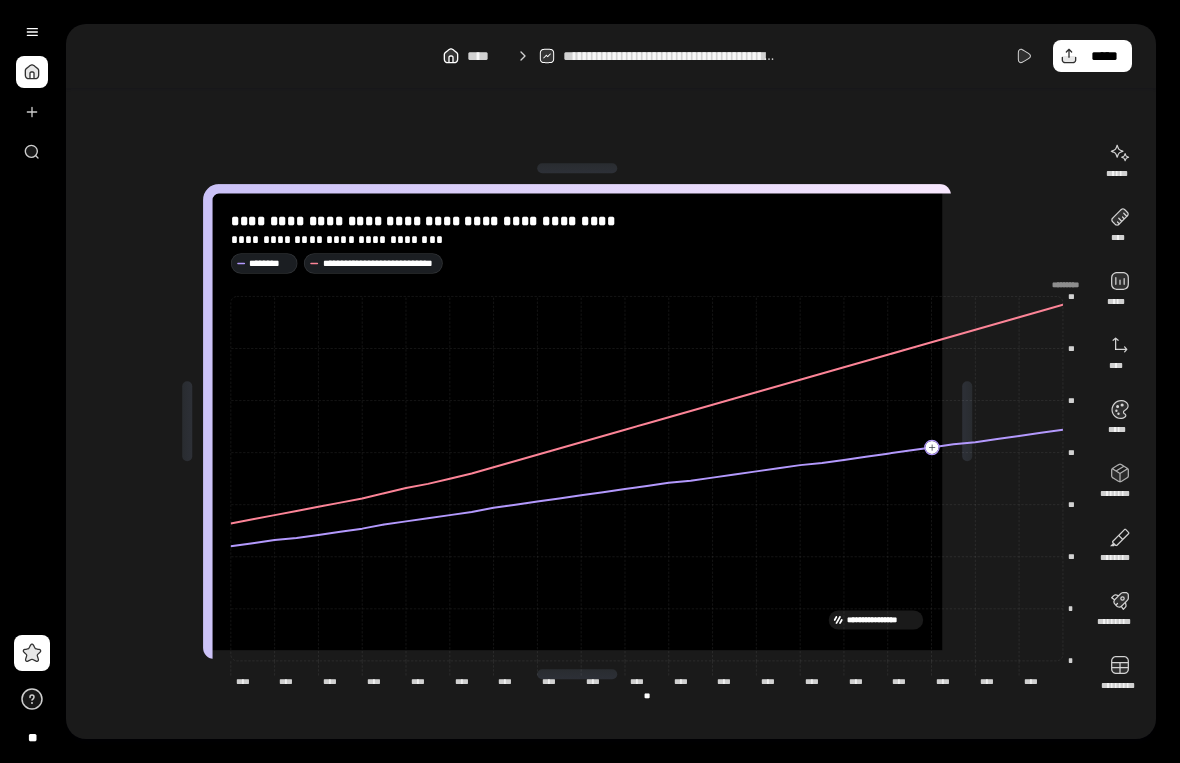 click 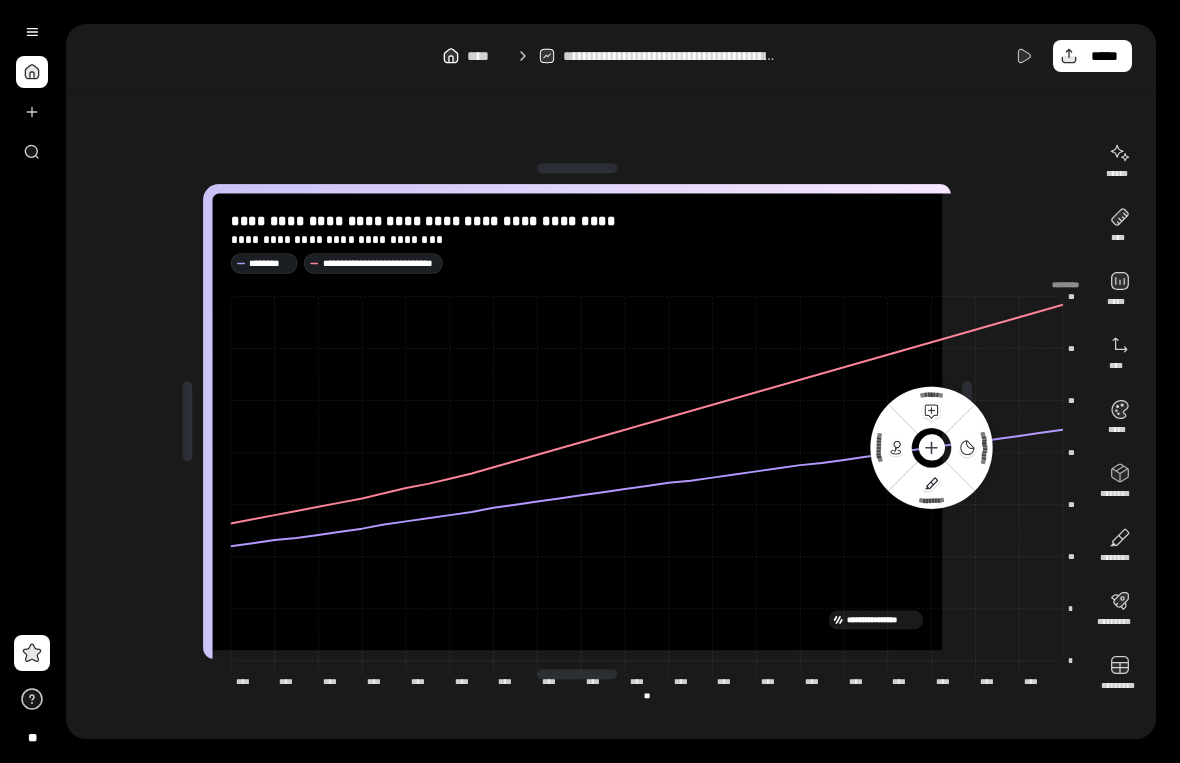 click 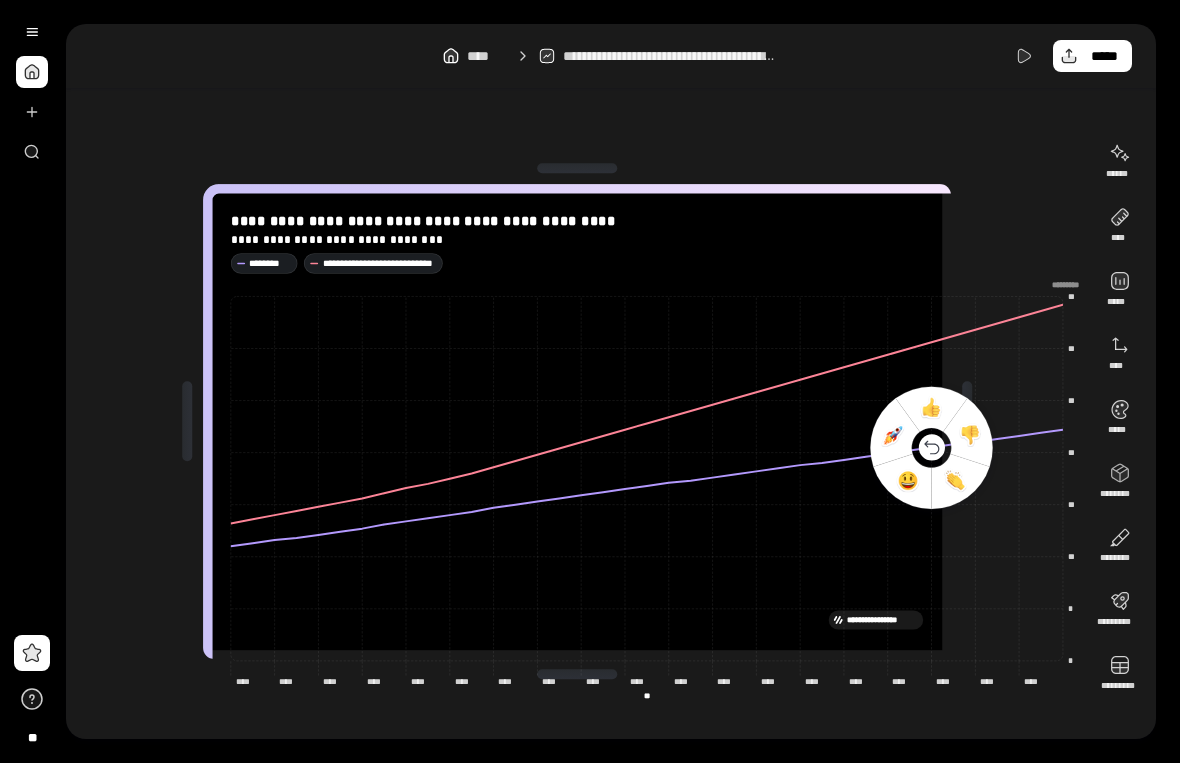 click 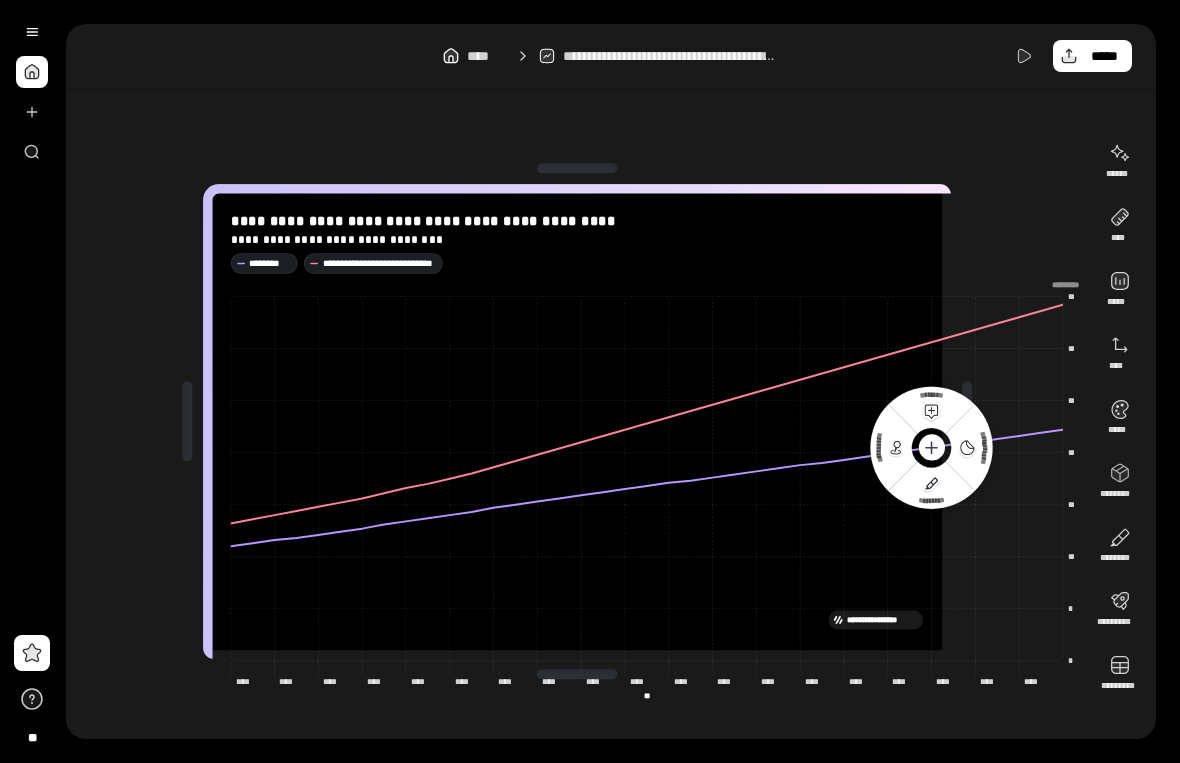 click 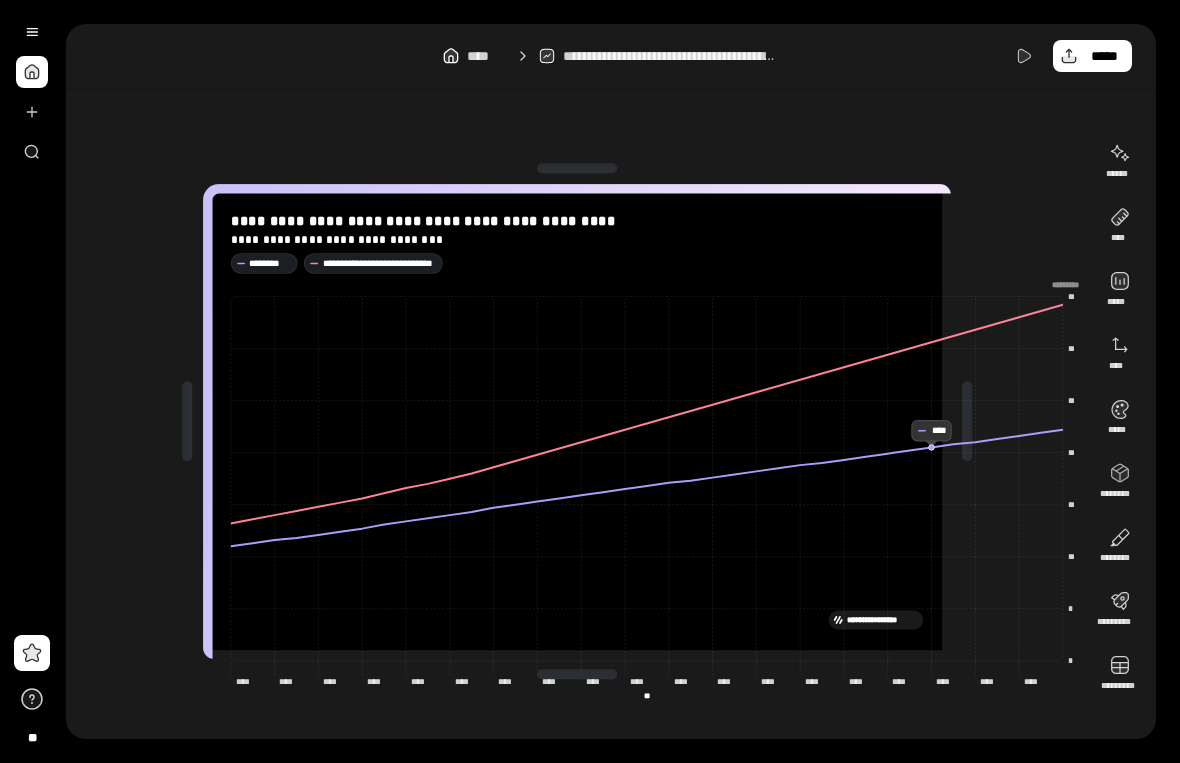 click on "**********" at bounding box center [577, 421] 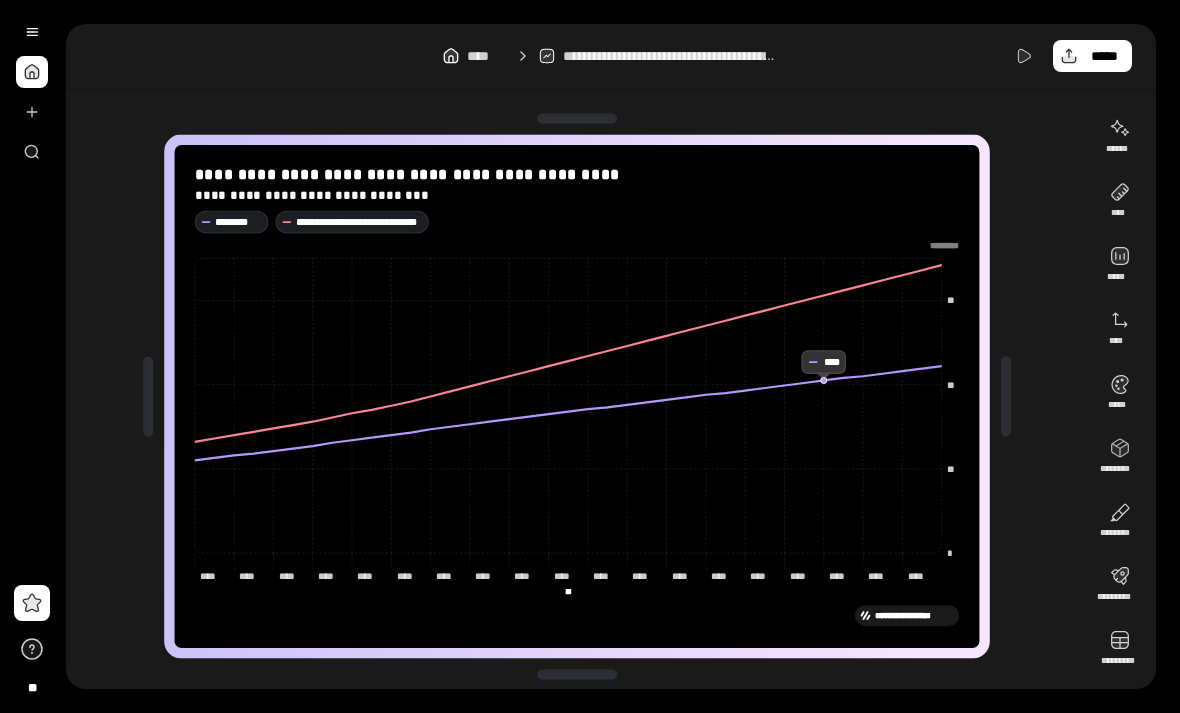 click at bounding box center [32, 72] 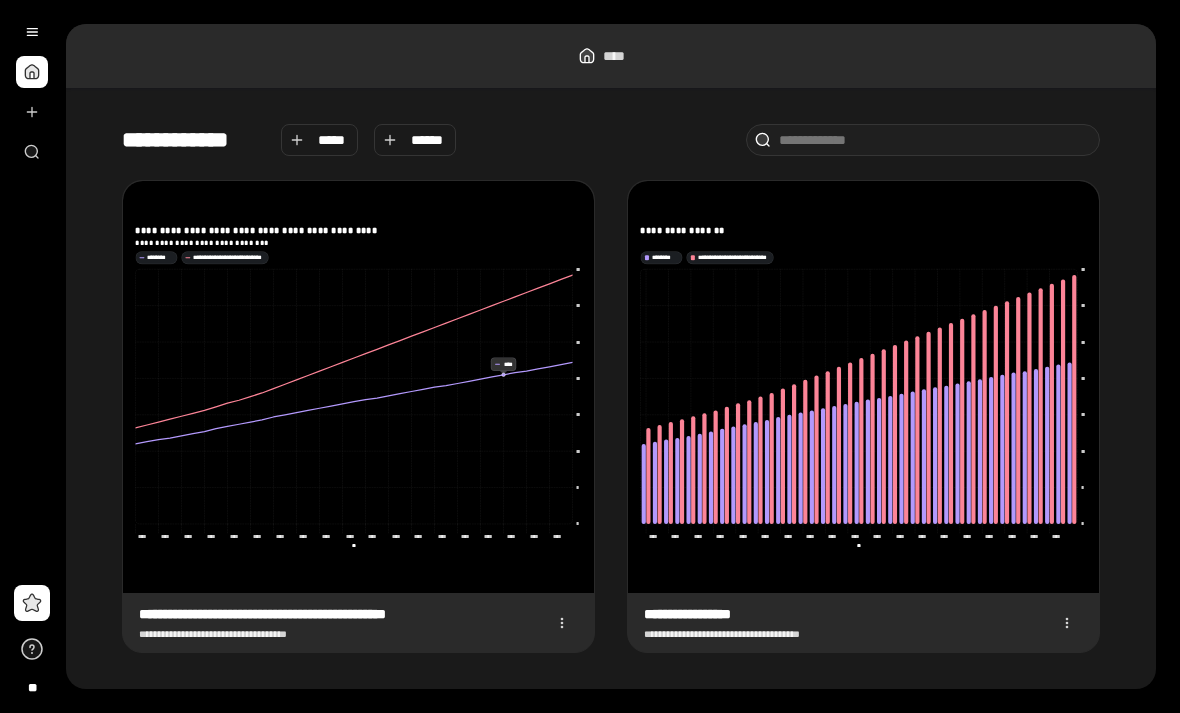 click at bounding box center (32, 112) 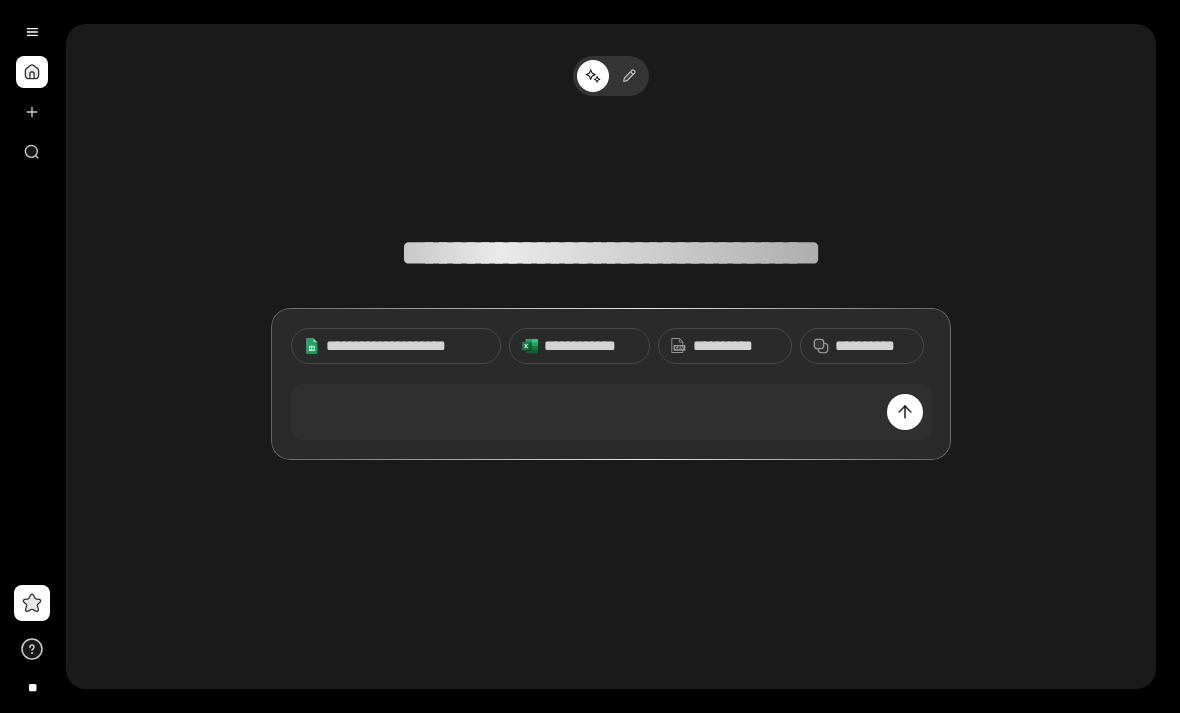 click on "**********" at bounding box center [611, 384] 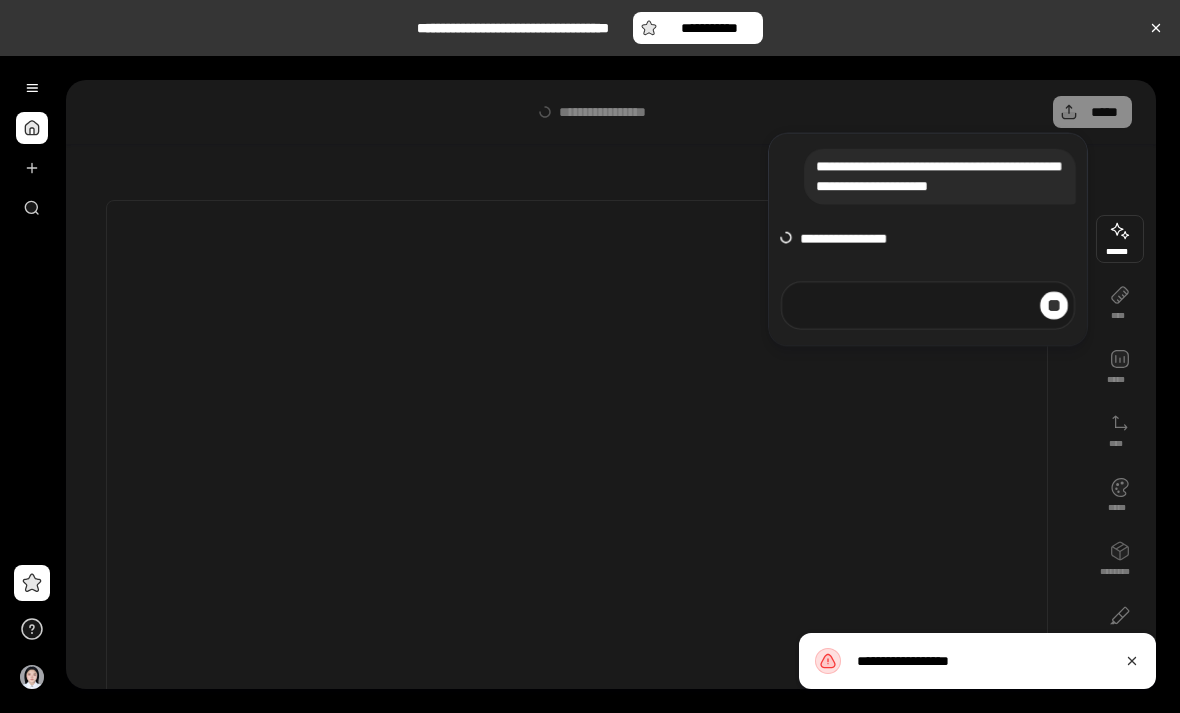 scroll, scrollTop: 25, scrollLeft: 0, axis: vertical 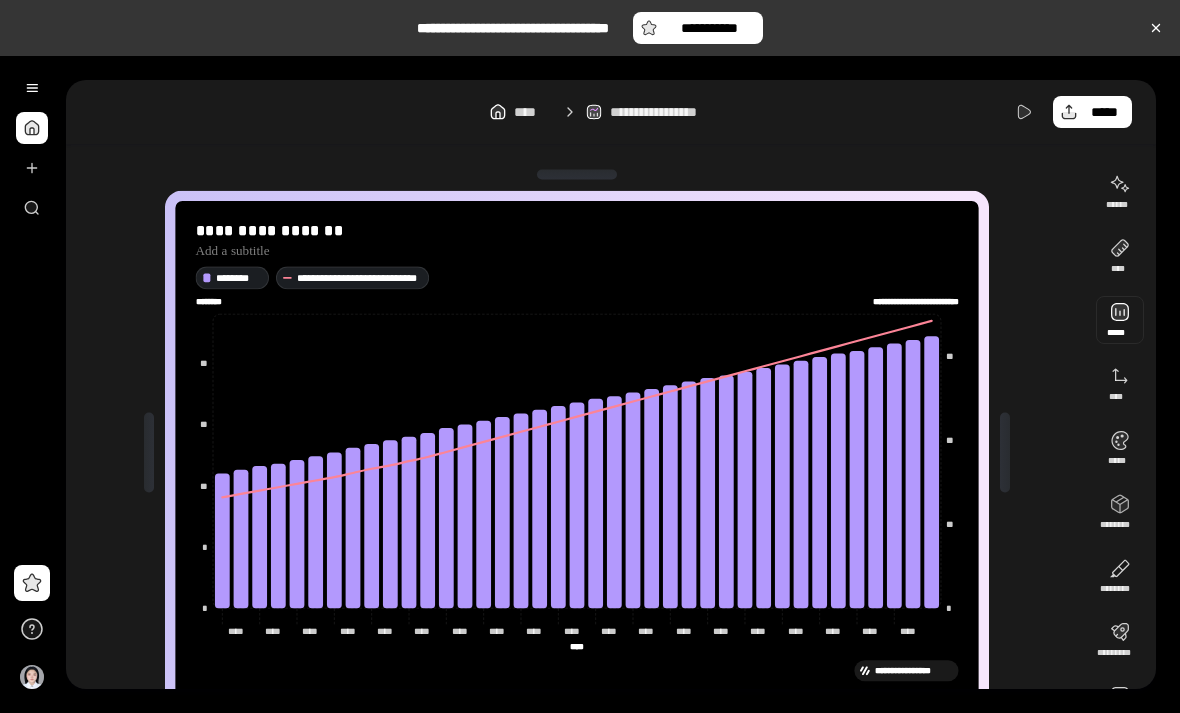 click at bounding box center [1120, 320] 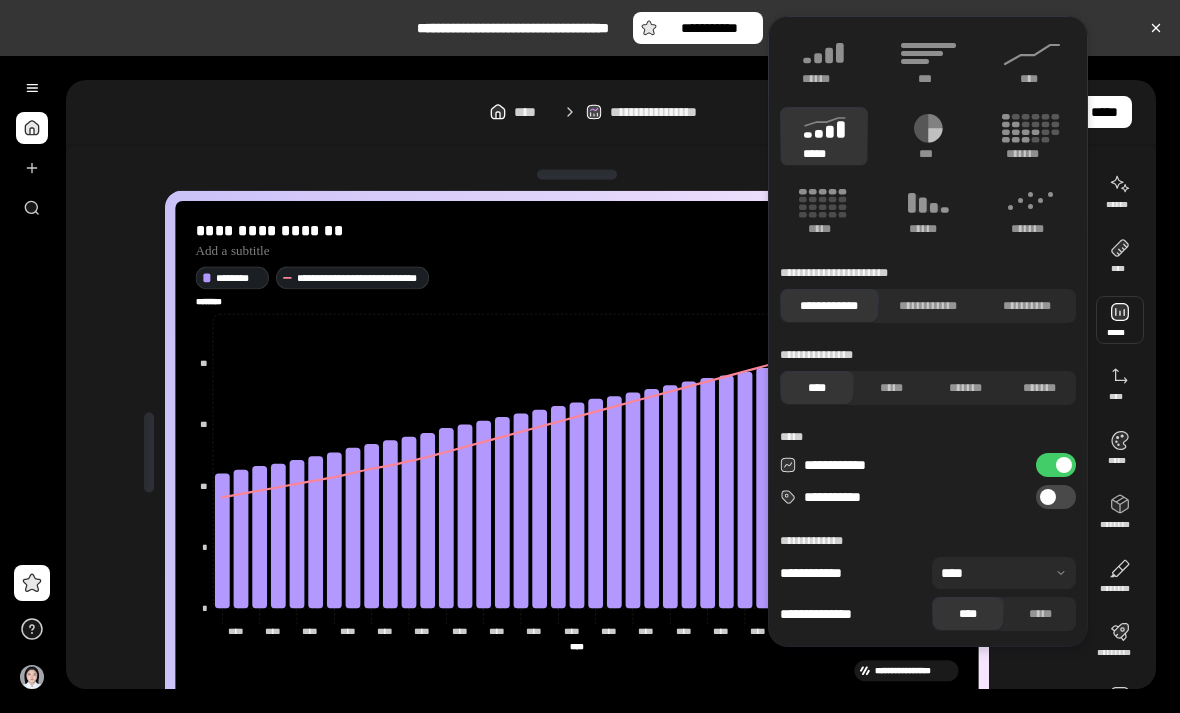 click 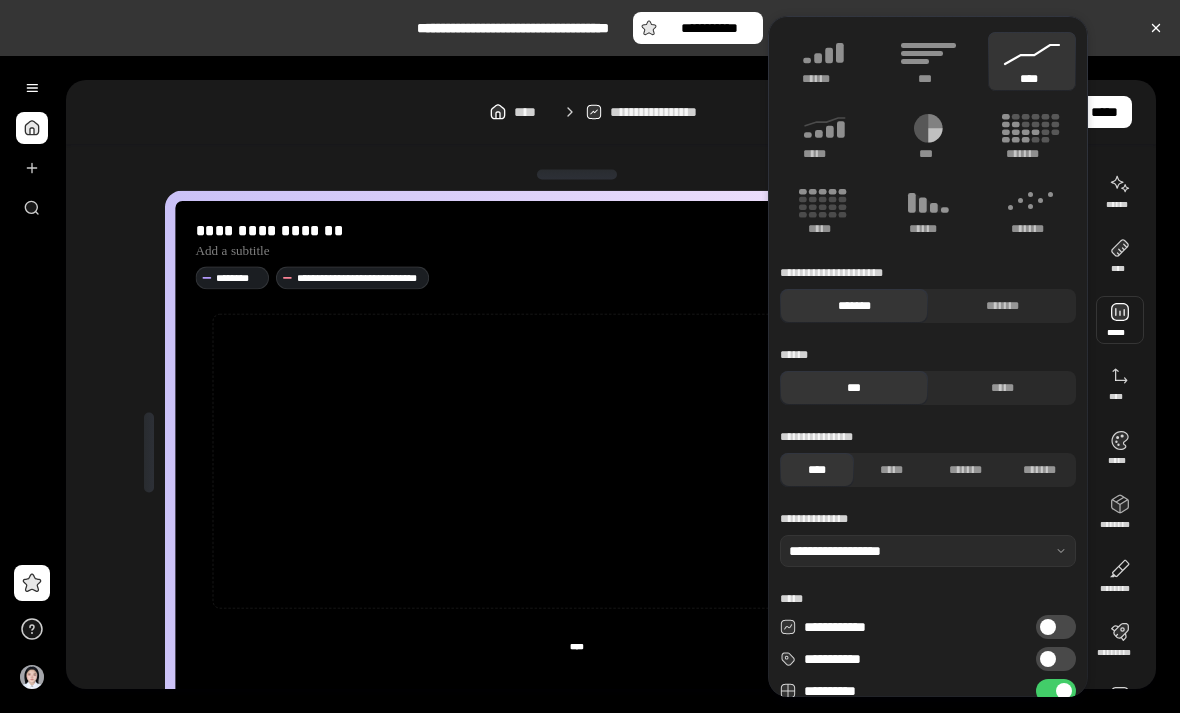 type 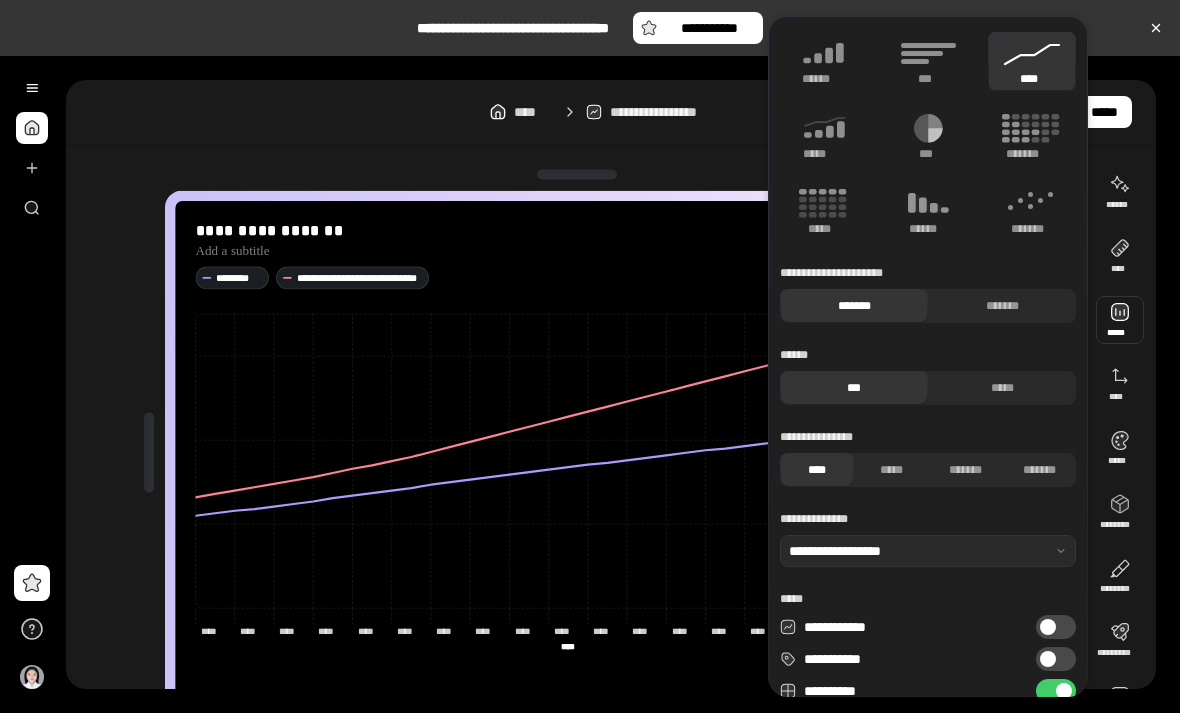 click on "**********" at bounding box center [611, 112] 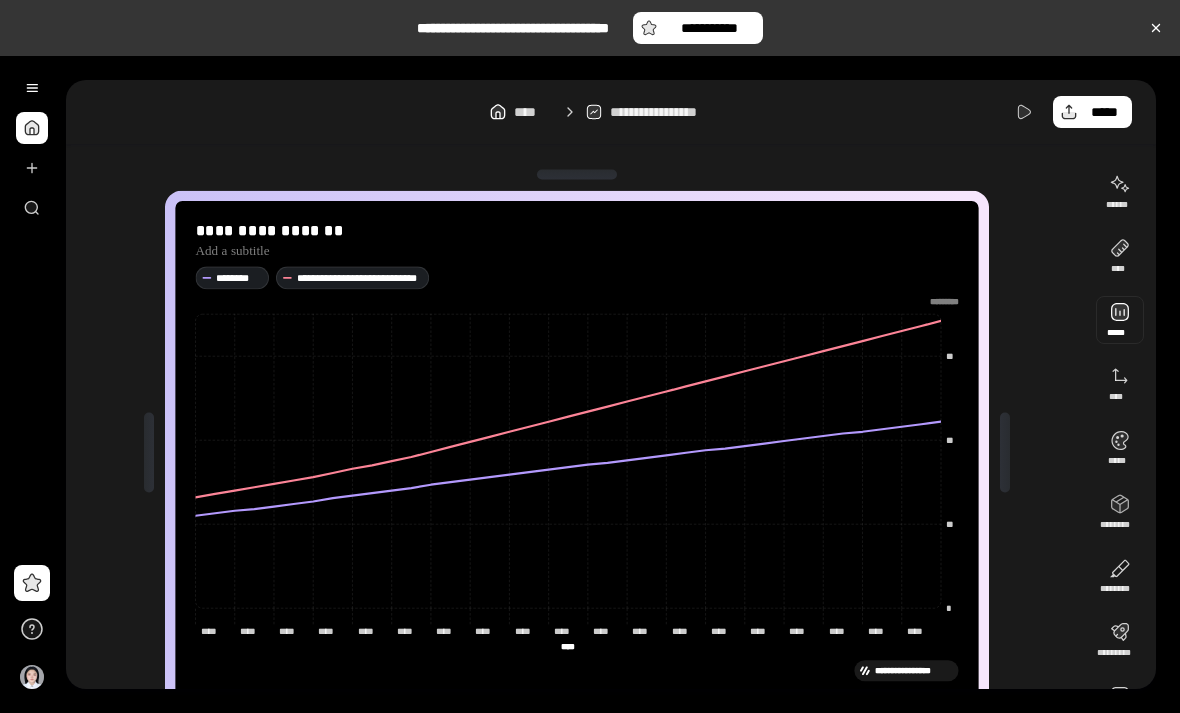 click at bounding box center [1120, 320] 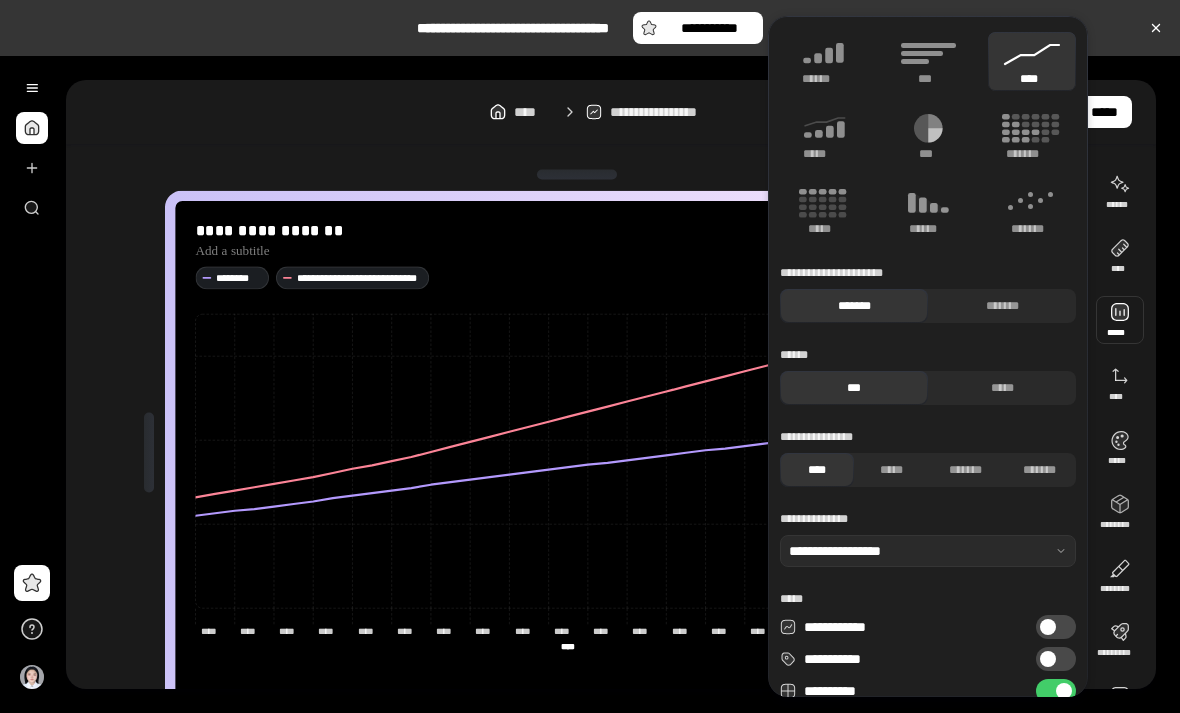 click on "******" at bounding box center (824, 79) 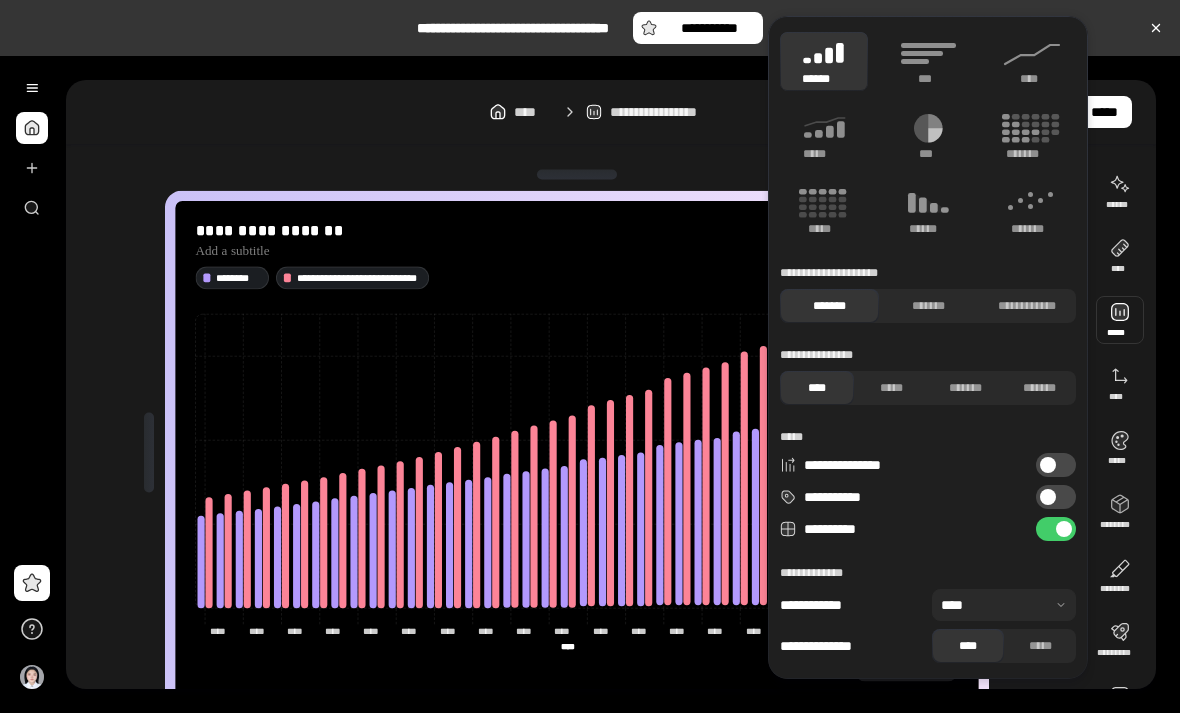 click 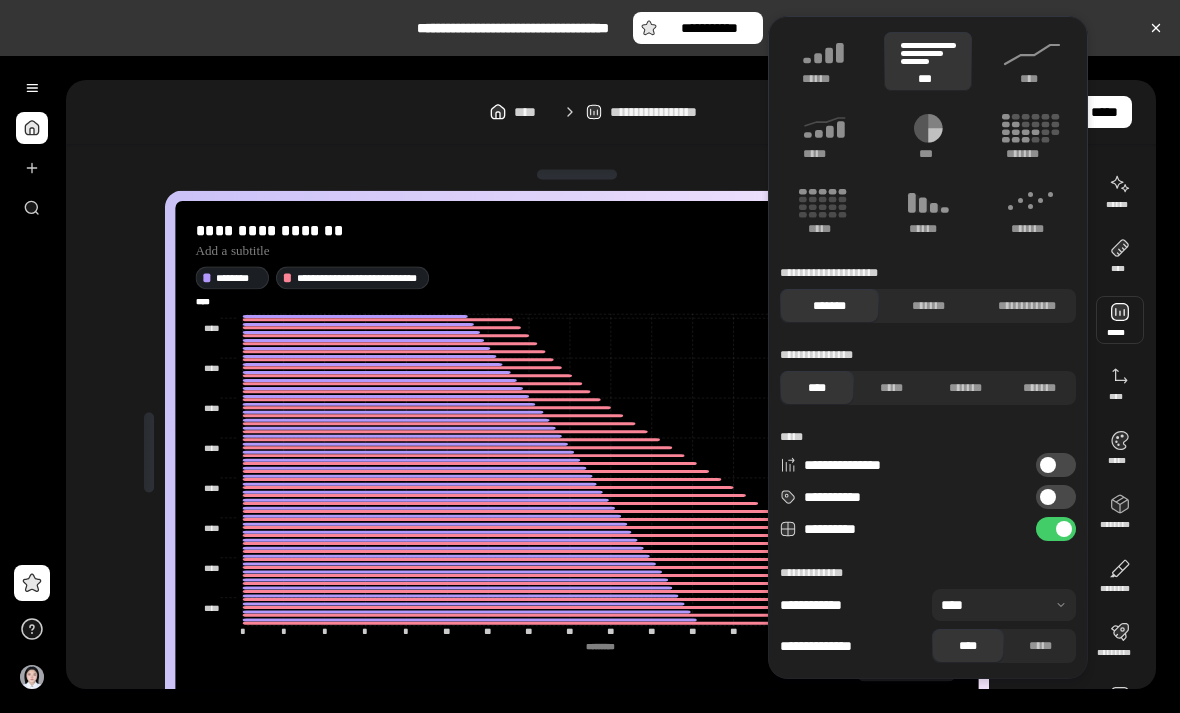 click on "**********" at bounding box center [577, 452] 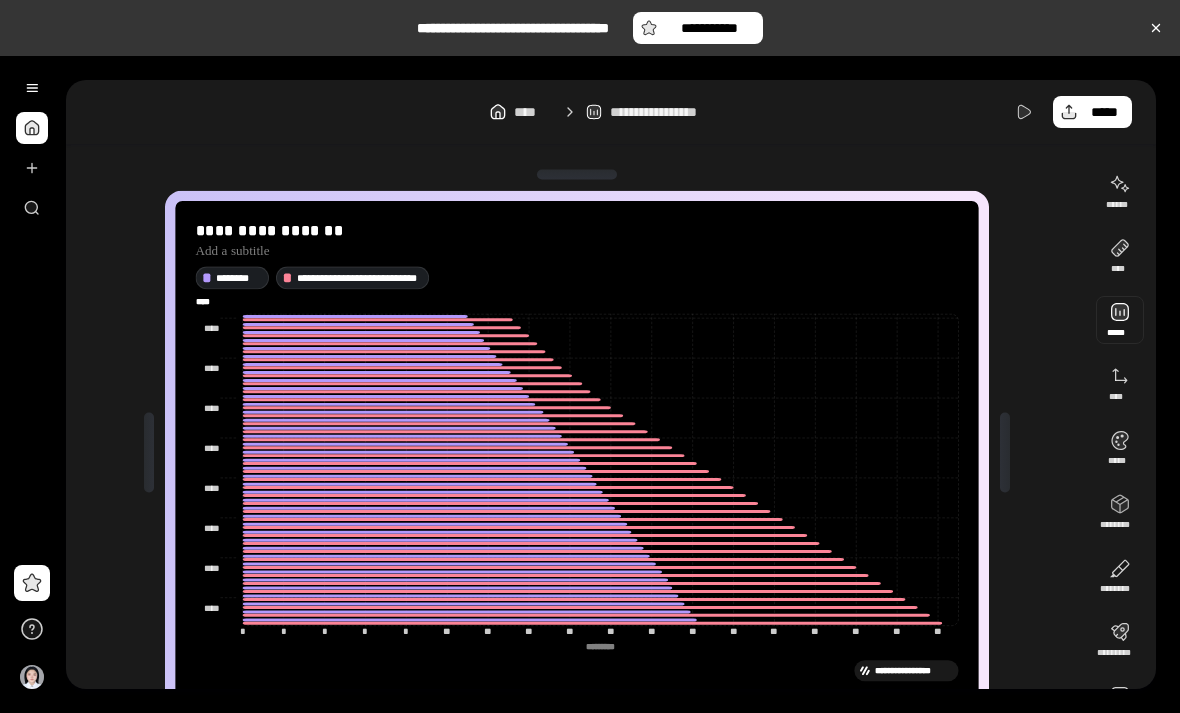 click at bounding box center [1120, 320] 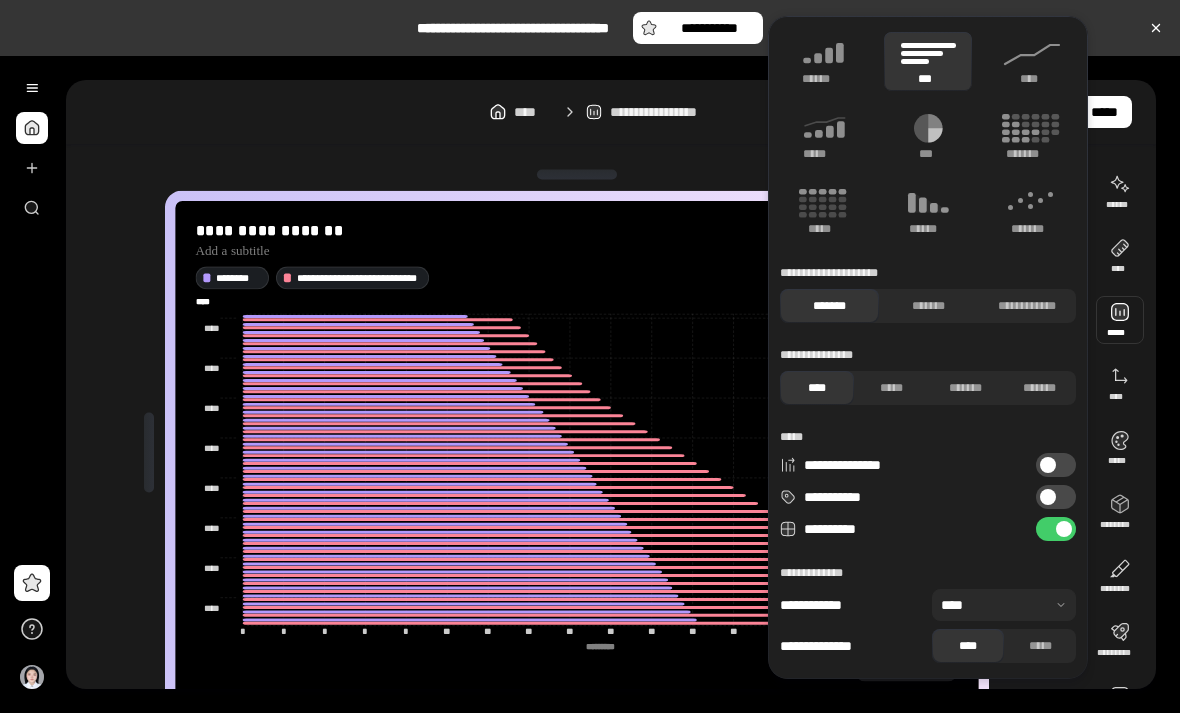 click 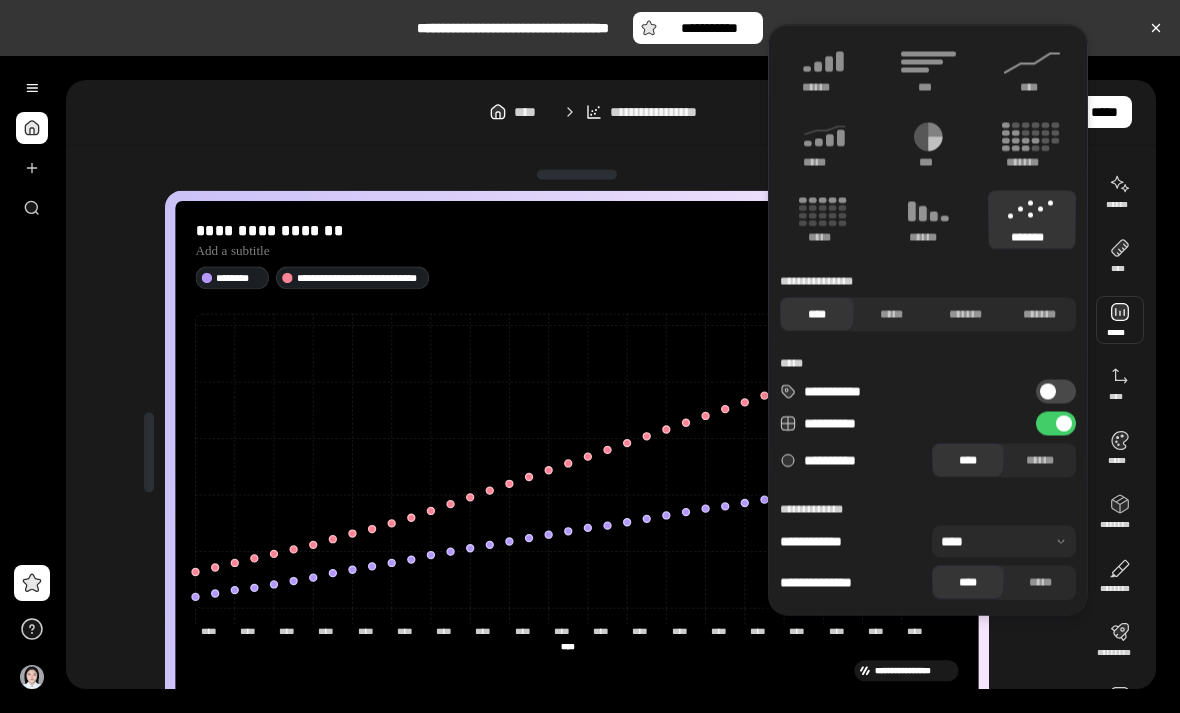 click on "******" at bounding box center (928, 220) 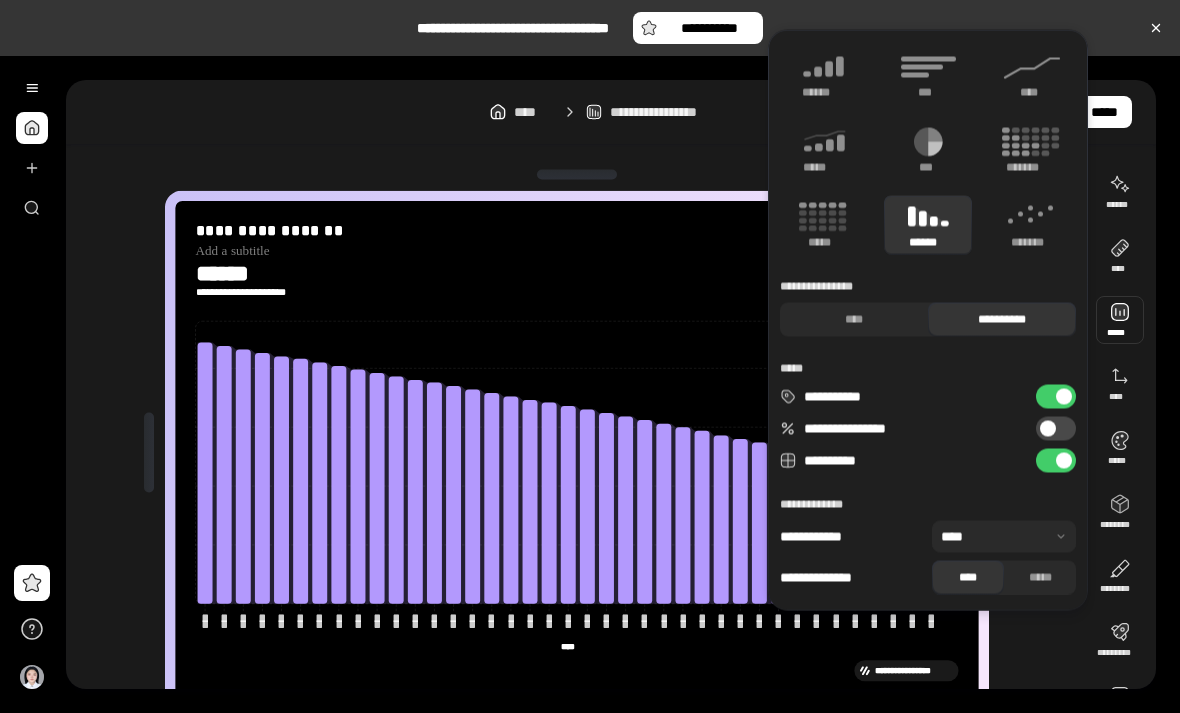 click 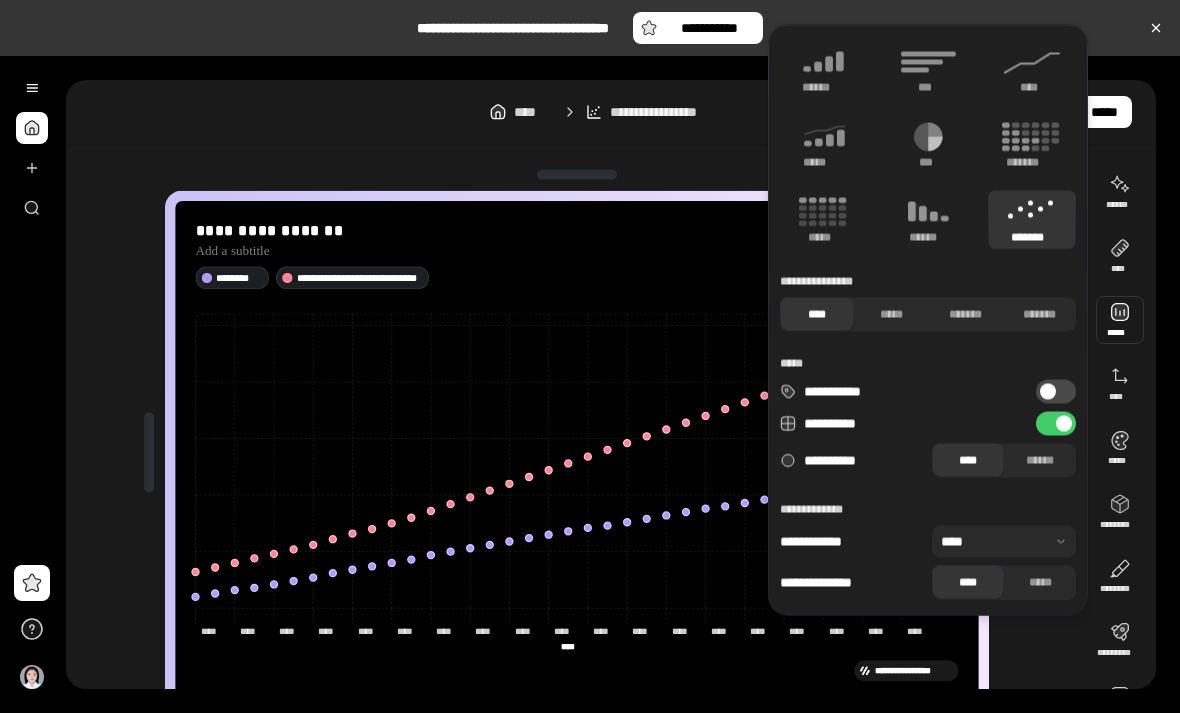 click on "*****" at bounding box center [891, 315] 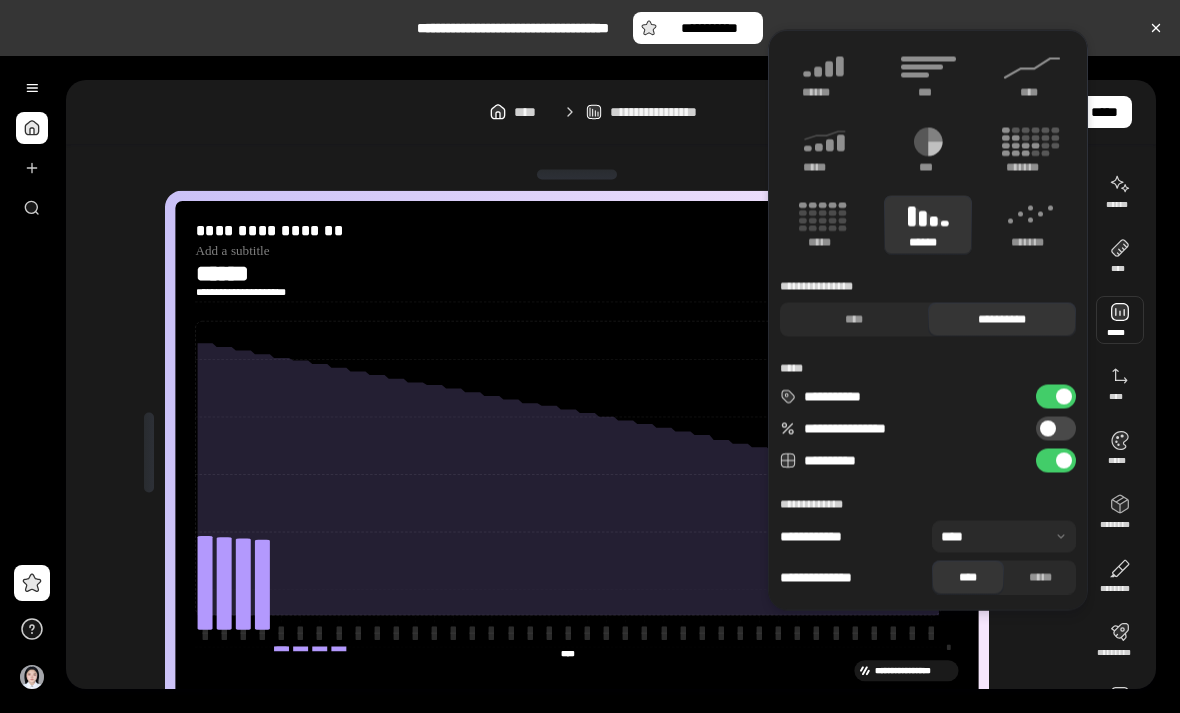 type on "********" 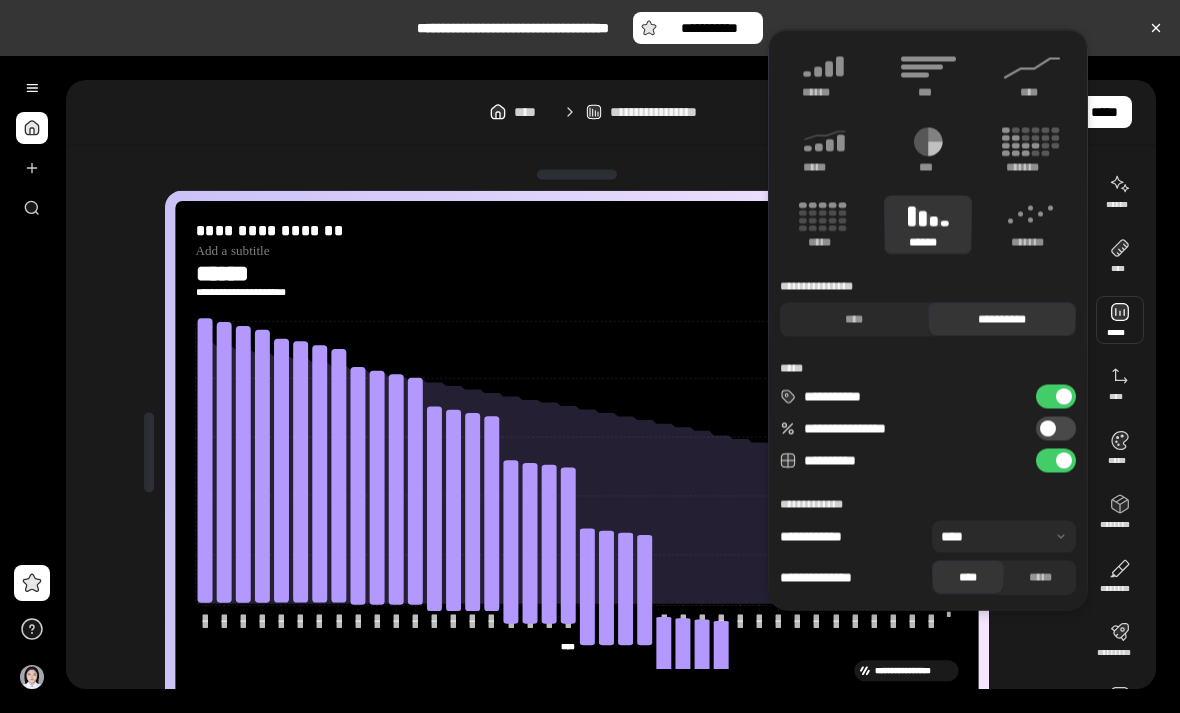 click on "******" at bounding box center (928, 225) 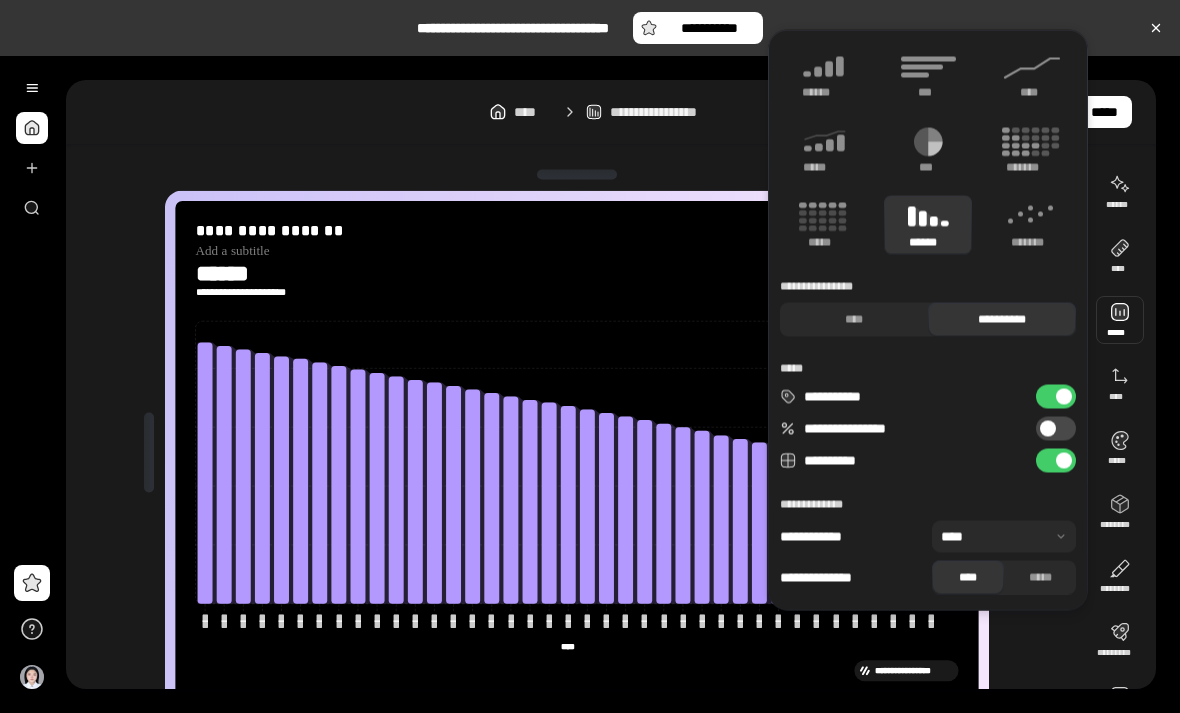 click on "****" at bounding box center [854, 320] 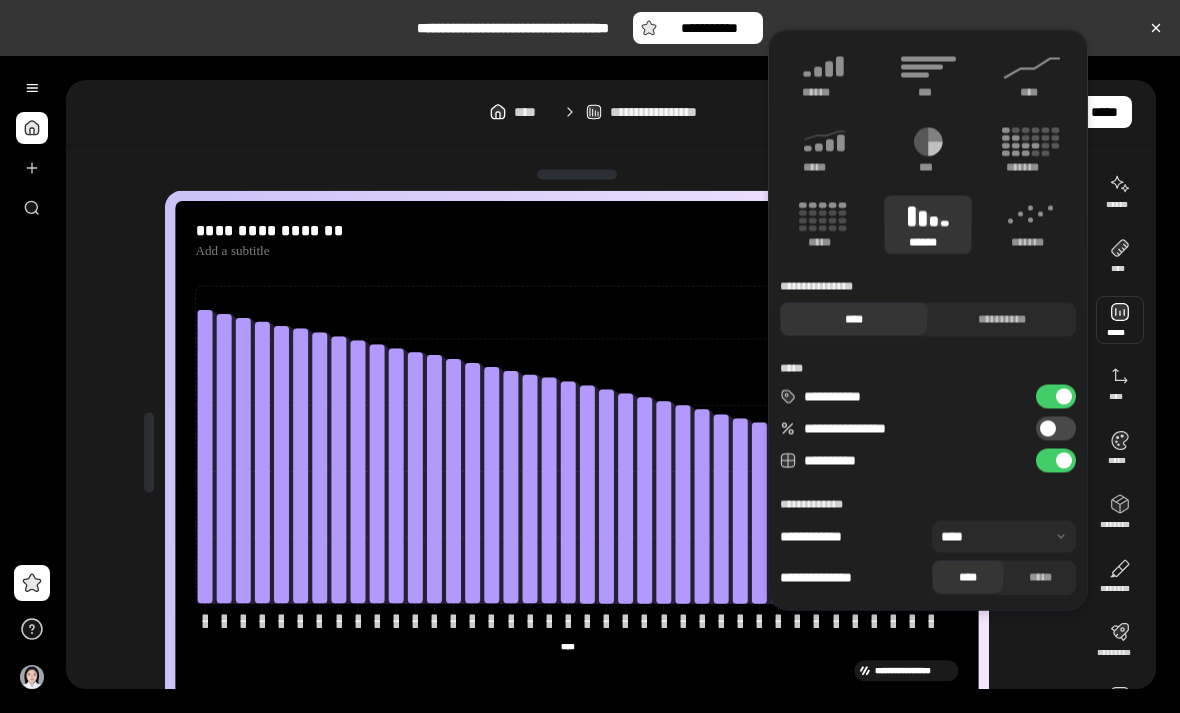 click 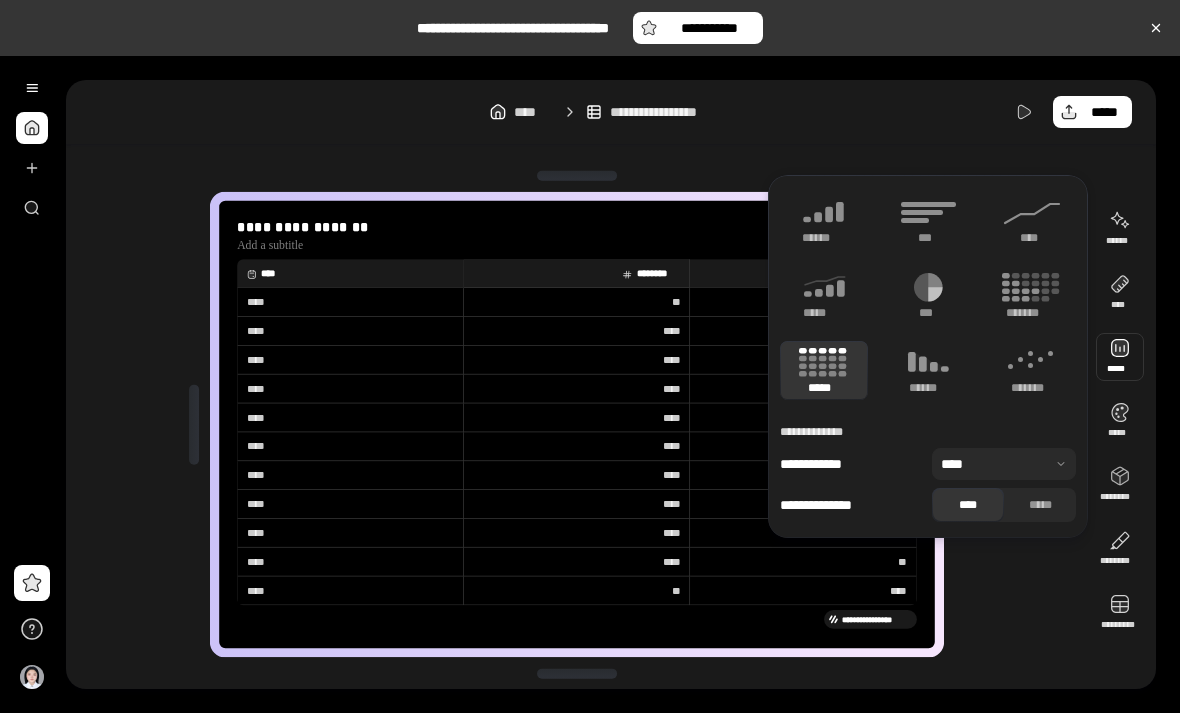 click on "********" at bounding box center [658, 274] 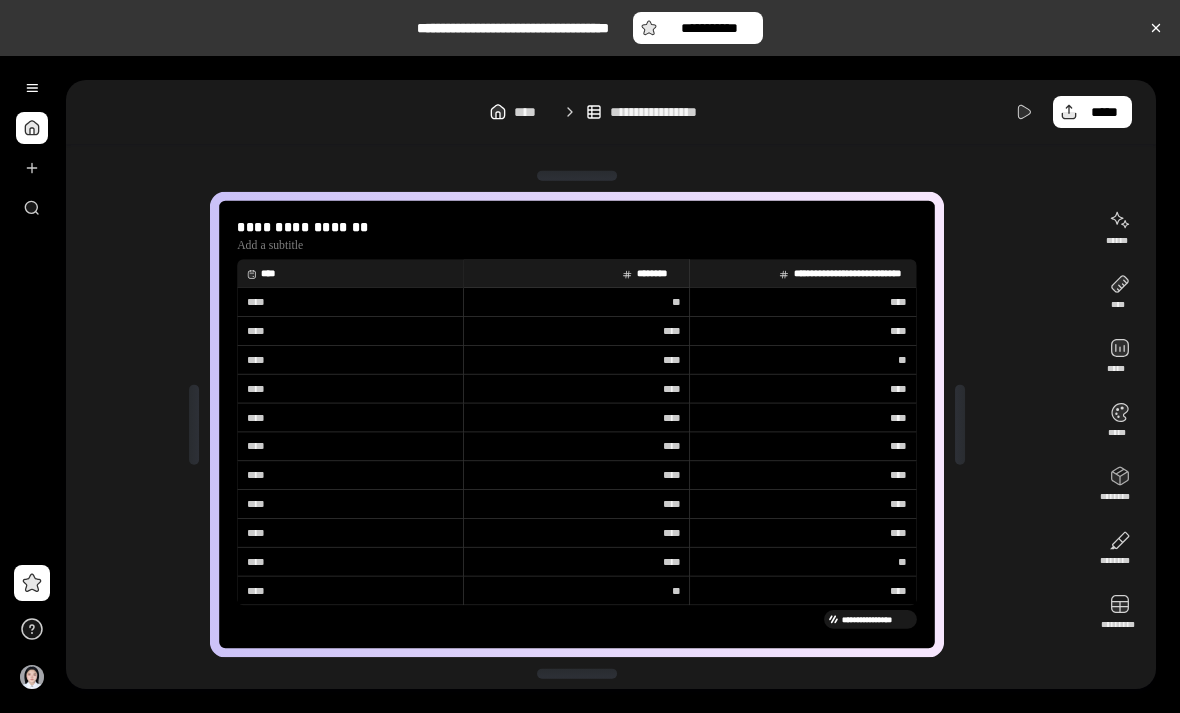 click on "********" at bounding box center (577, 273) 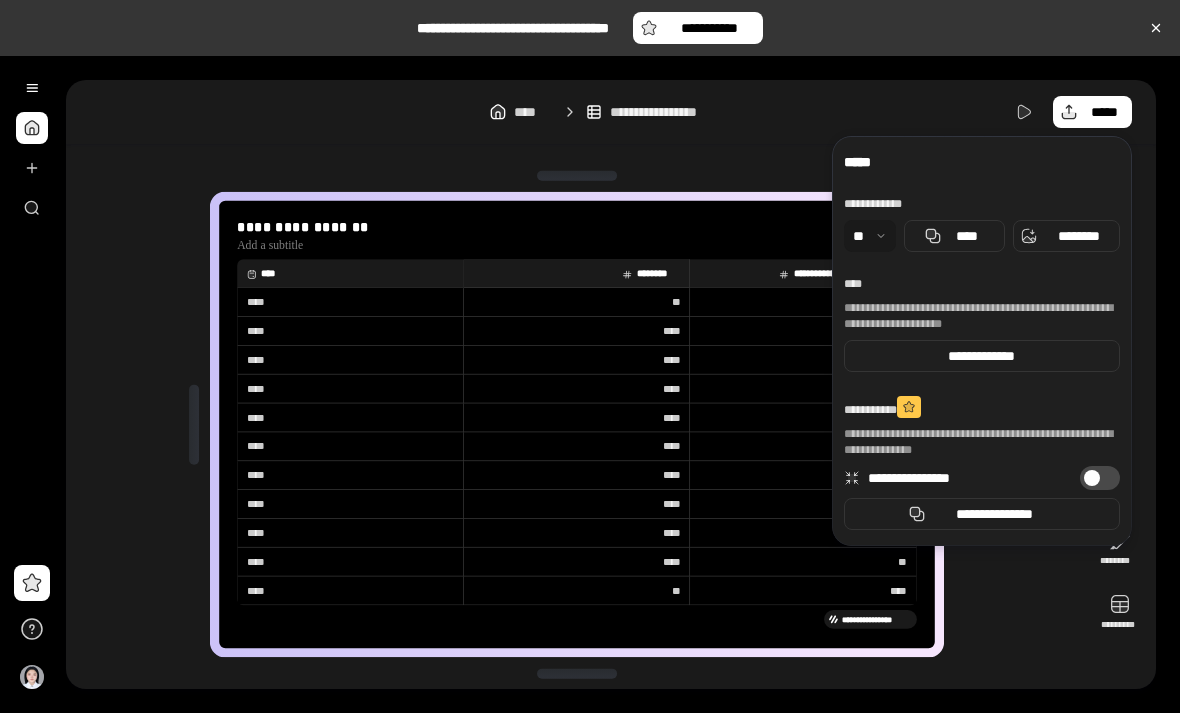 click at bounding box center [32, 168] 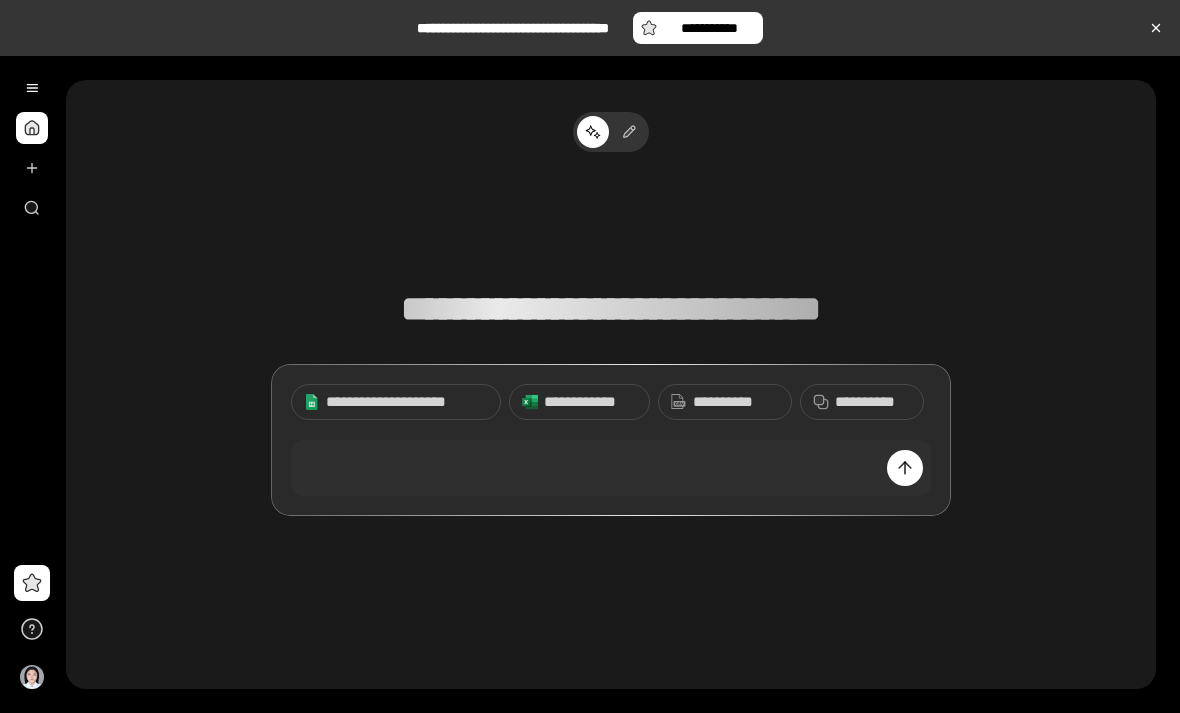 click at bounding box center [611, 468] 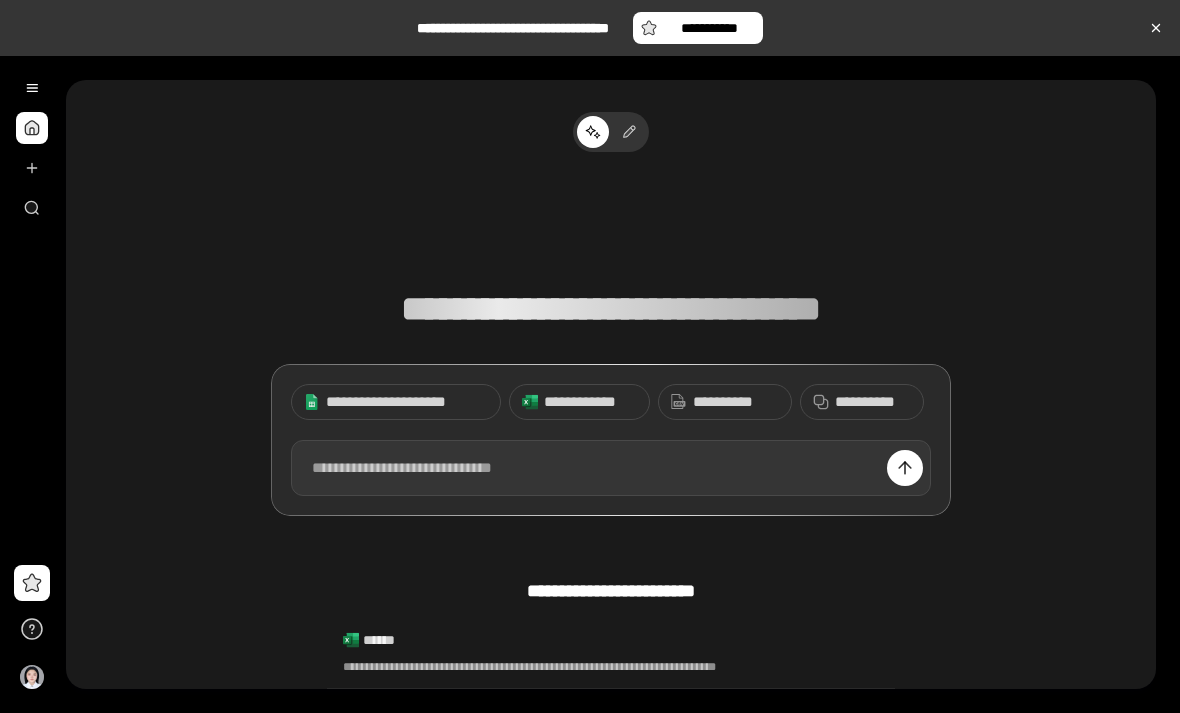 click at bounding box center [611, 468] 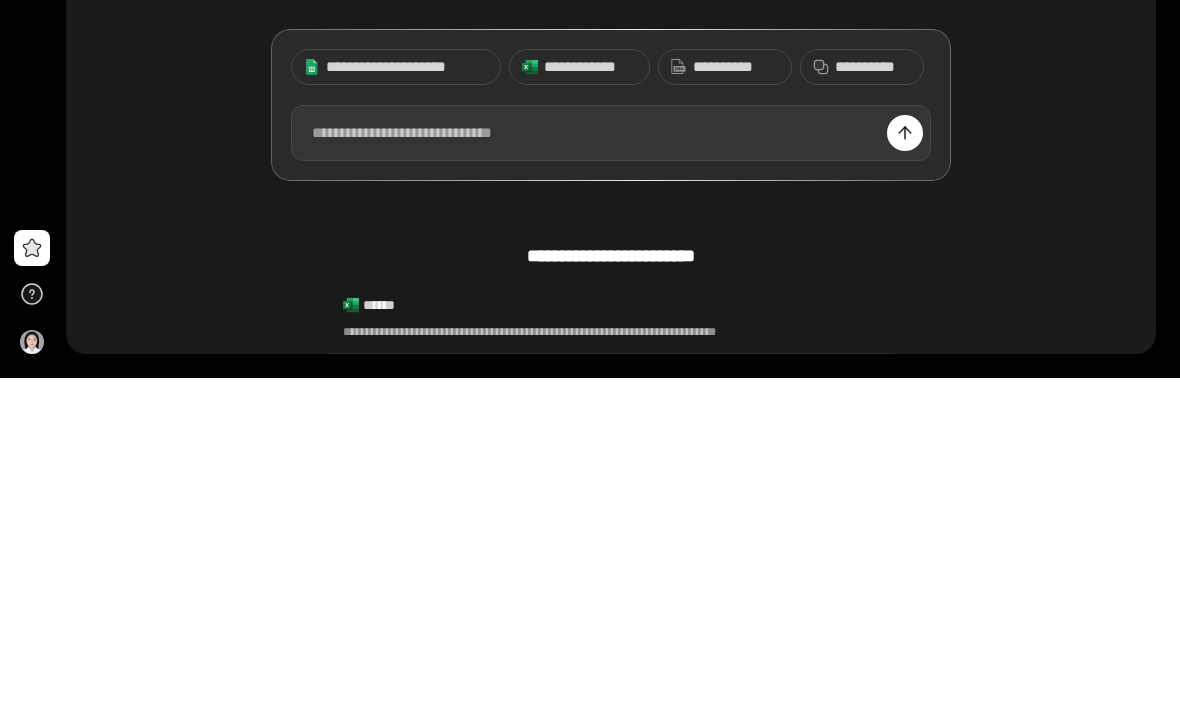 click on "**********" at bounding box center [590, 402] 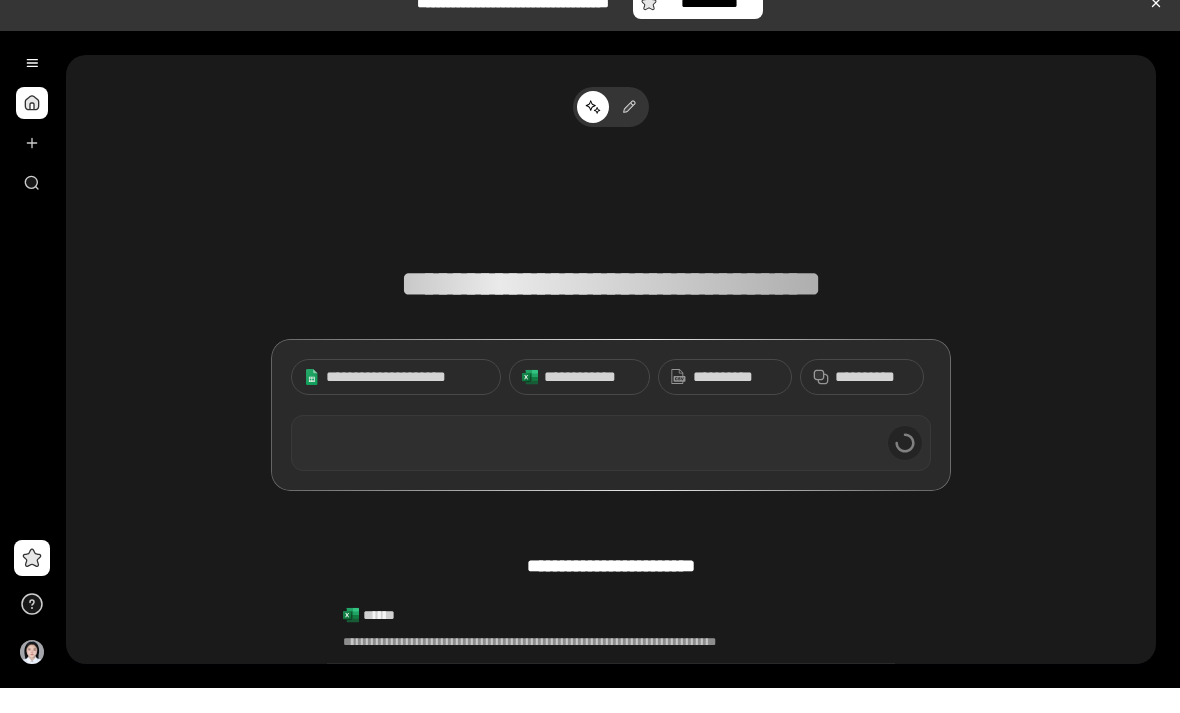 click at bounding box center (611, 468) 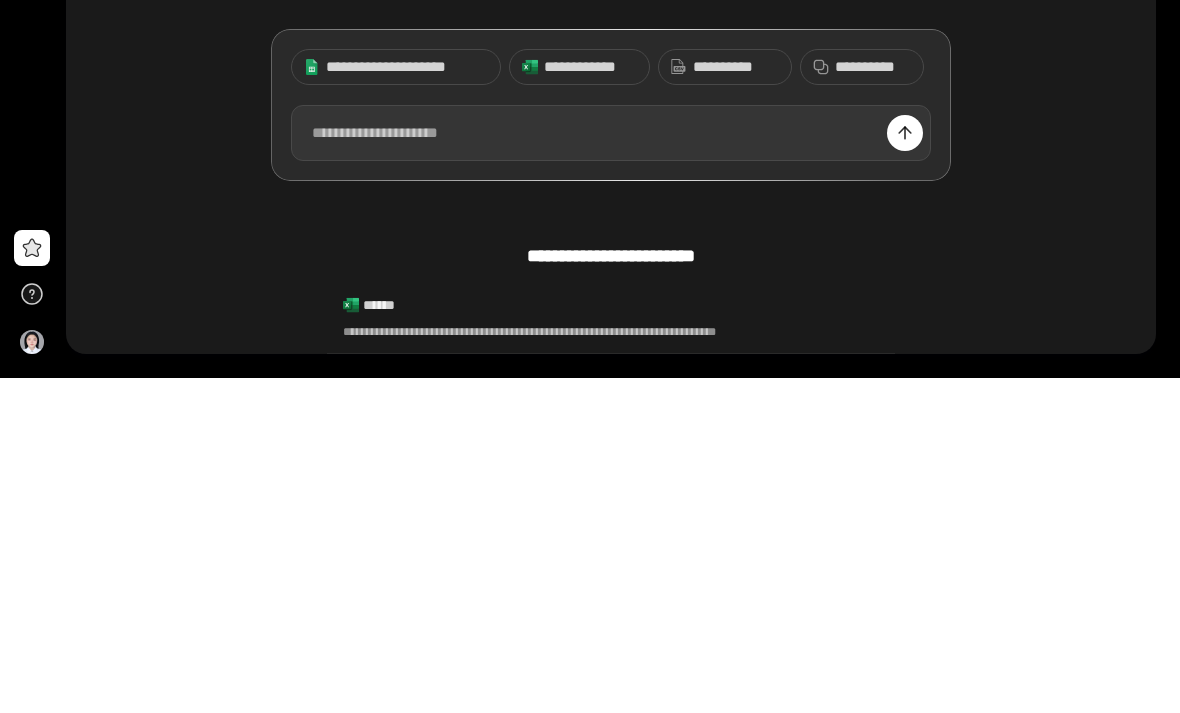 click at bounding box center (611, 468) 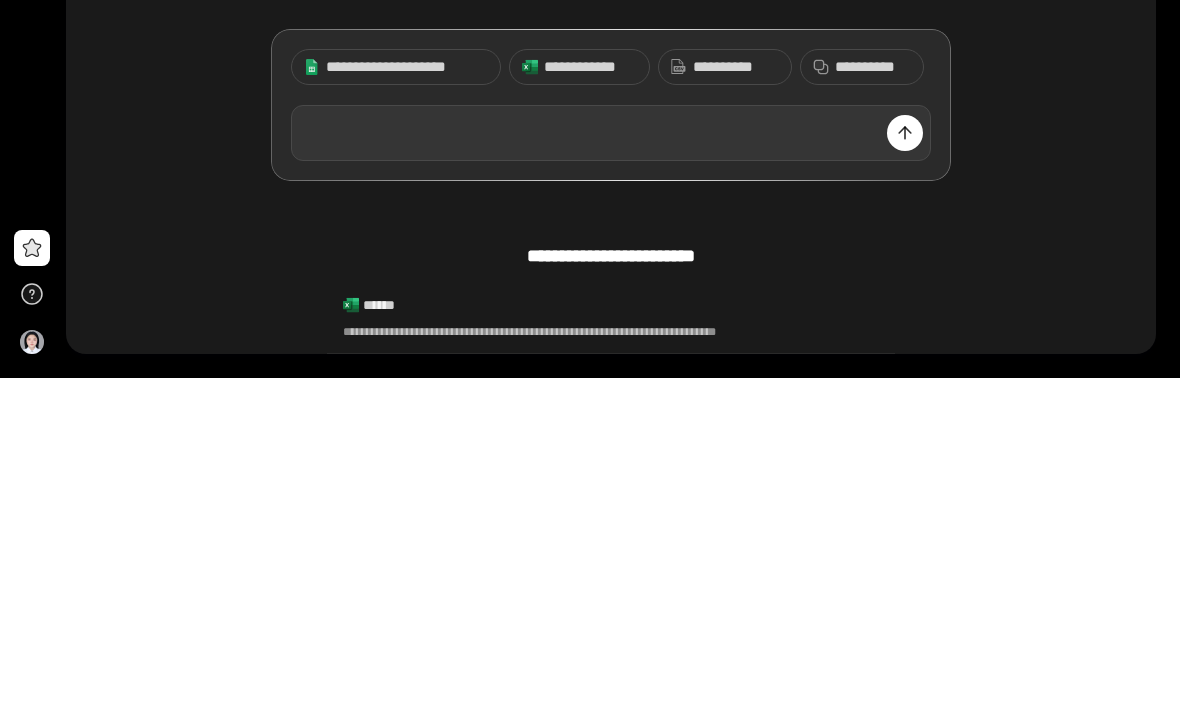 paste 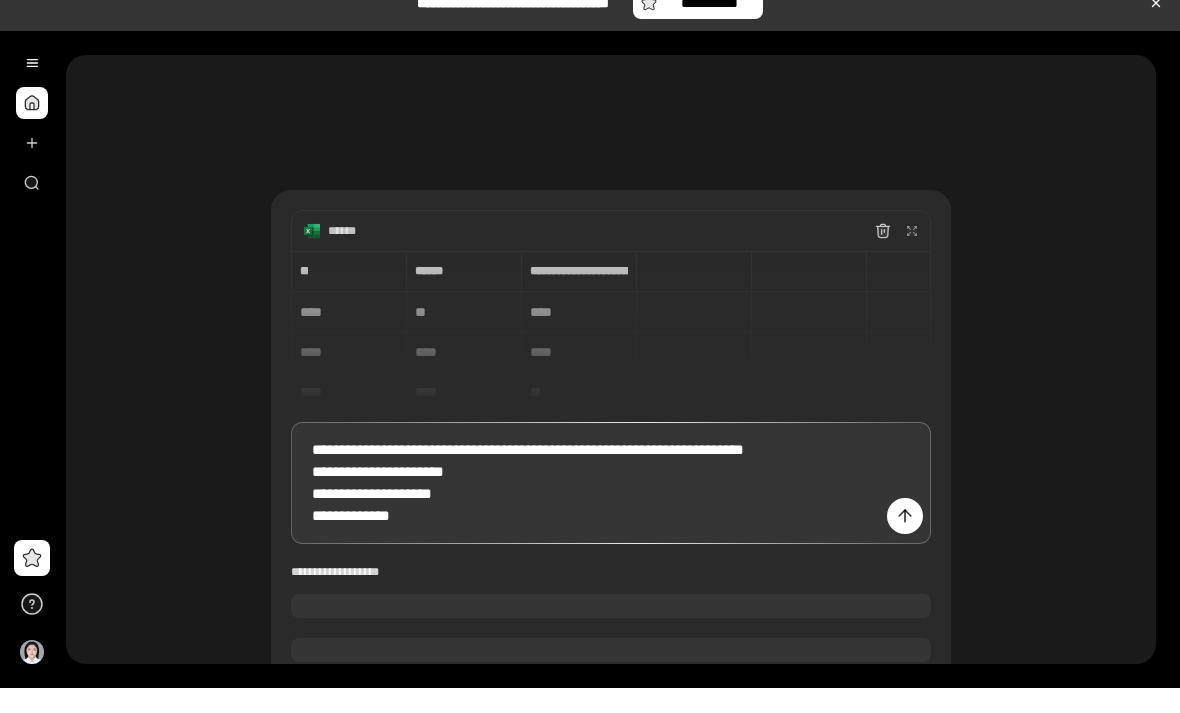 click at bounding box center (905, 541) 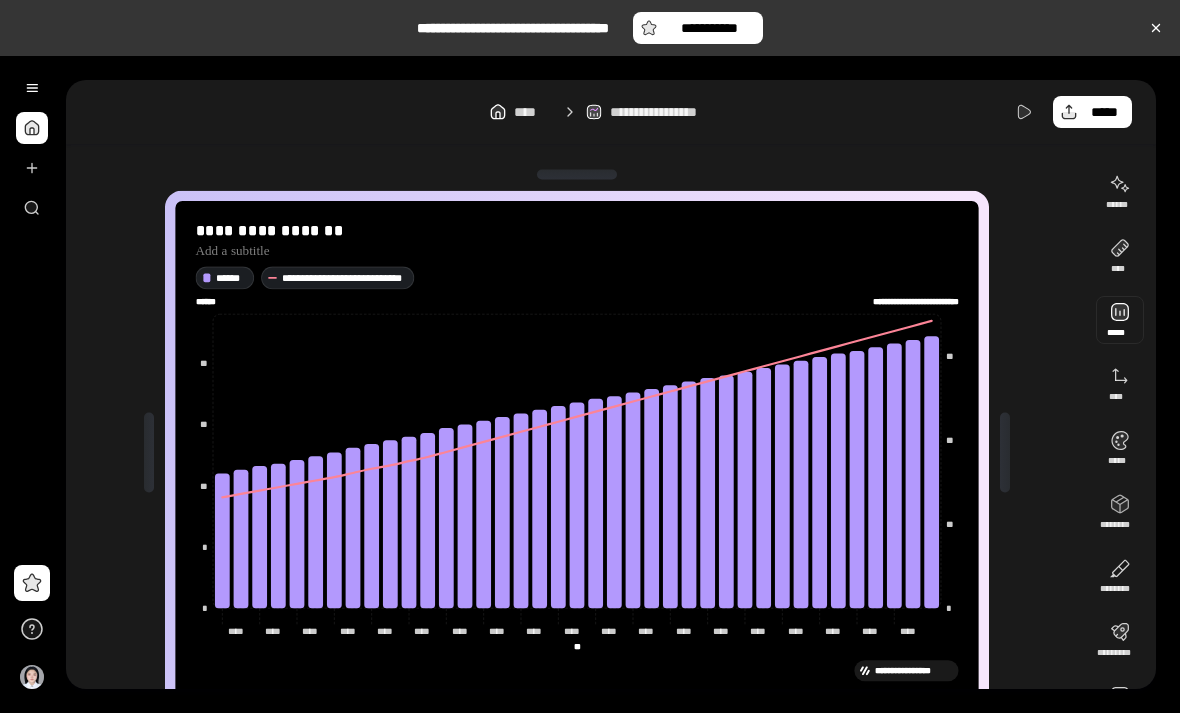 click at bounding box center [1120, 320] 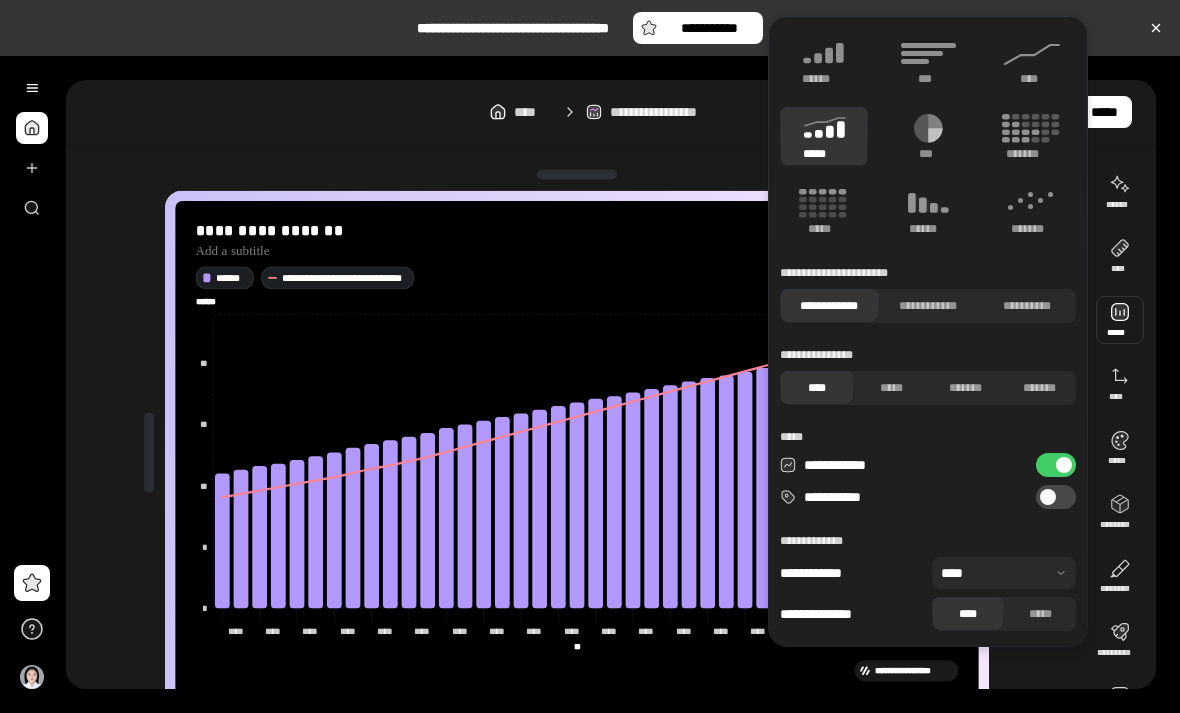 click 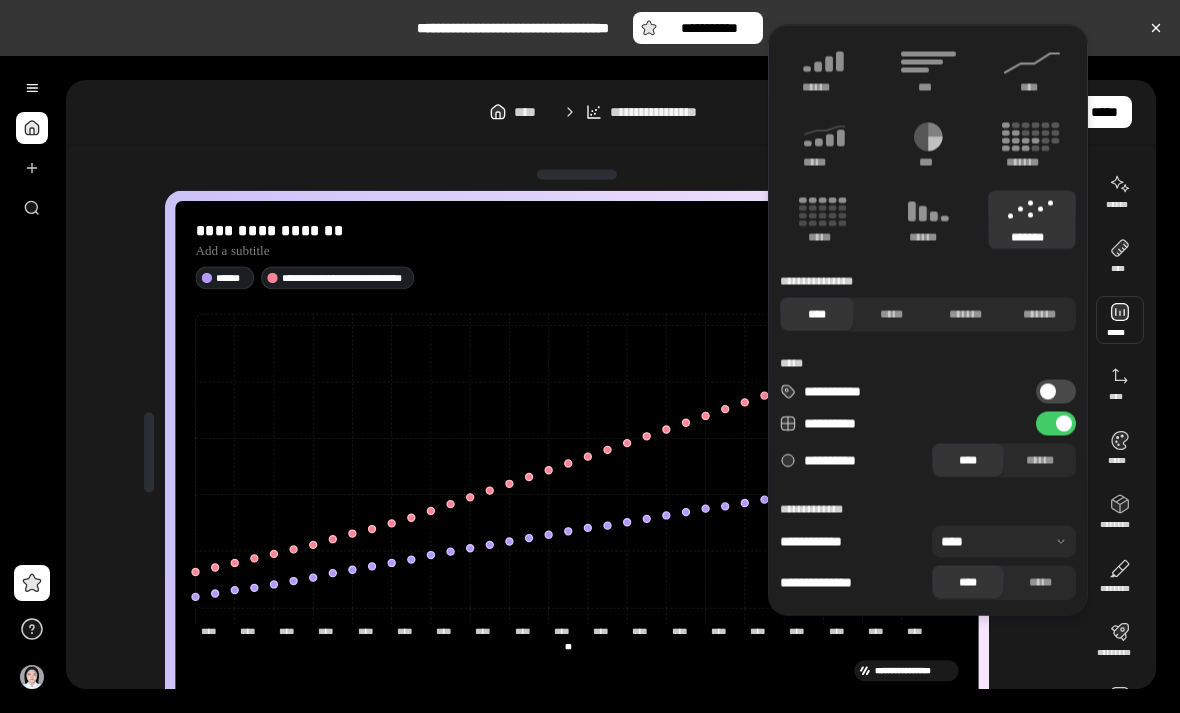 click on "******" at bounding box center (928, 238) 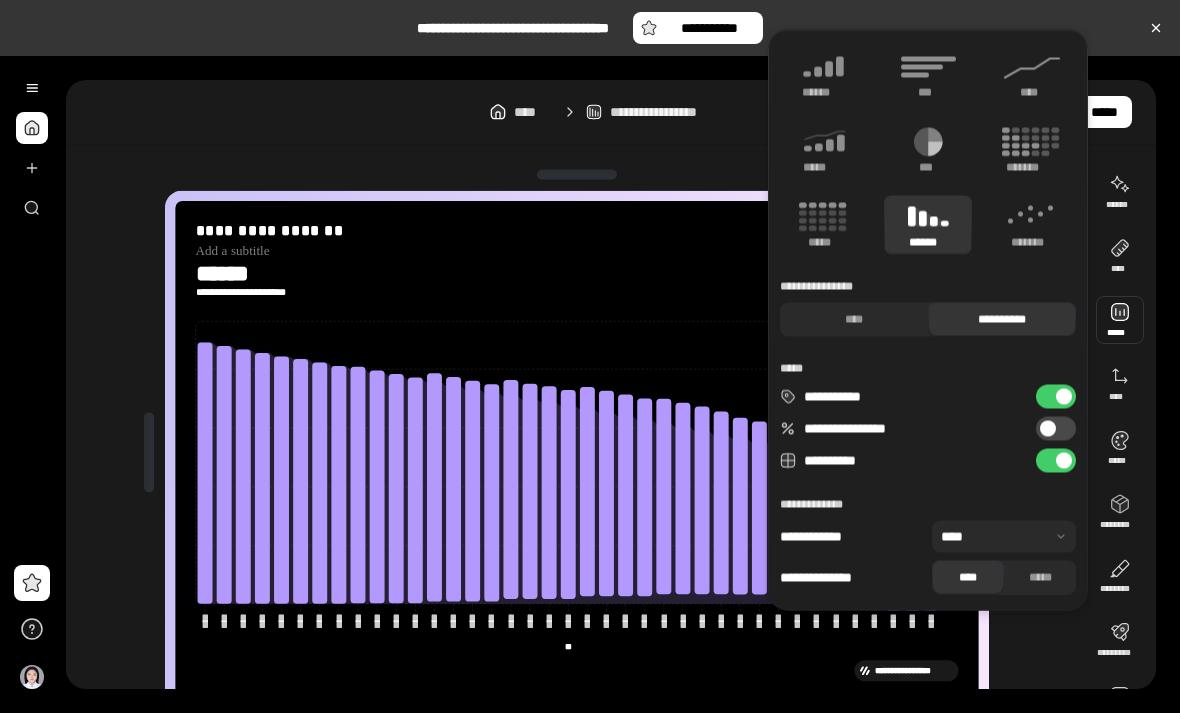 click on "*******" at bounding box center (1032, 168) 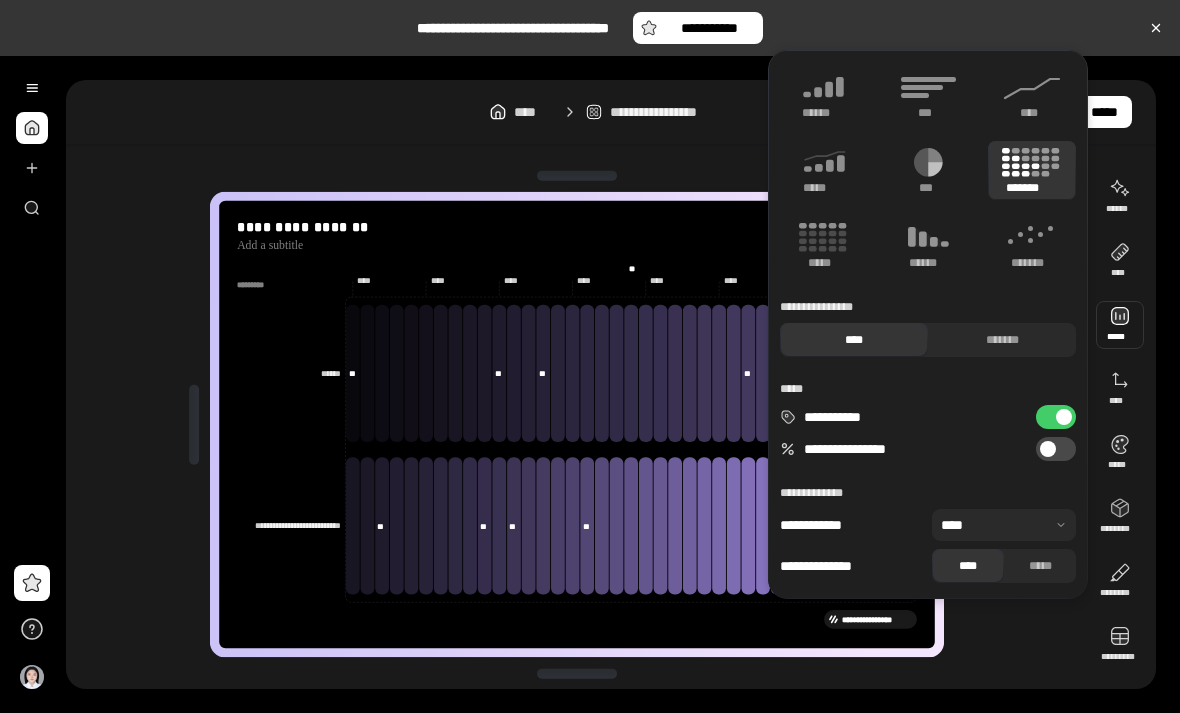 click 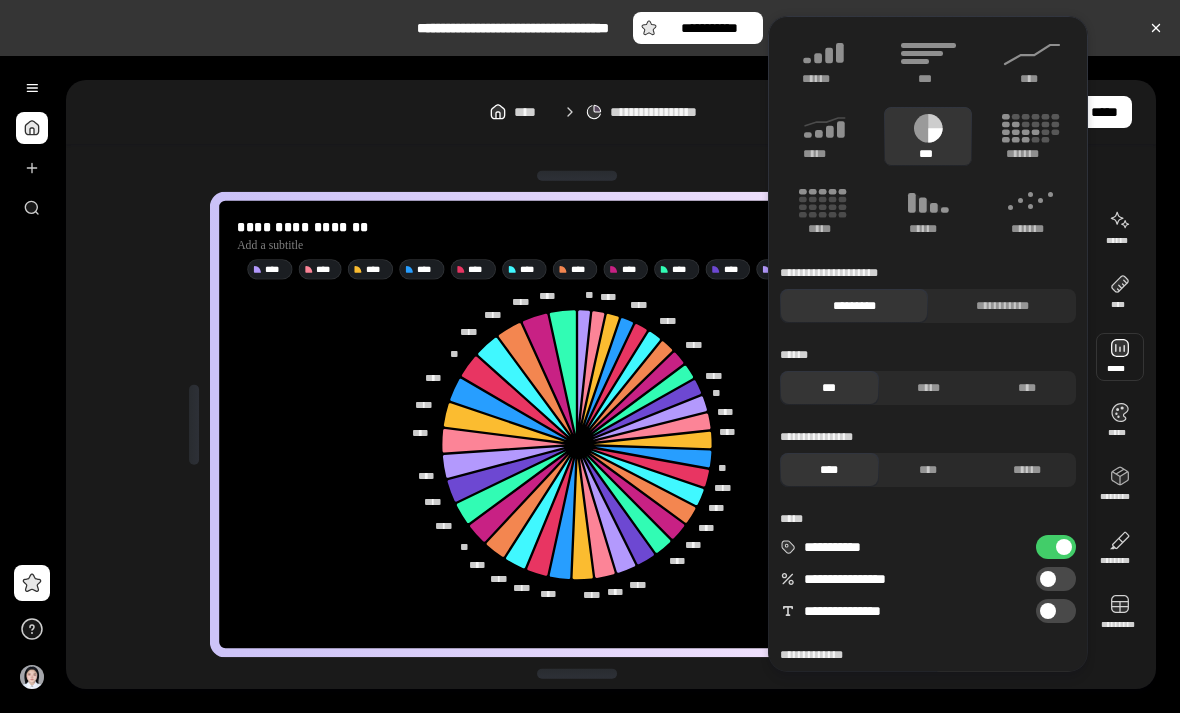 click on "****" at bounding box center (1032, 61) 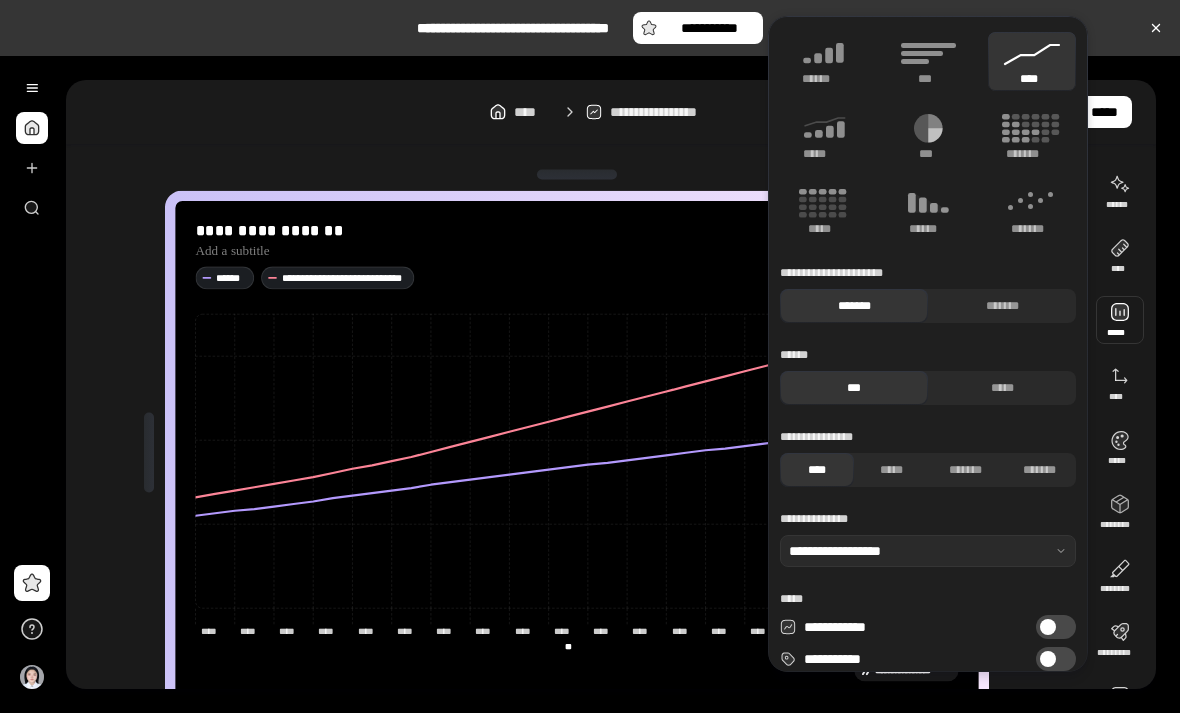 click at bounding box center (577, 175) 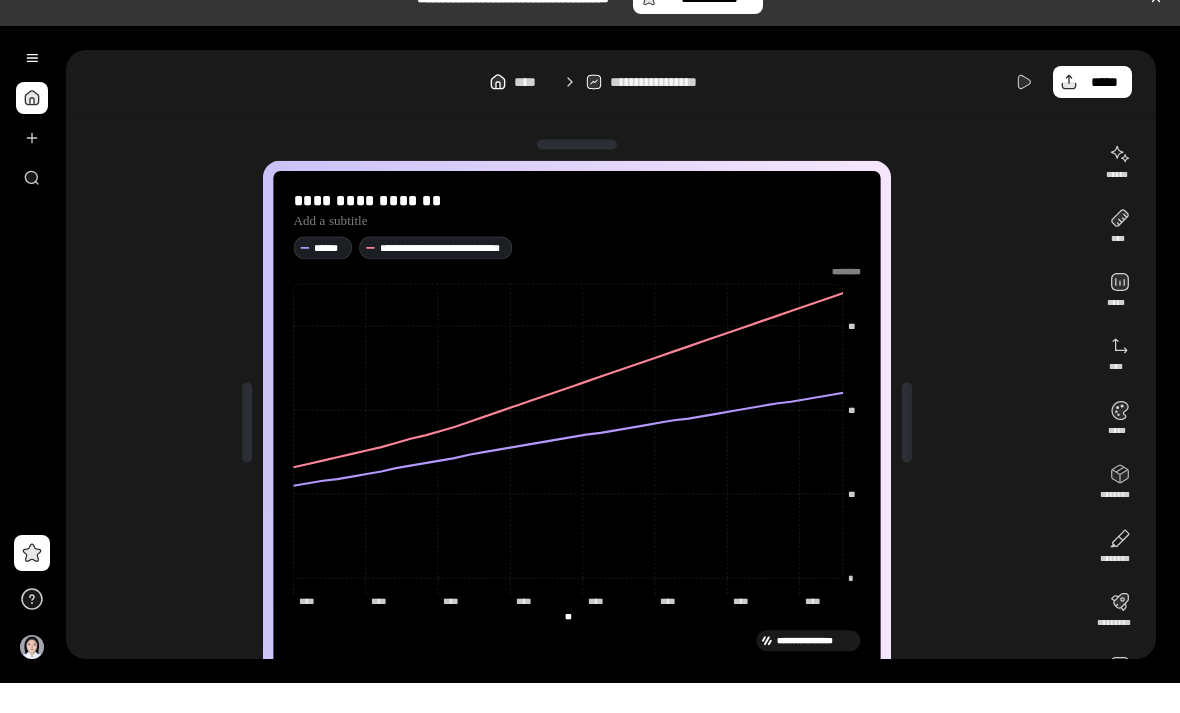 scroll, scrollTop: 1, scrollLeft: 0, axis: vertical 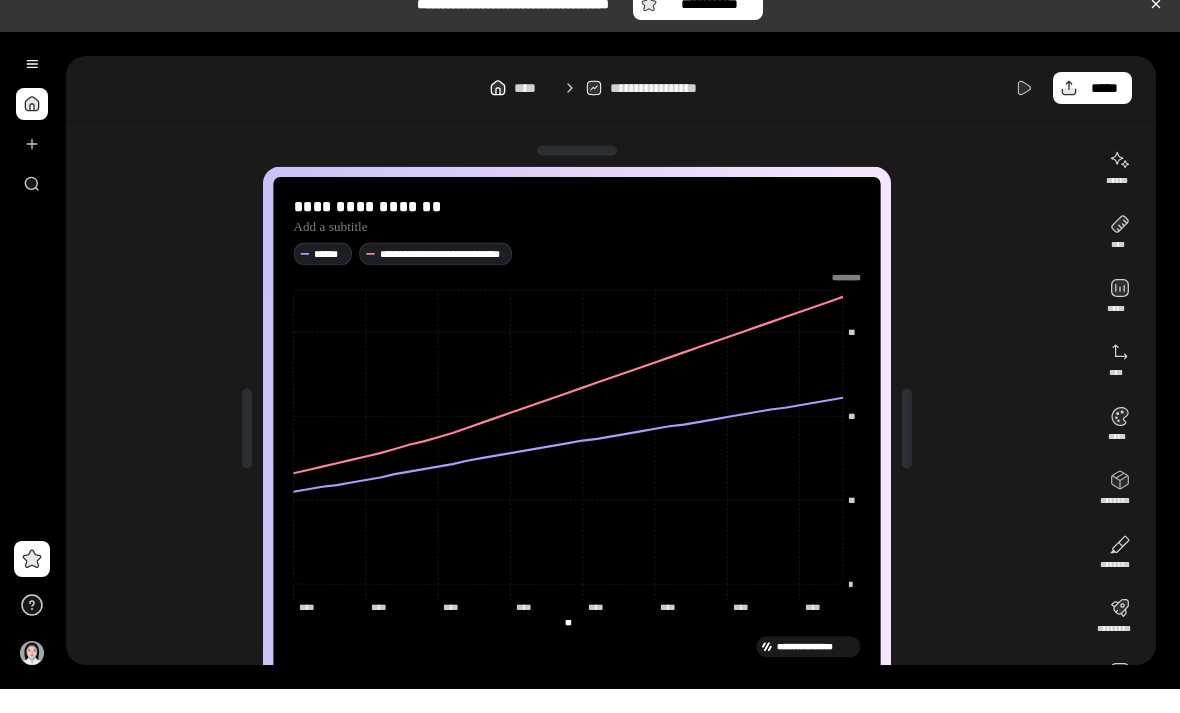 click at bounding box center (907, 452) 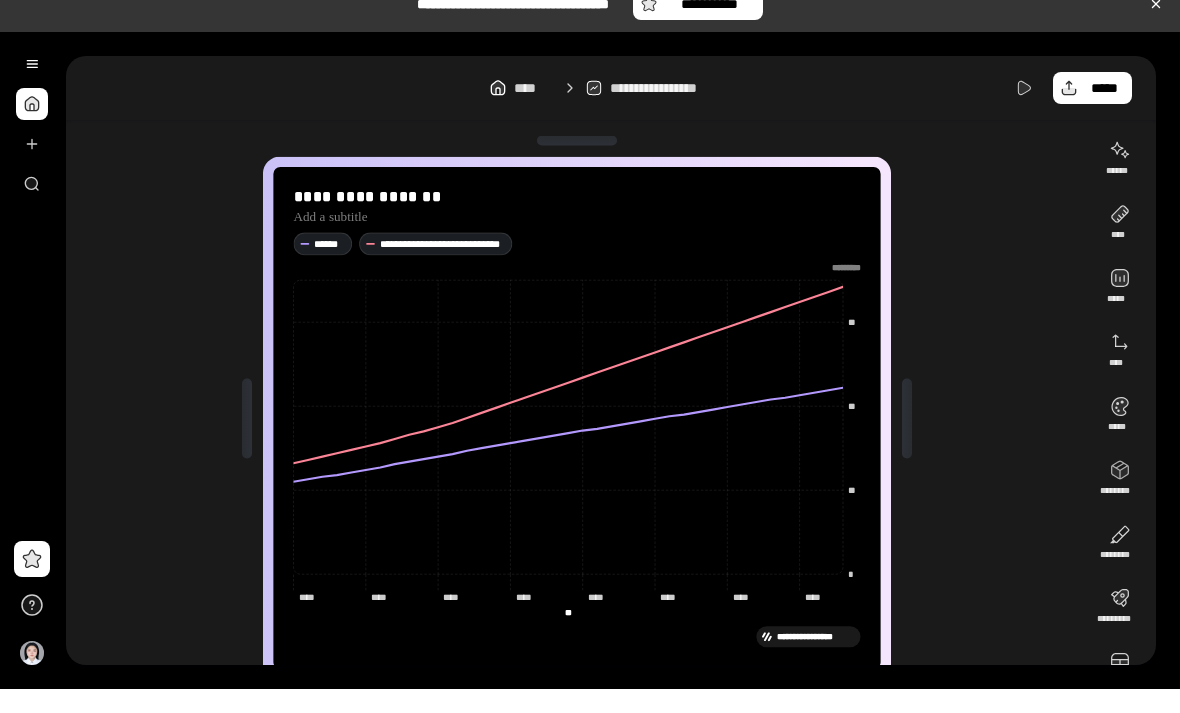 scroll, scrollTop: 11, scrollLeft: 0, axis: vertical 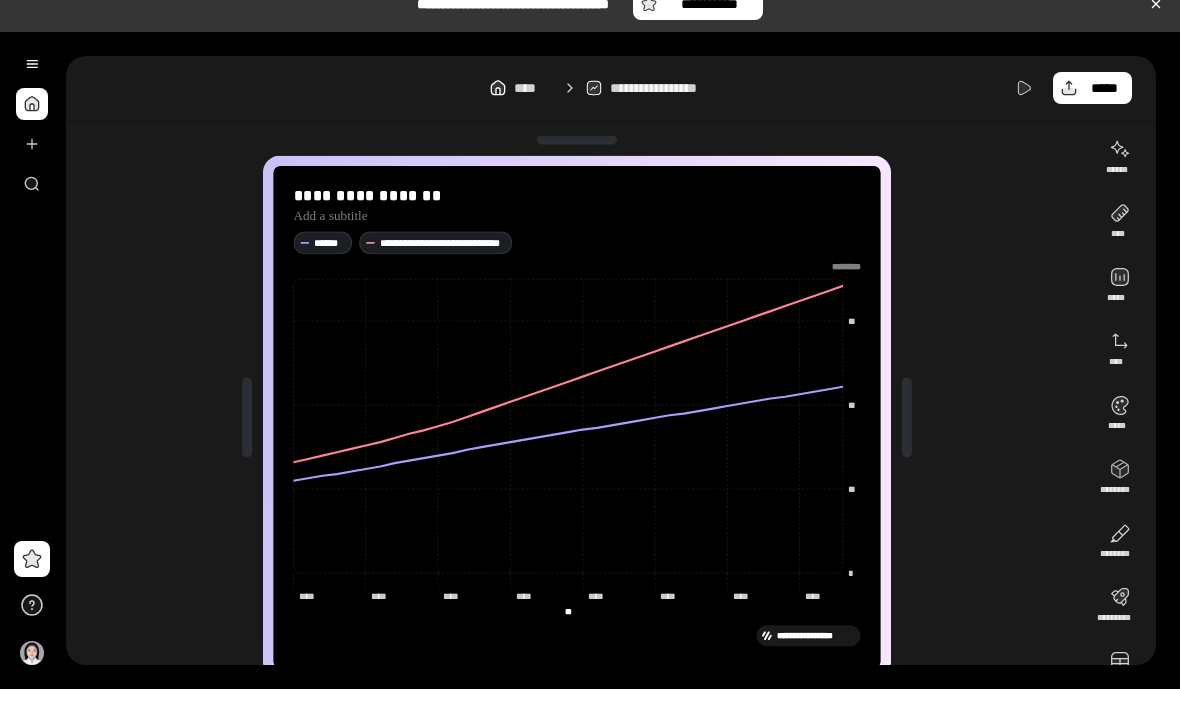 click 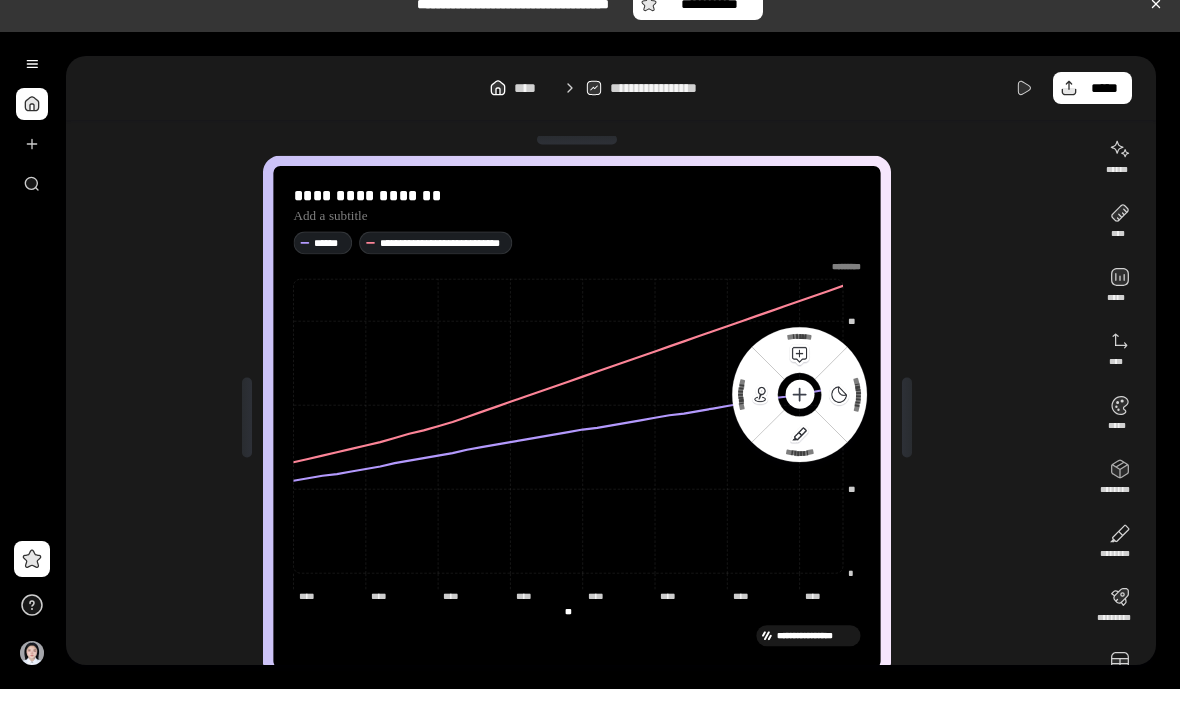 click on "**********" at bounding box center [577, 441] 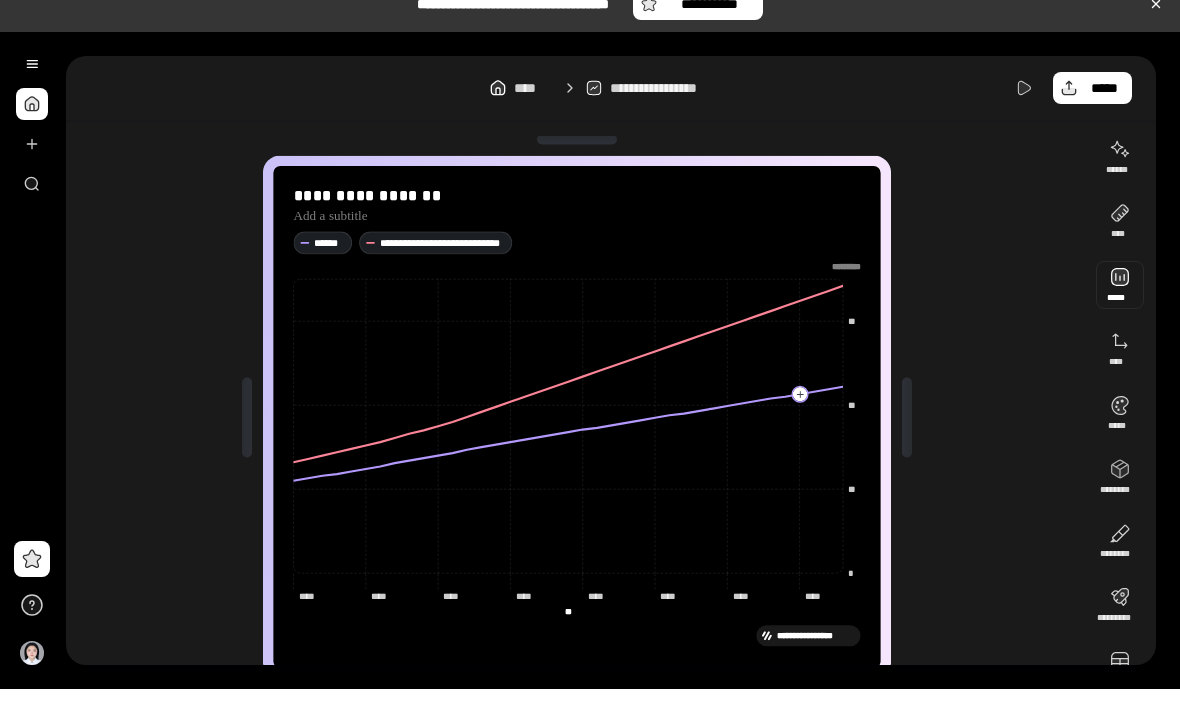 click at bounding box center (1120, 309) 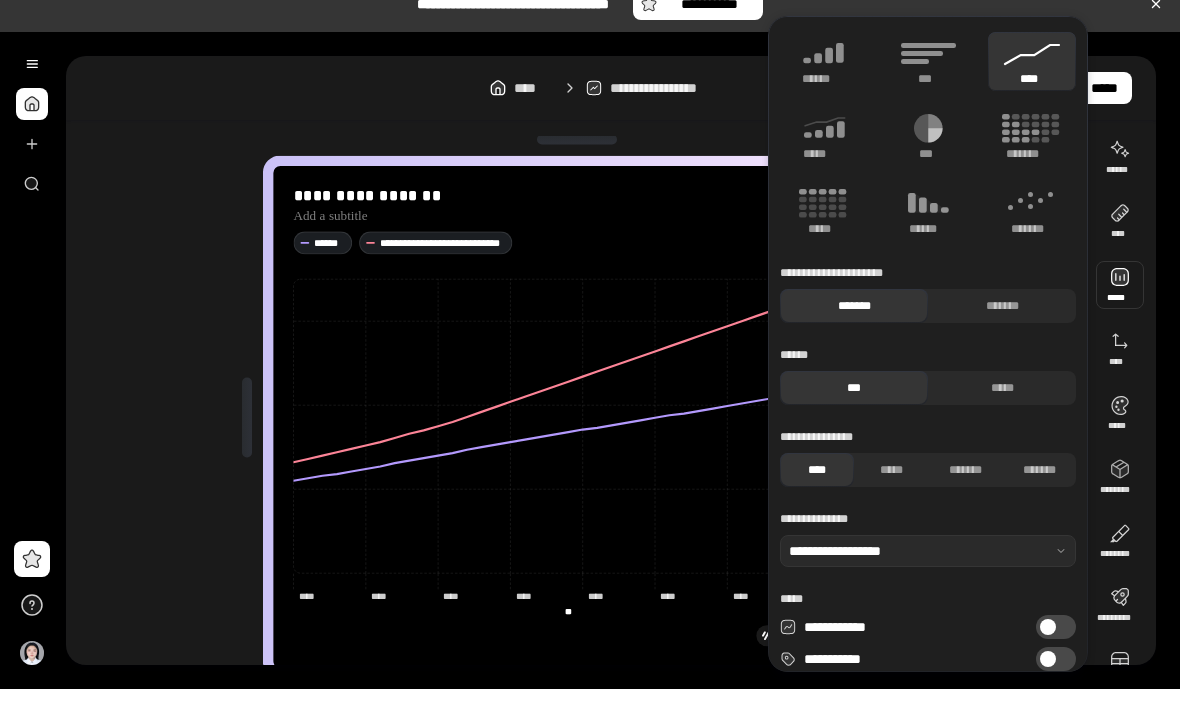 click 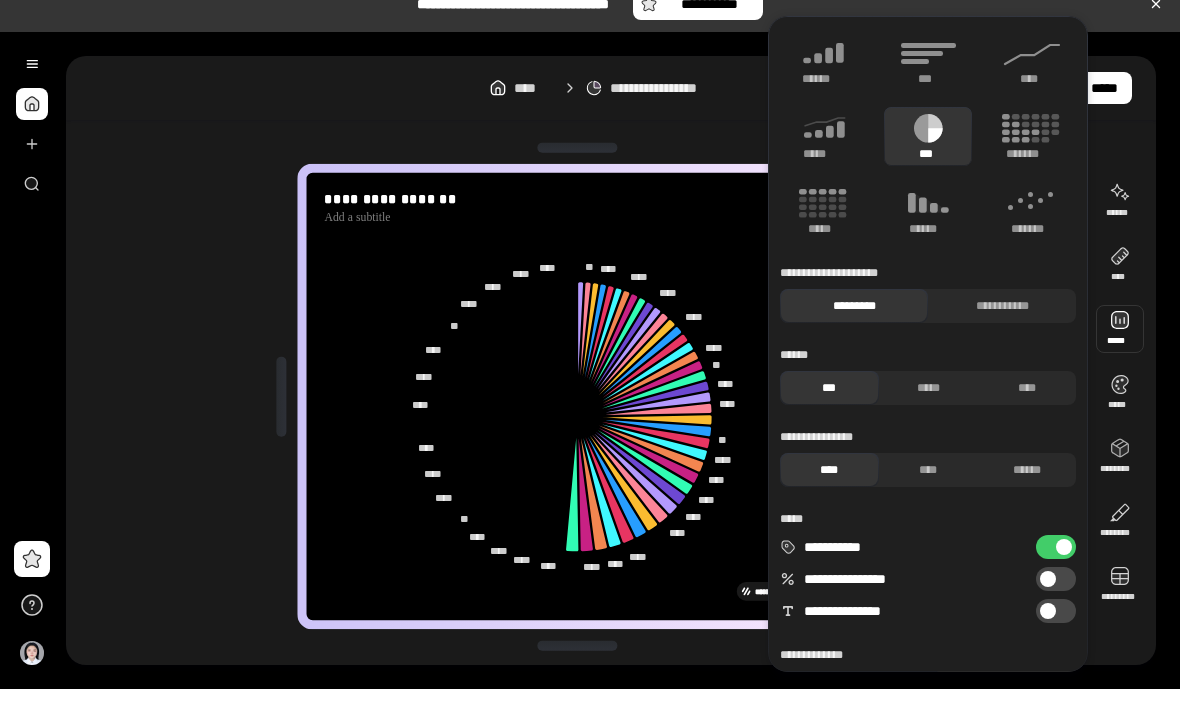 scroll, scrollTop: 4, scrollLeft: 0, axis: vertical 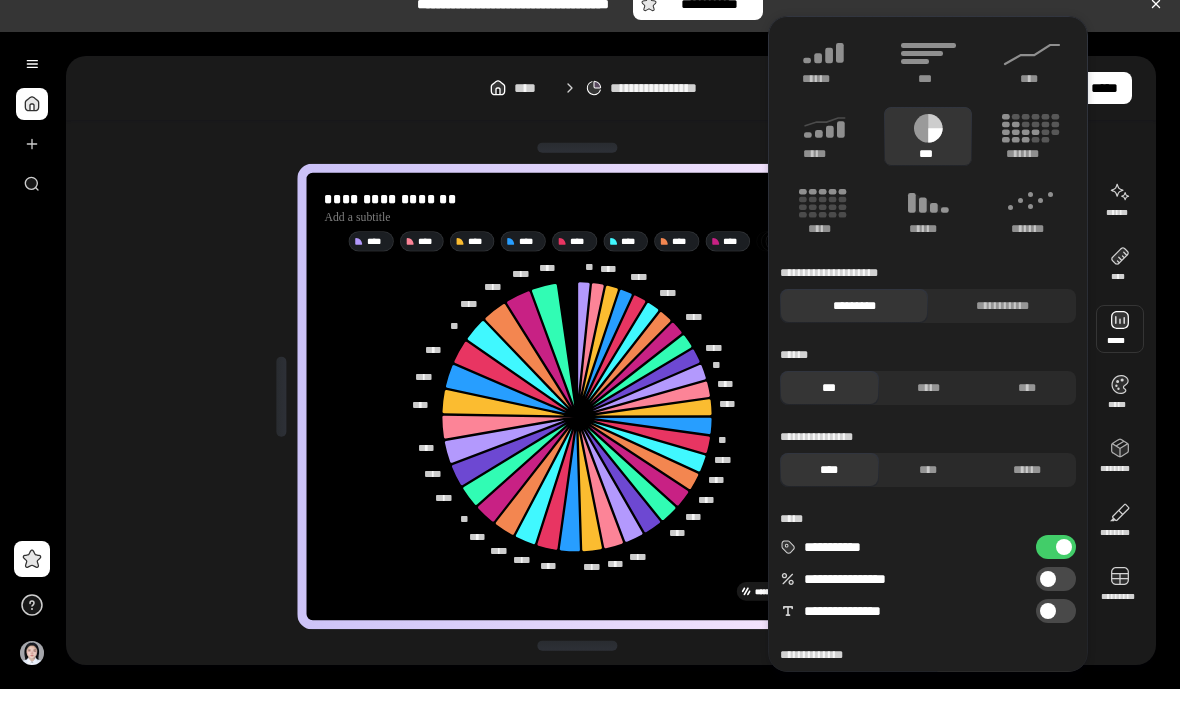 click on "***" at bounding box center [927, 103] 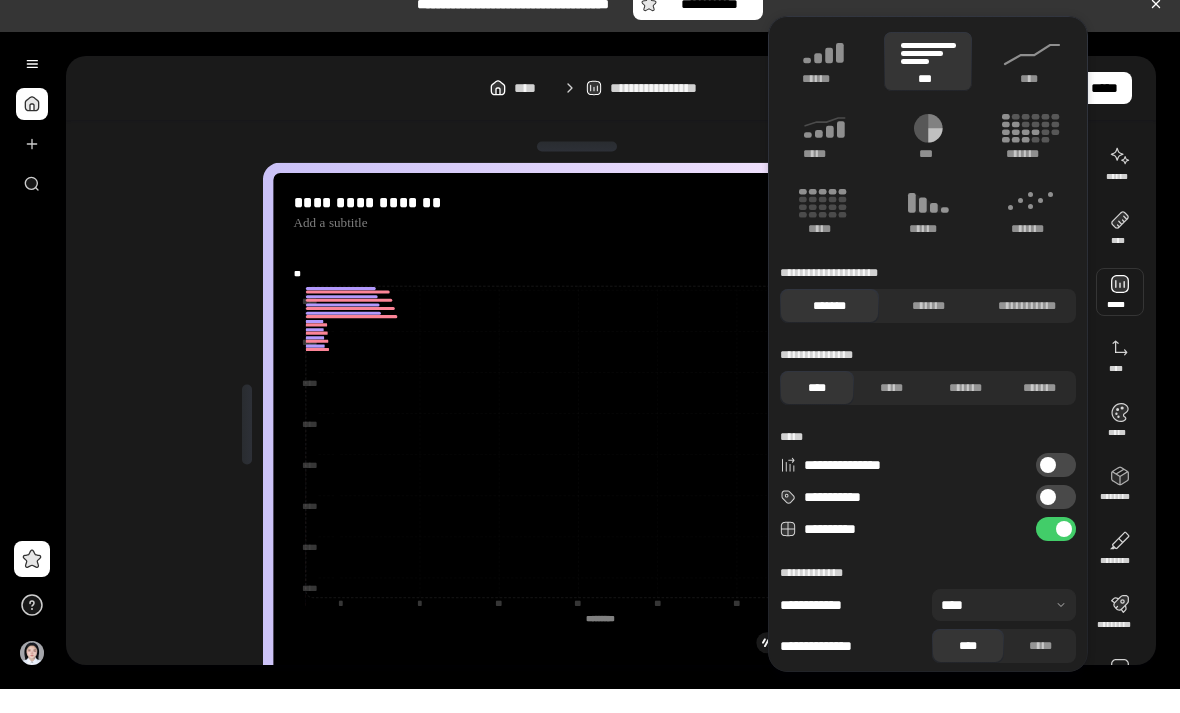 scroll, scrollTop: 0, scrollLeft: 0, axis: both 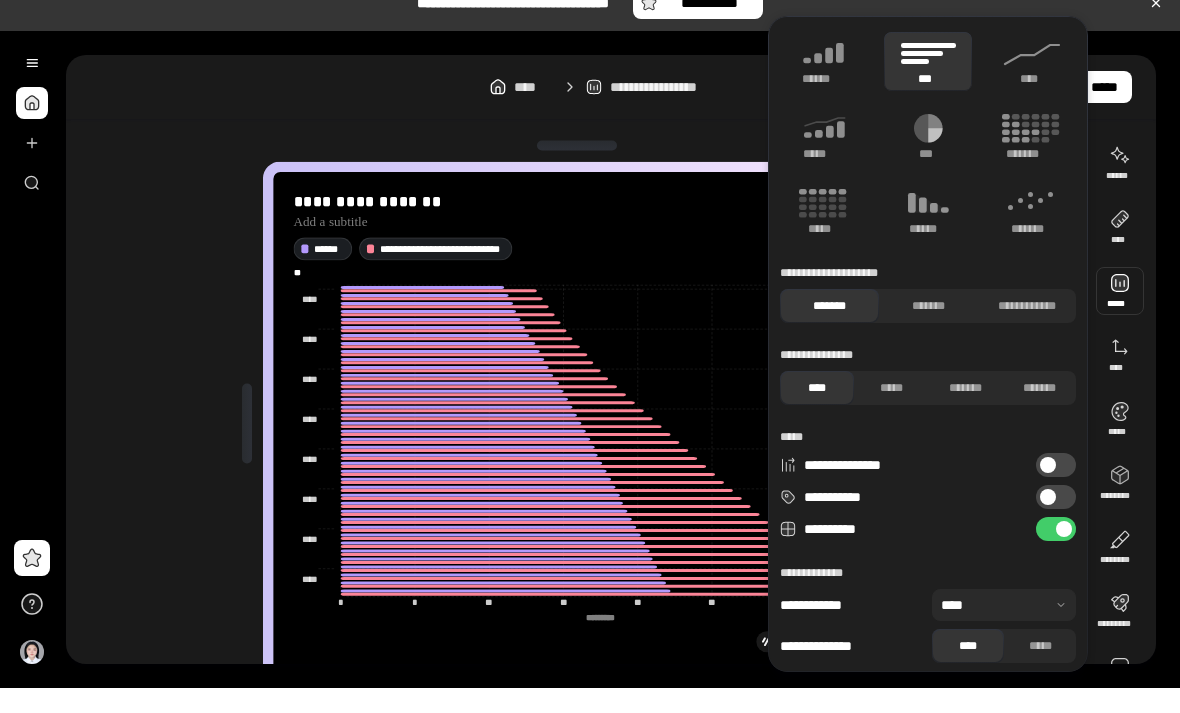 click 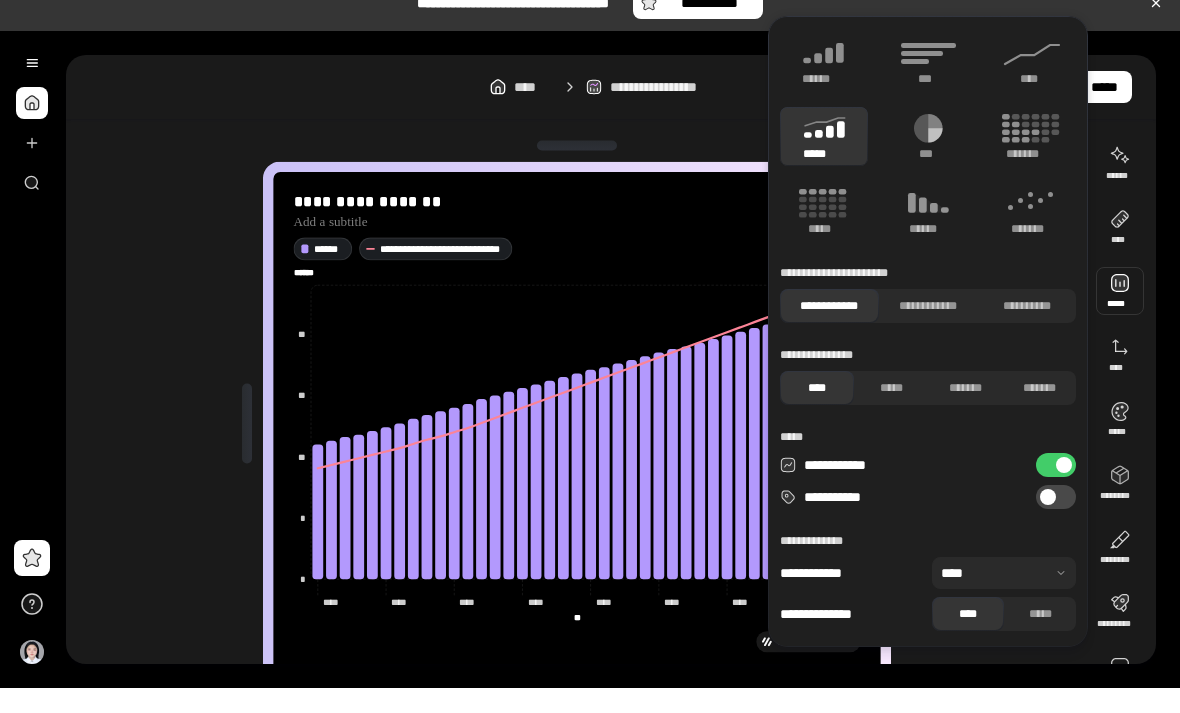 click on "**********" at bounding box center (928, 331) 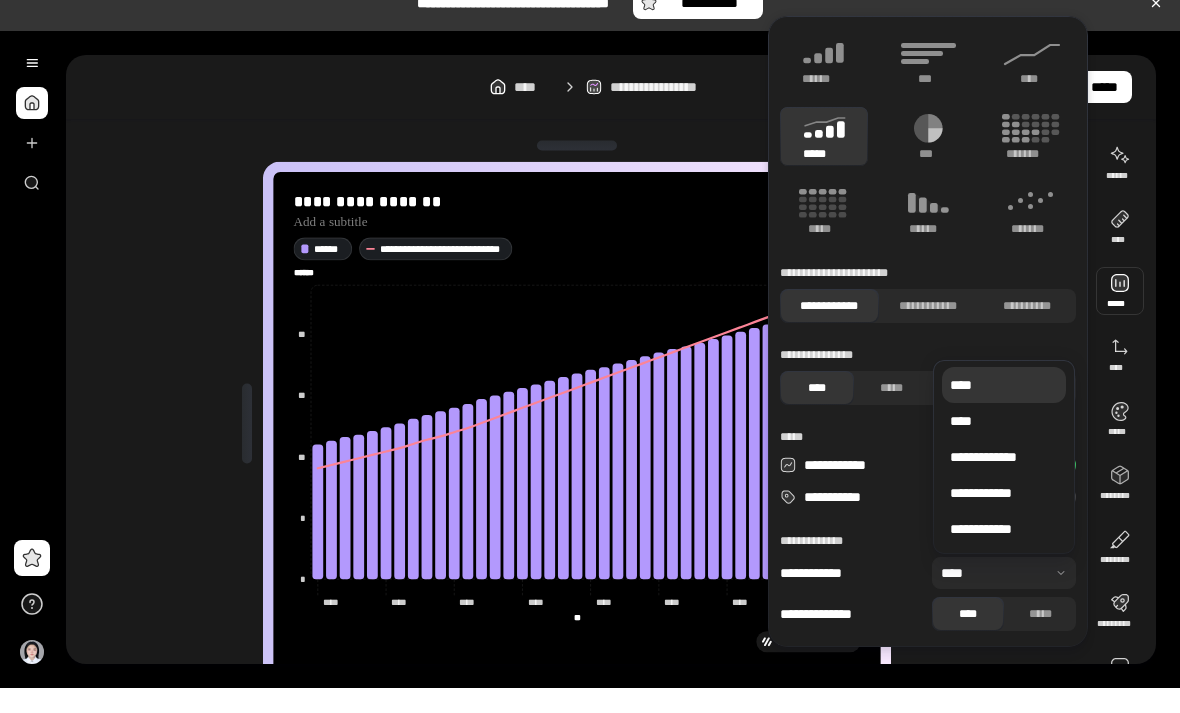 click 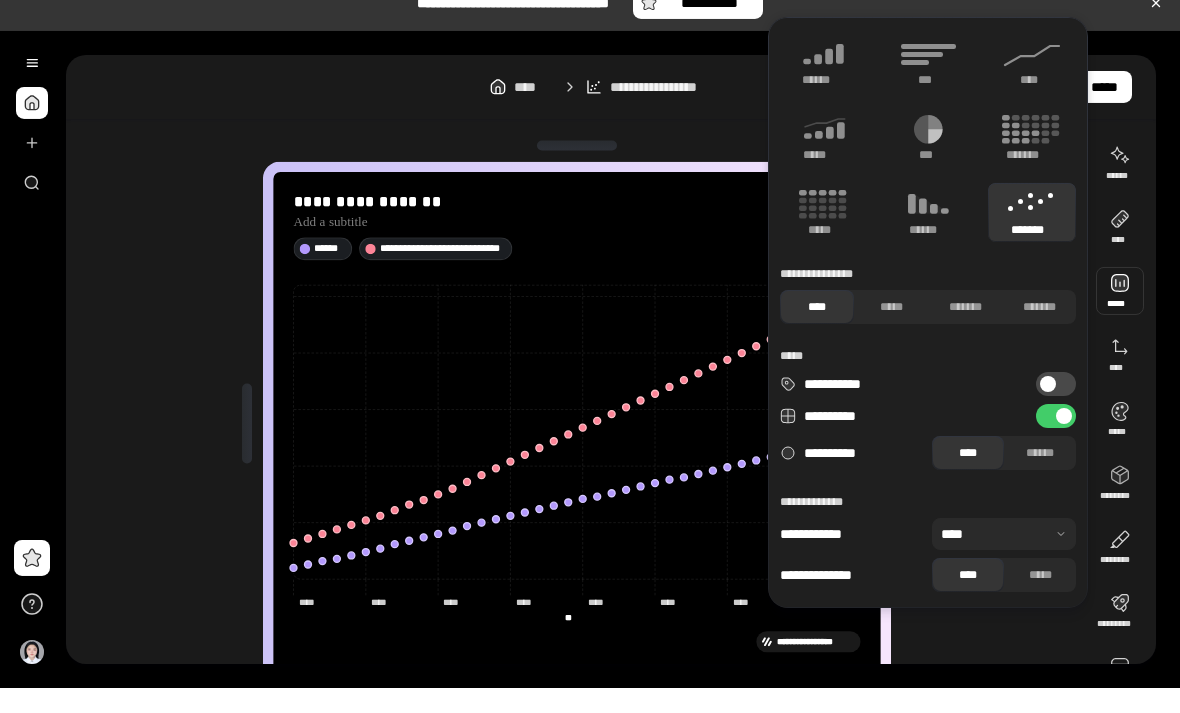 click on "*******" at bounding box center [965, 332] 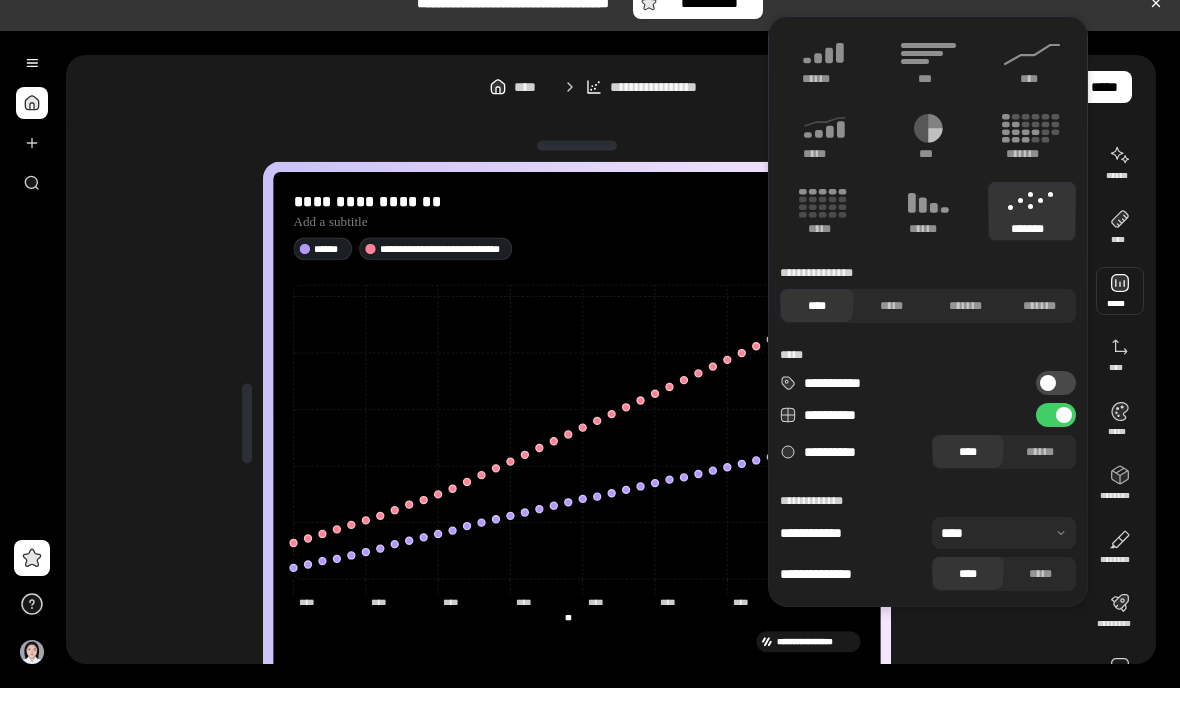click on "*******" at bounding box center (965, 331) 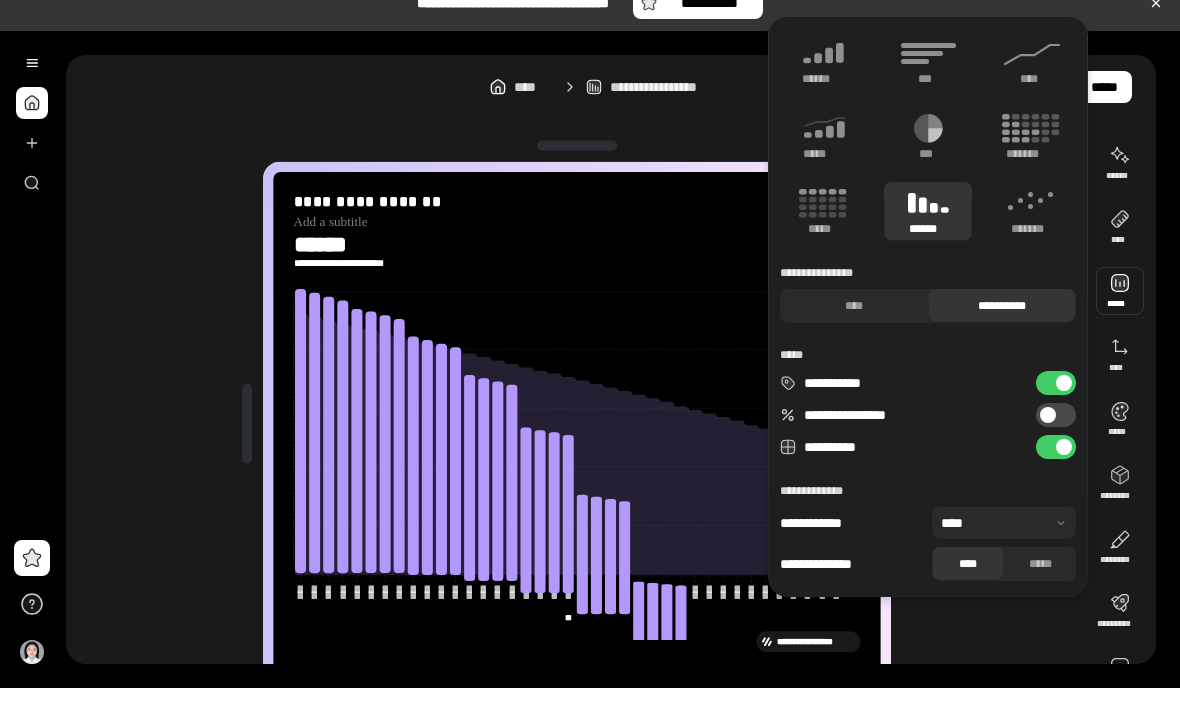 click 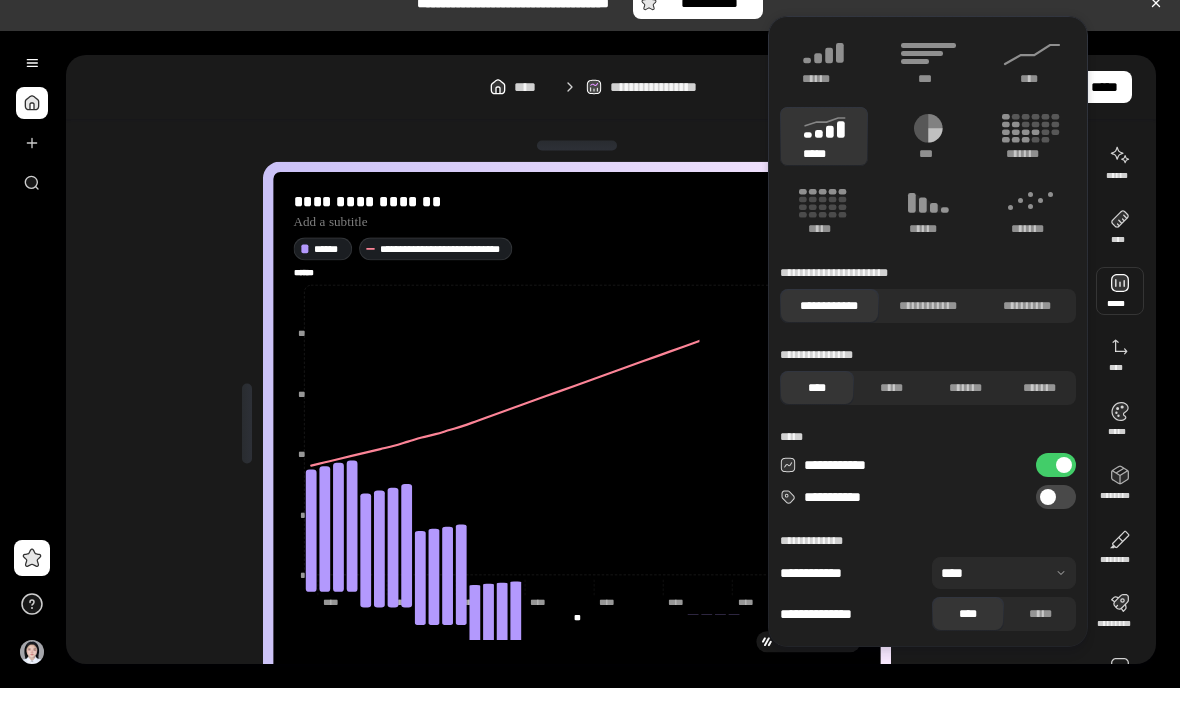 click on "******" at bounding box center [824, 86] 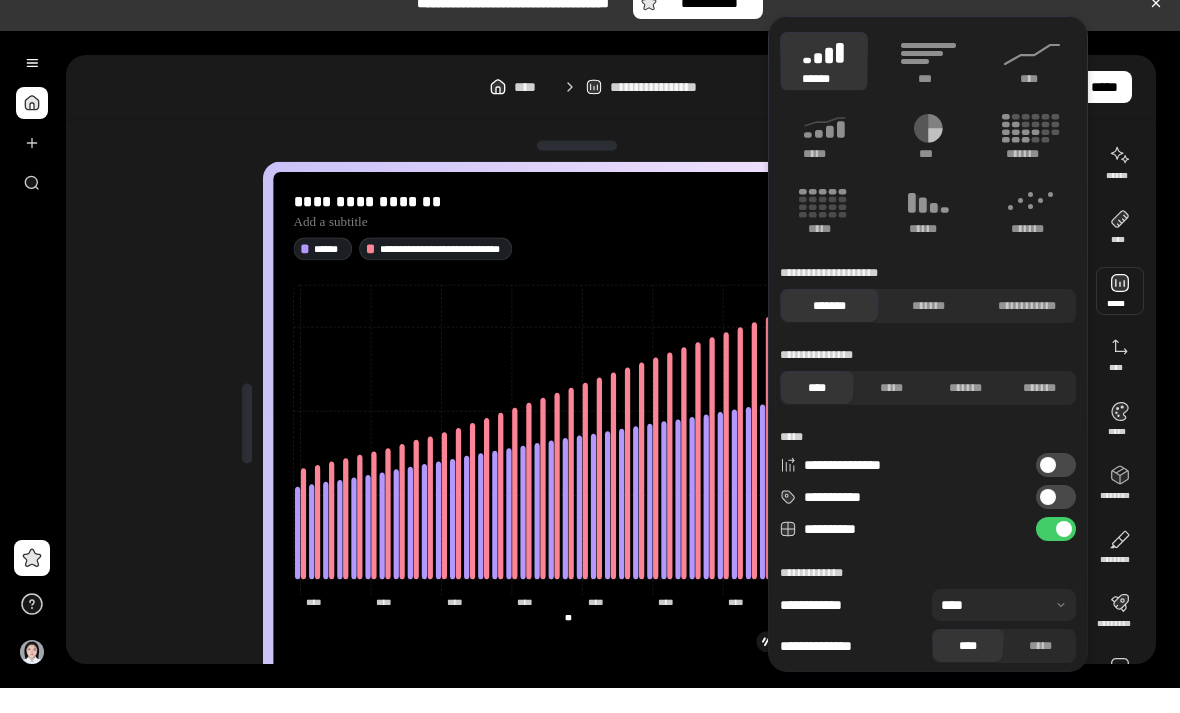 click on "***" at bounding box center [928, 86] 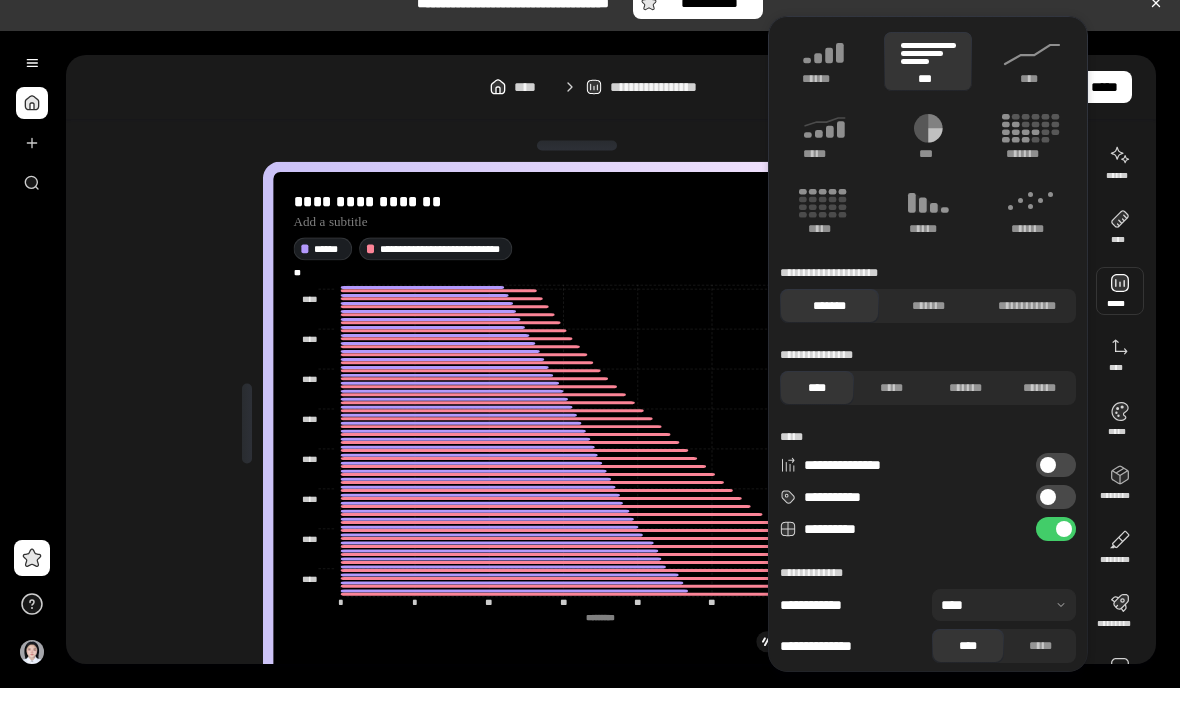 click 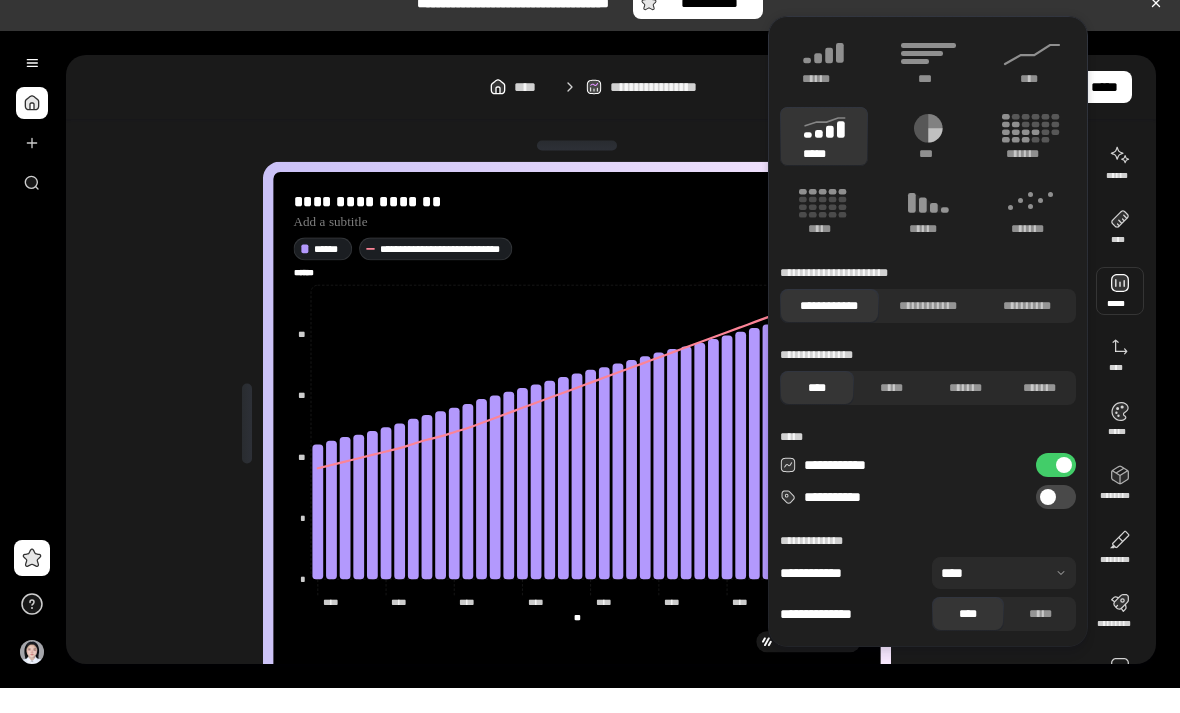 click on "**********" at bounding box center [577, 448] 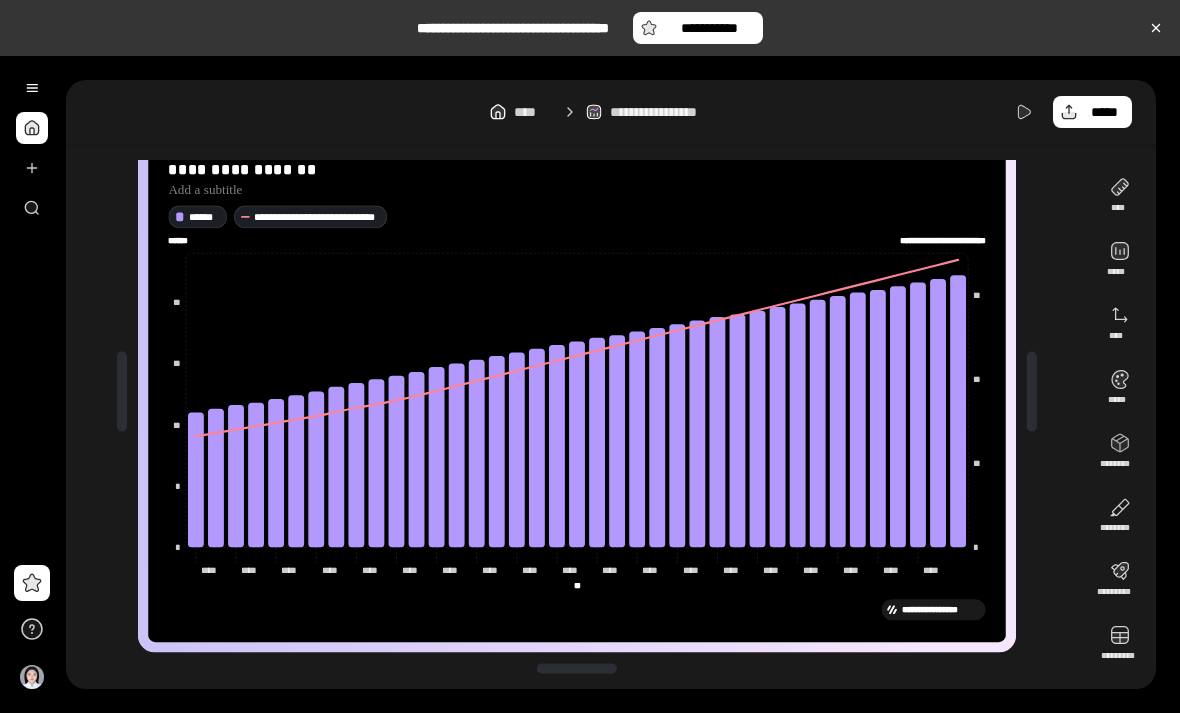 scroll, scrollTop: 0, scrollLeft: 0, axis: both 